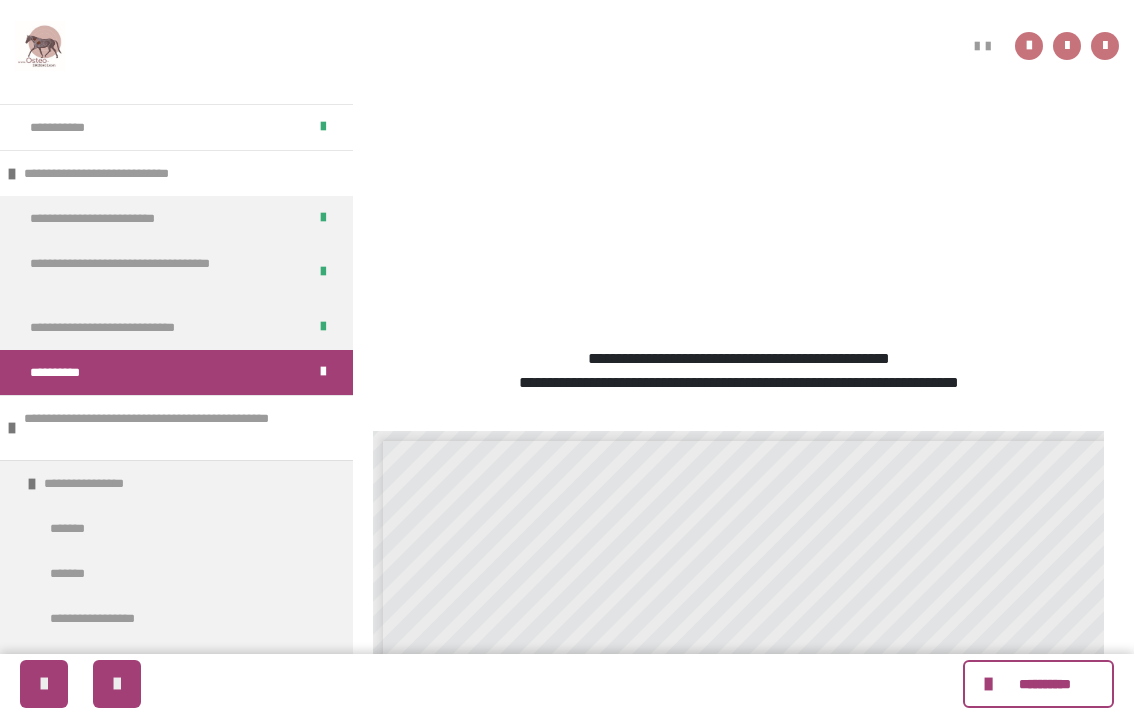 scroll, scrollTop: 355, scrollLeft: 0, axis: vertical 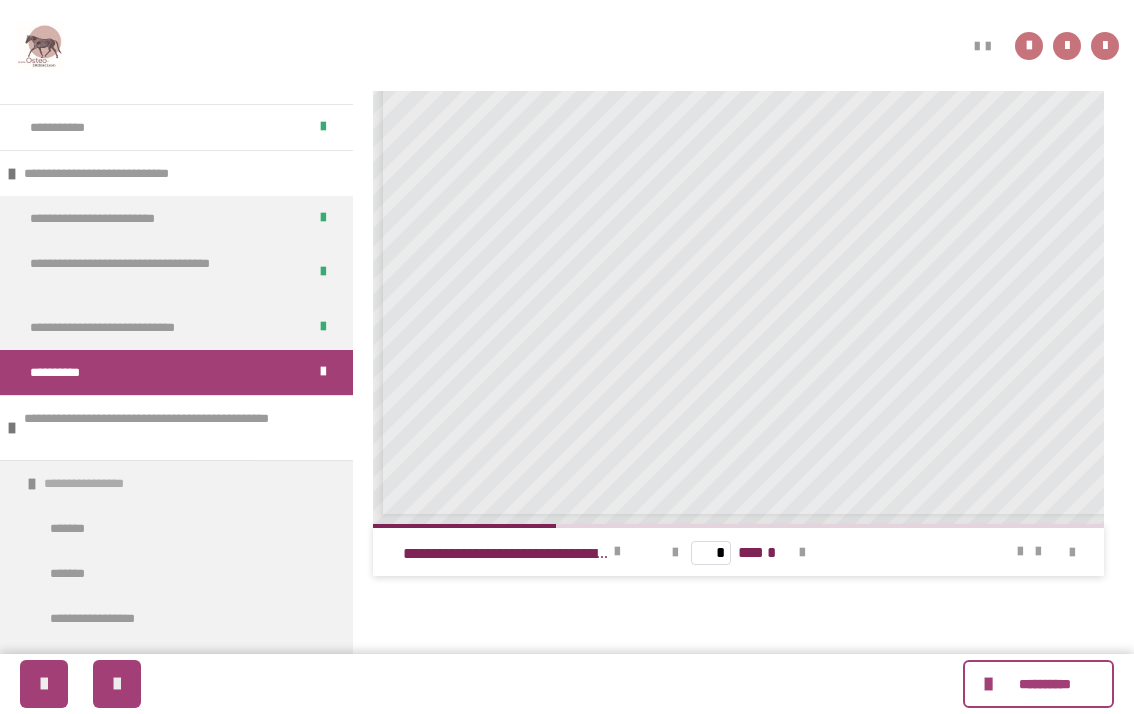 click on "**********" at bounding box center (176, 483) 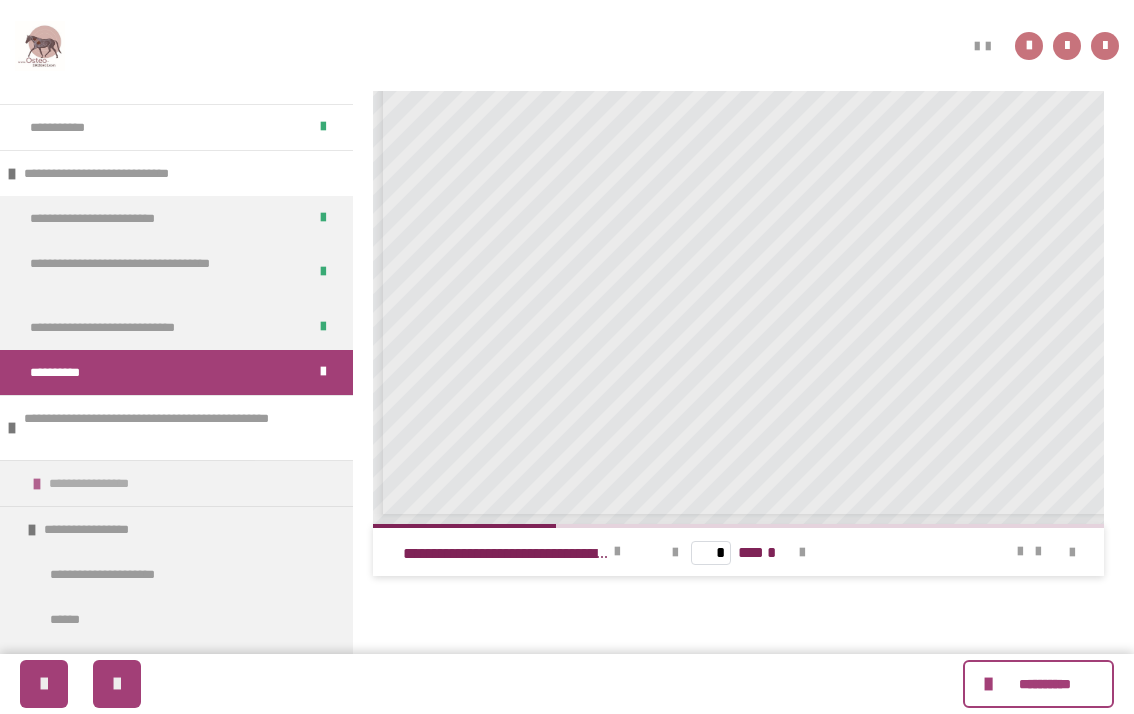 click on "**********" at bounding box center (176, 483) 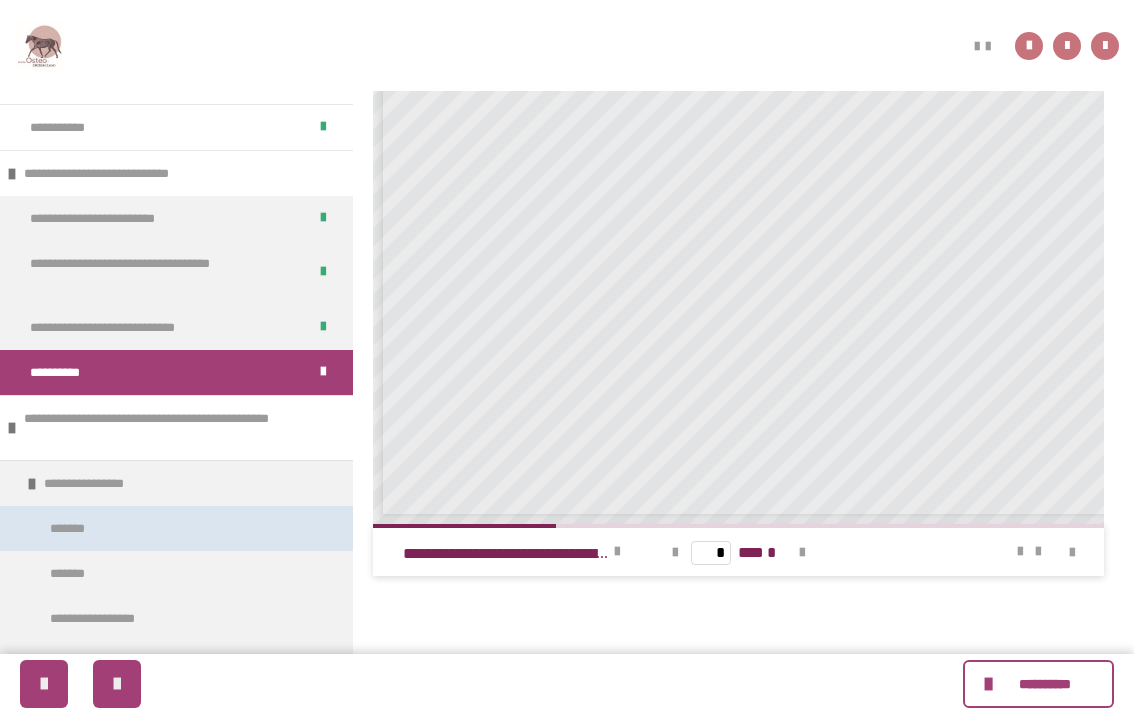 click on "*******" at bounding box center (176, 528) 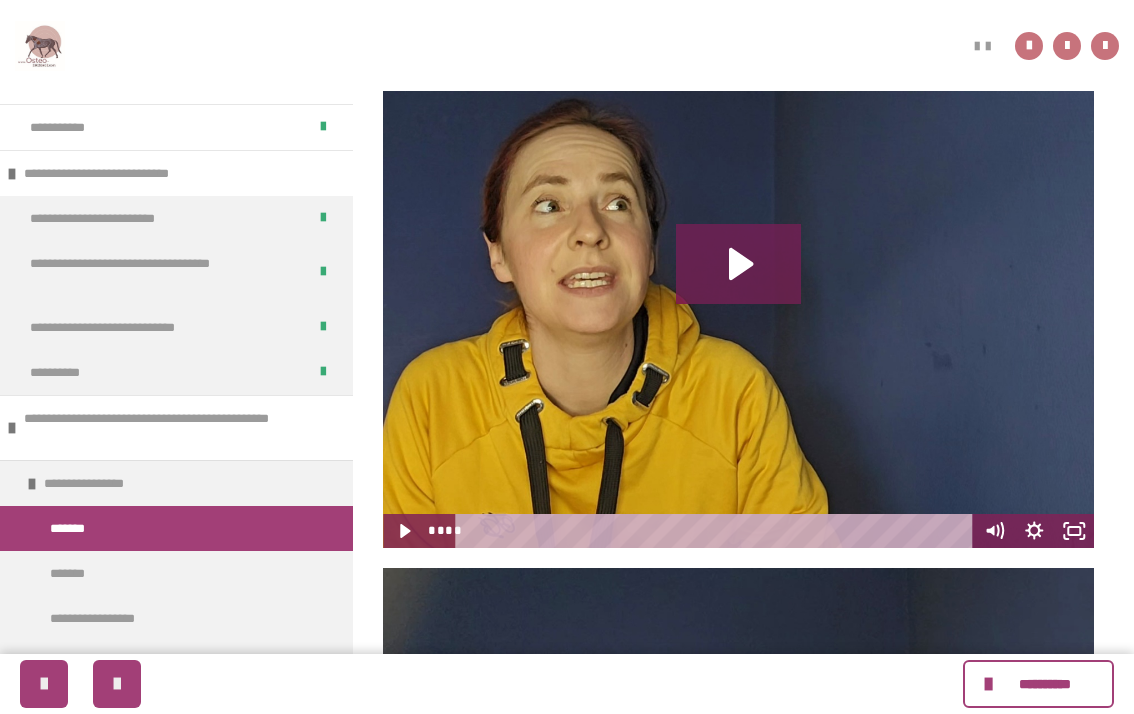 scroll, scrollTop: 379, scrollLeft: 0, axis: vertical 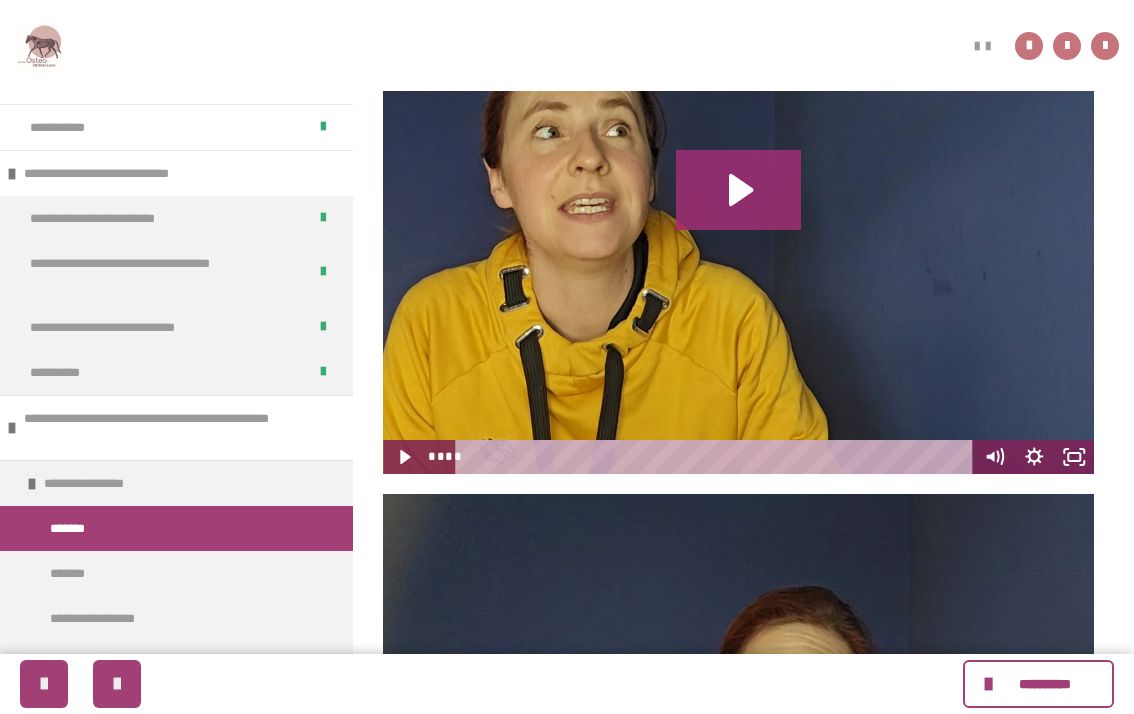 click 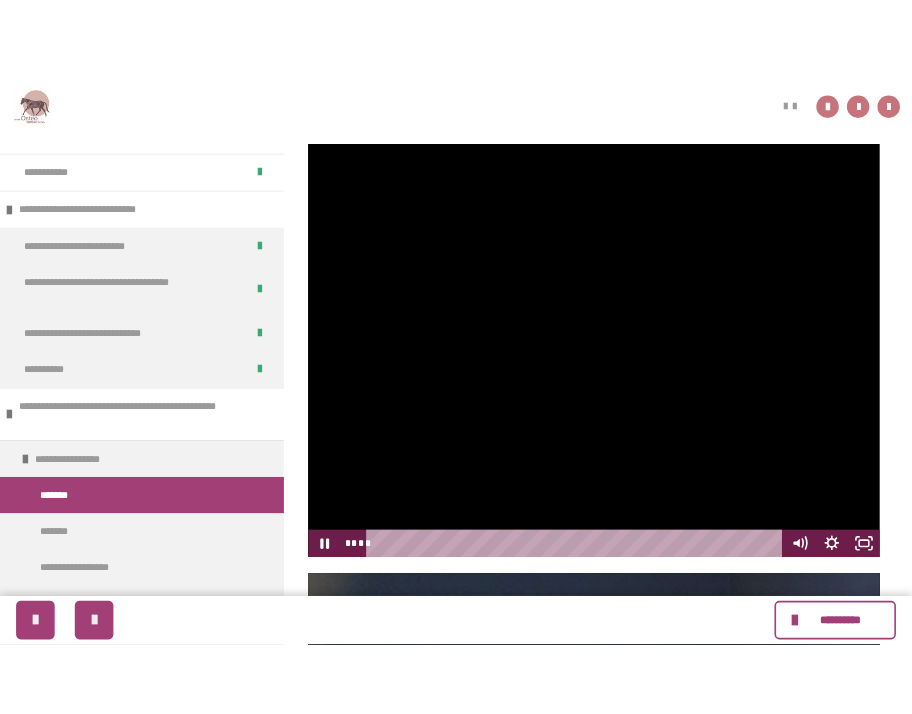 scroll, scrollTop: 235, scrollLeft: 0, axis: vertical 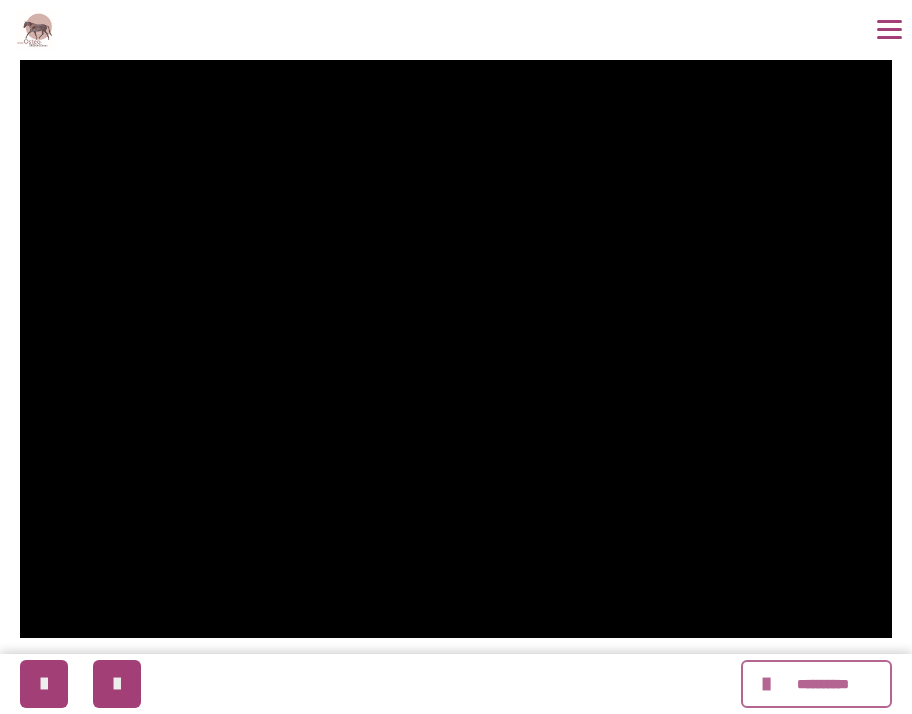 click at bounding box center (769, 684) 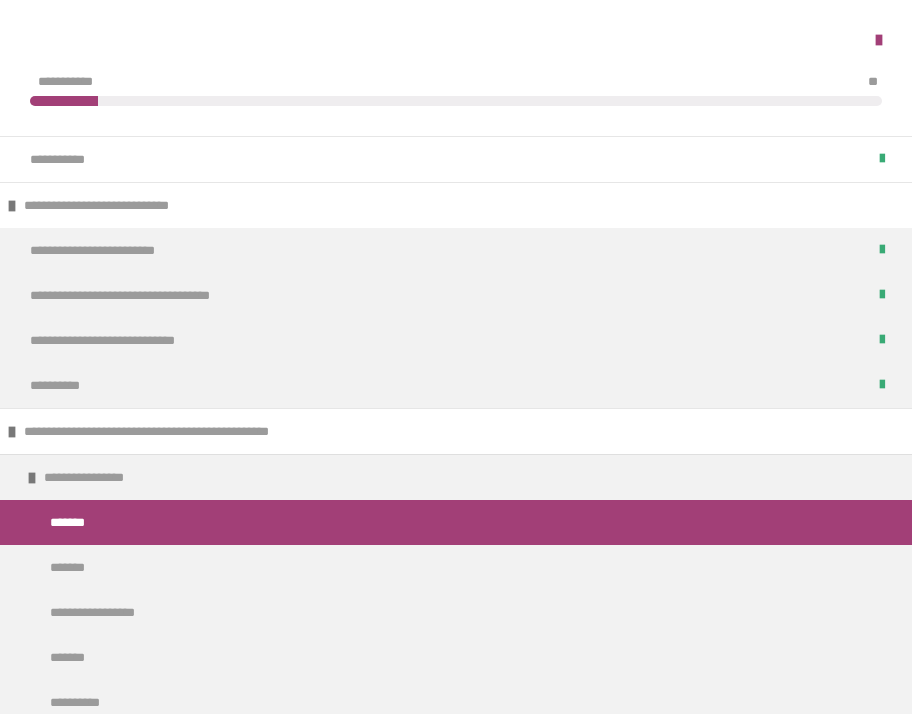 click at bounding box center [456, 40] 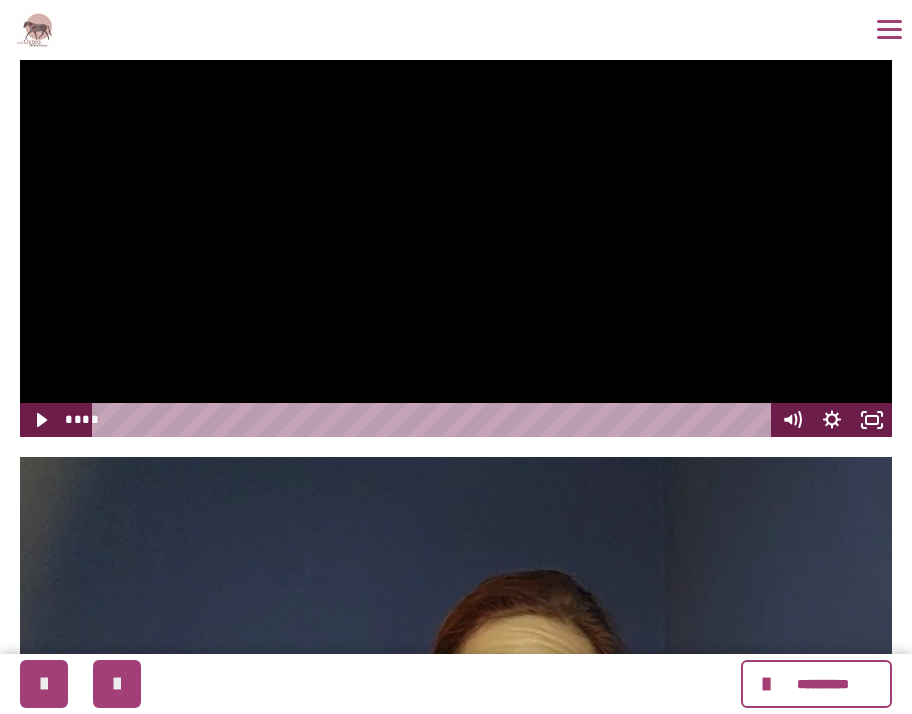 scroll, scrollTop: 779, scrollLeft: 0, axis: vertical 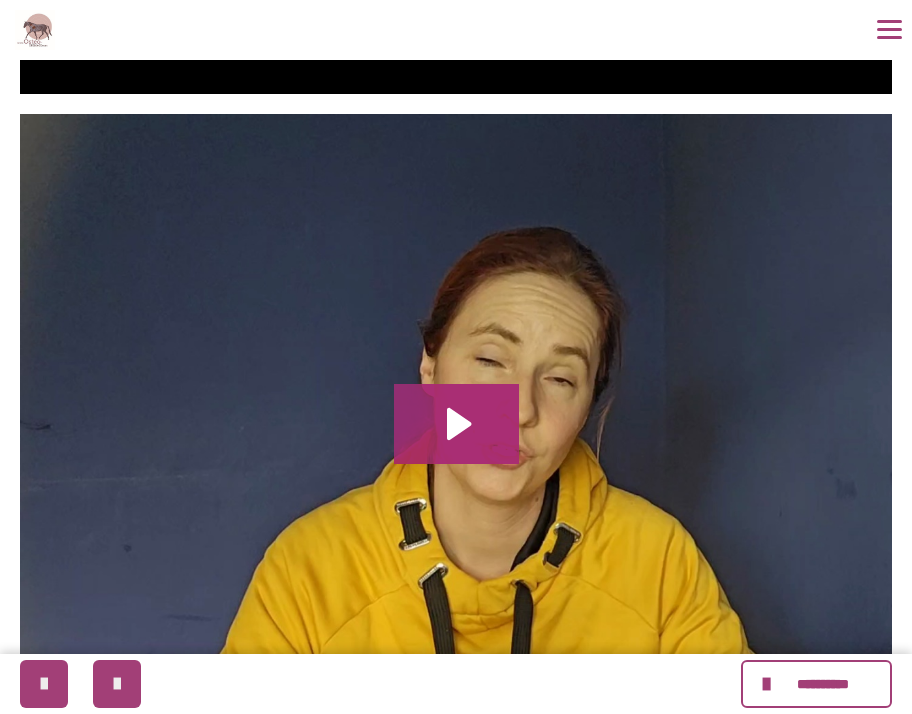 click 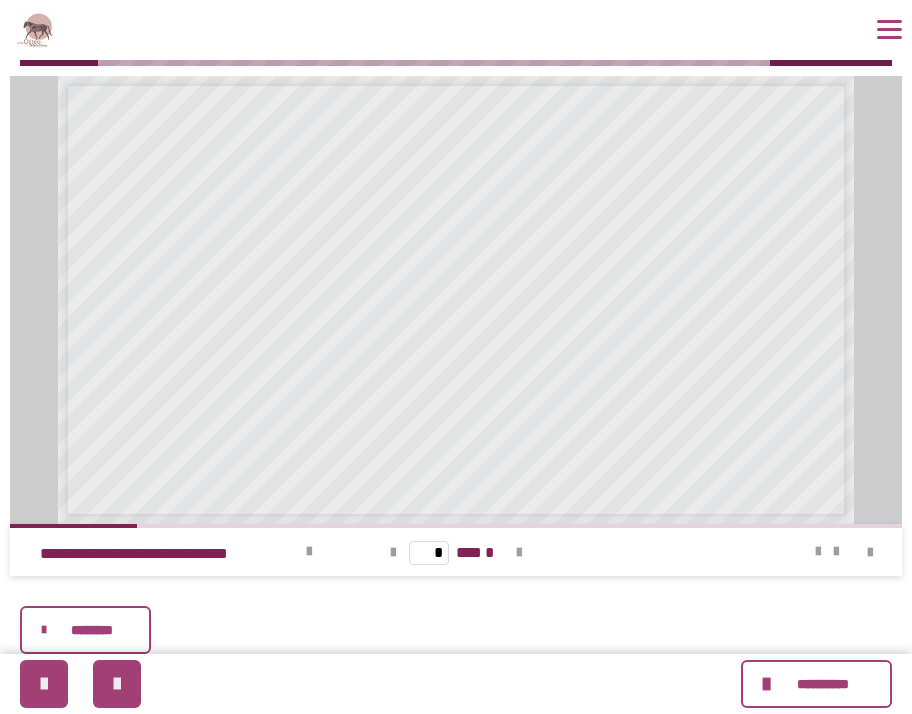 scroll, scrollTop: 1481, scrollLeft: 0, axis: vertical 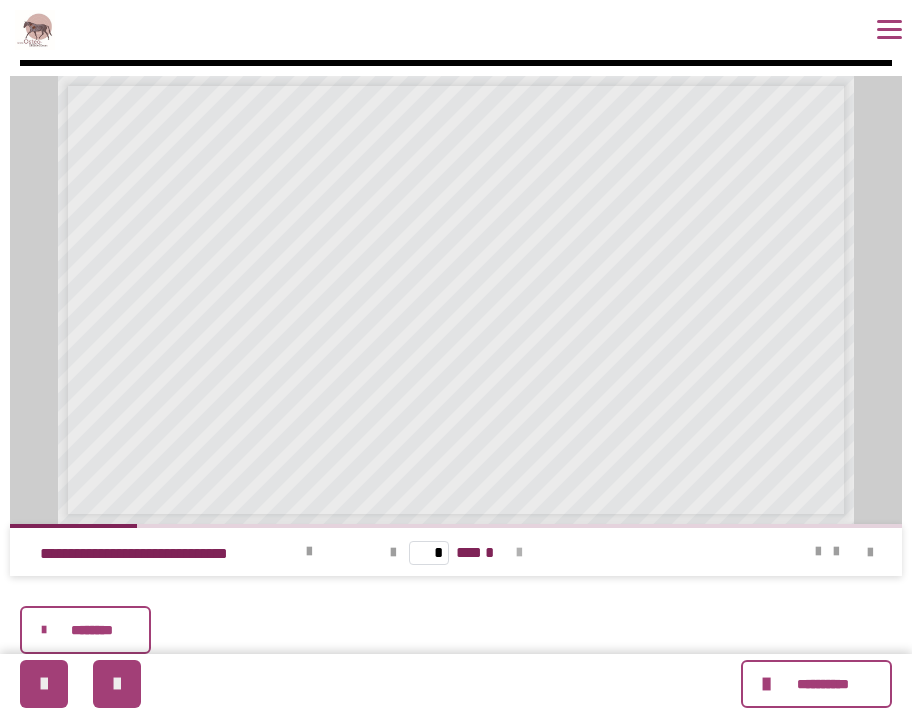 click at bounding box center [519, 553] 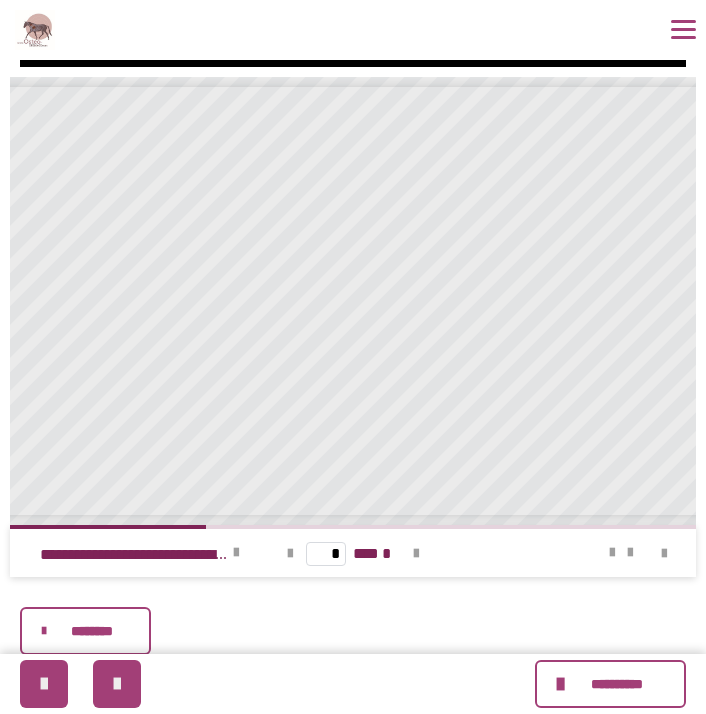 scroll, scrollTop: 1172, scrollLeft: 0, axis: vertical 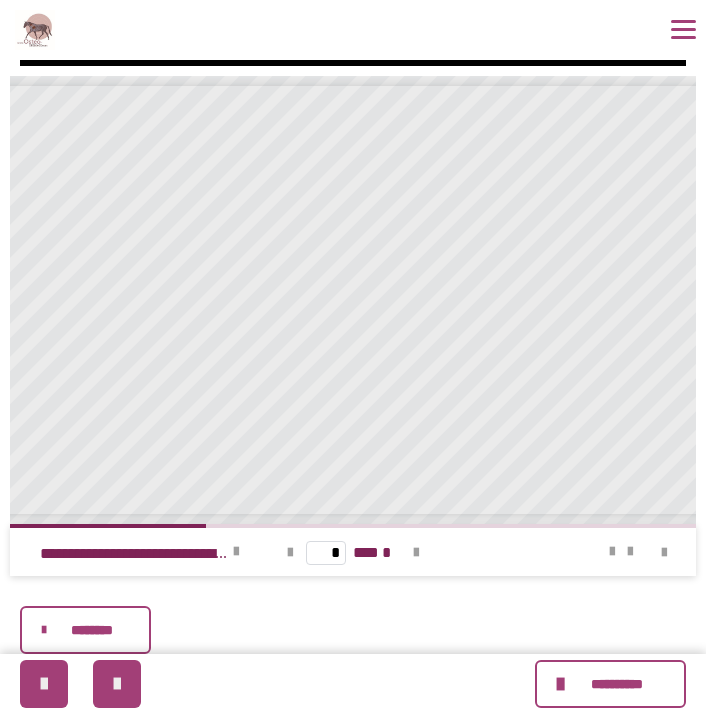 click at bounding box center (416, 553) 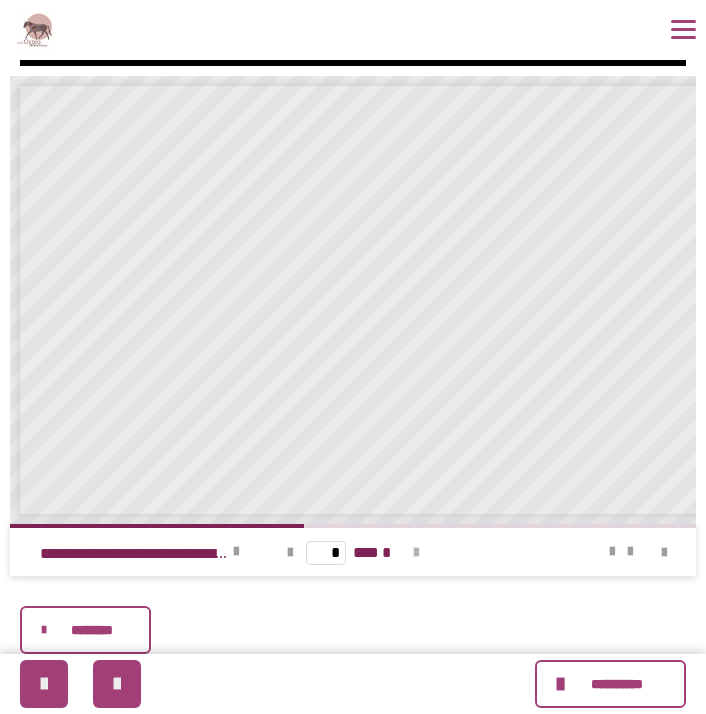 click at bounding box center (416, 552) 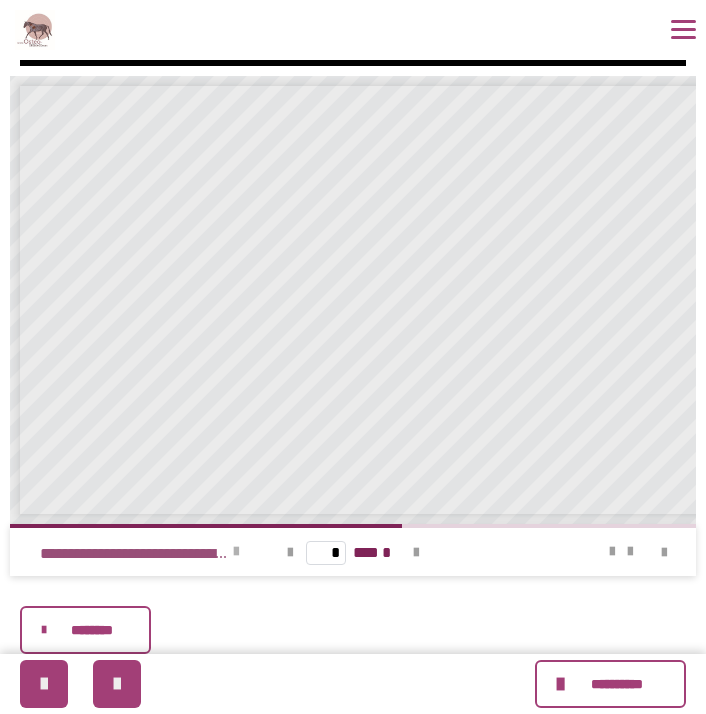 click at bounding box center (236, 552) 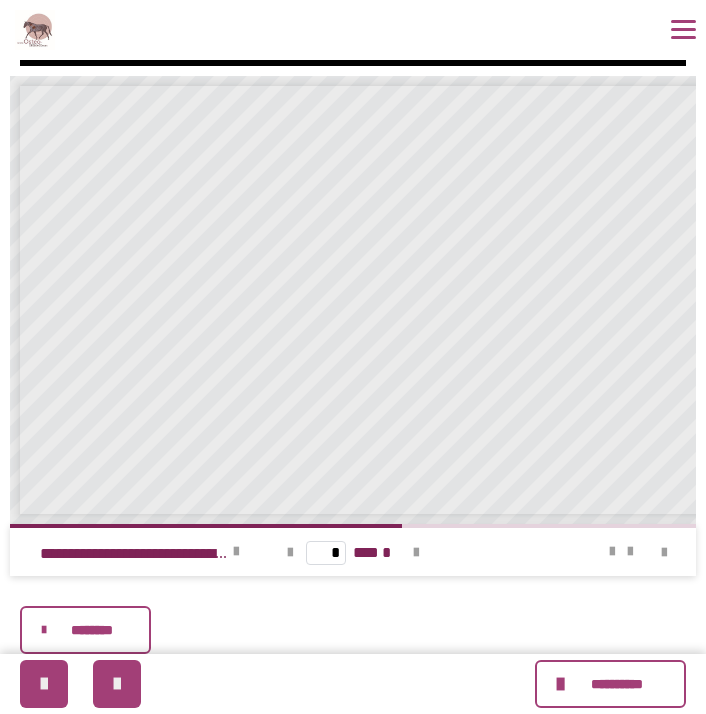 click on "********" at bounding box center [92, 630] 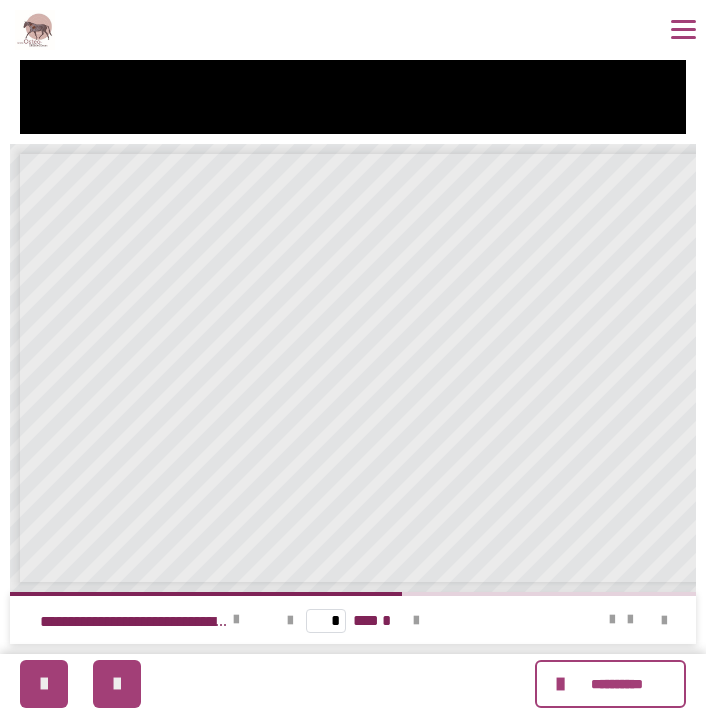 scroll, scrollTop: 1104, scrollLeft: 0, axis: vertical 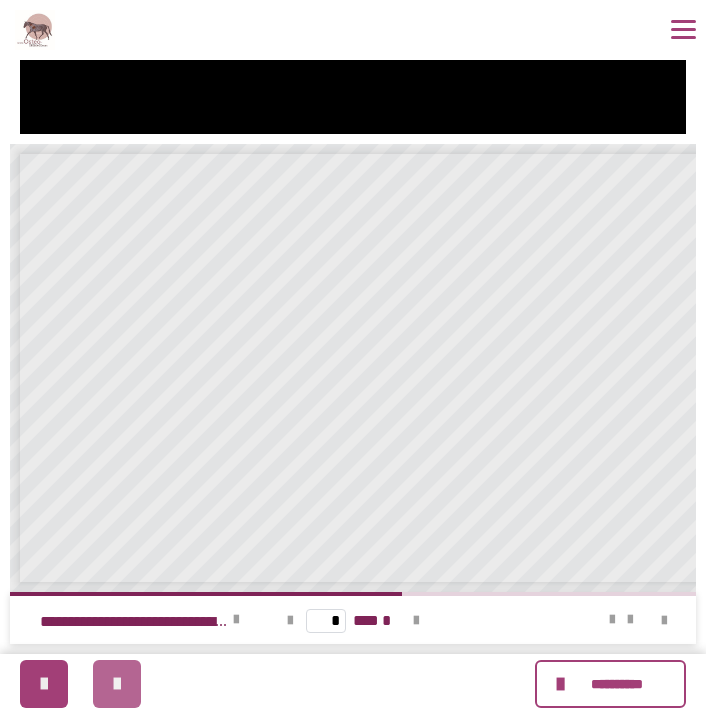 click at bounding box center [117, 684] 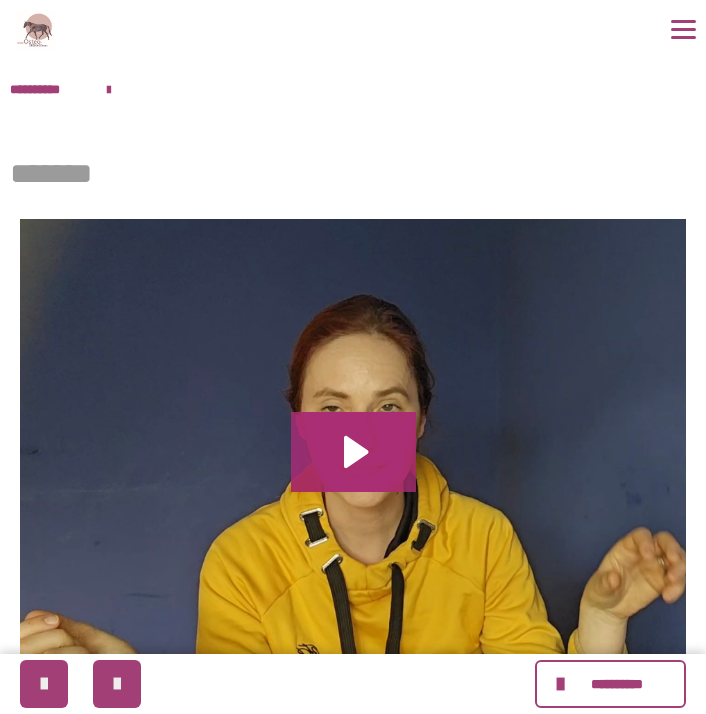 click 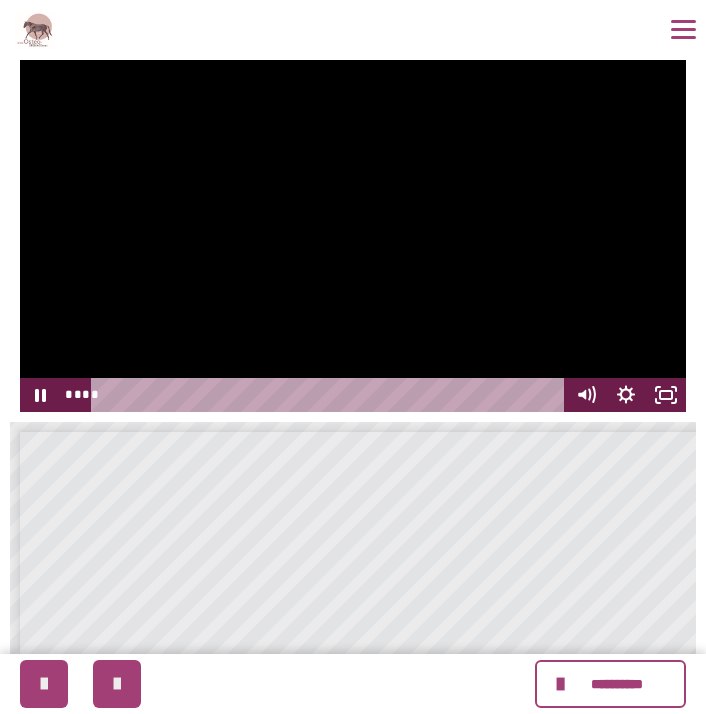 scroll, scrollTop: 575, scrollLeft: 0, axis: vertical 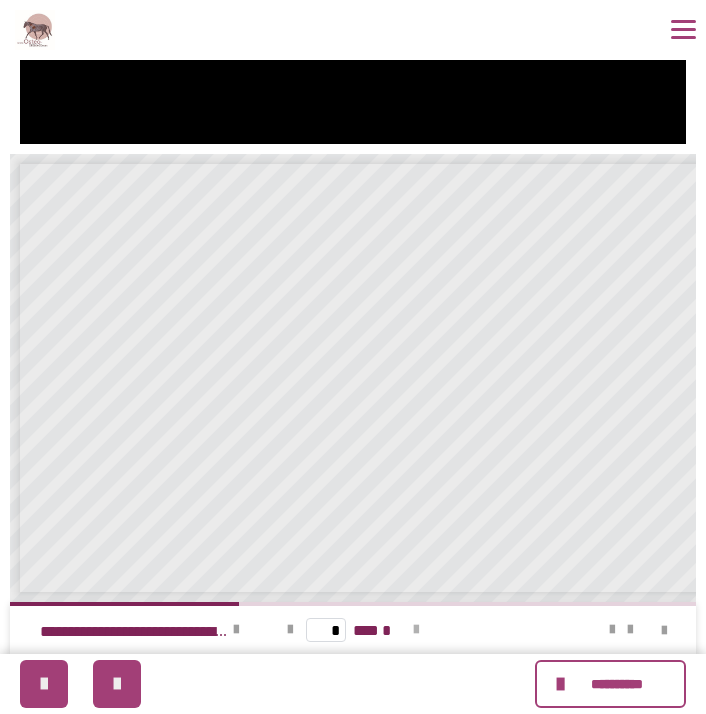 click at bounding box center [416, 630] 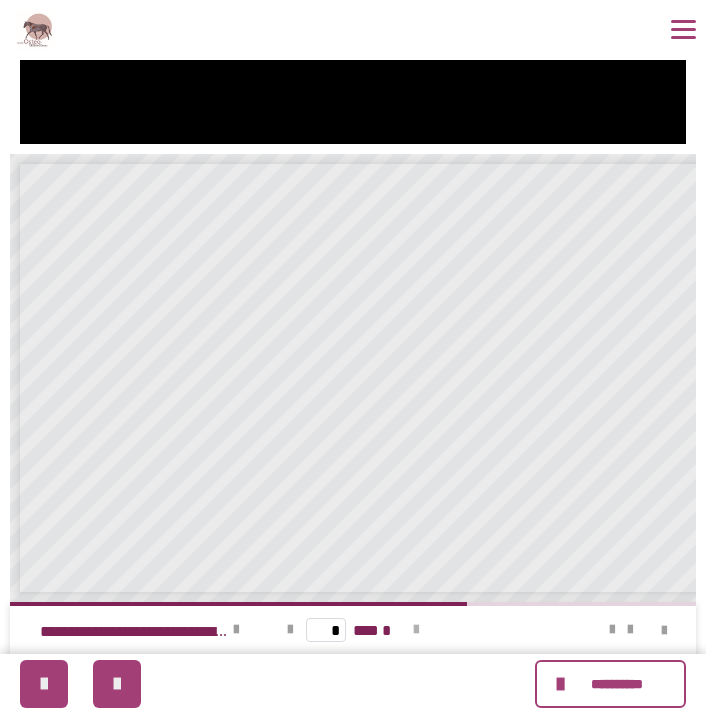 click at bounding box center [416, 630] 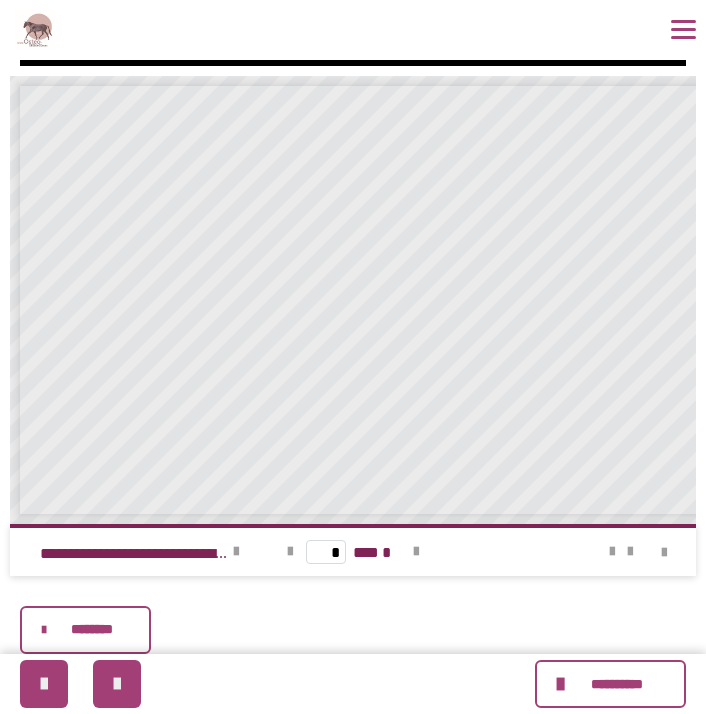 scroll, scrollTop: 653, scrollLeft: 0, axis: vertical 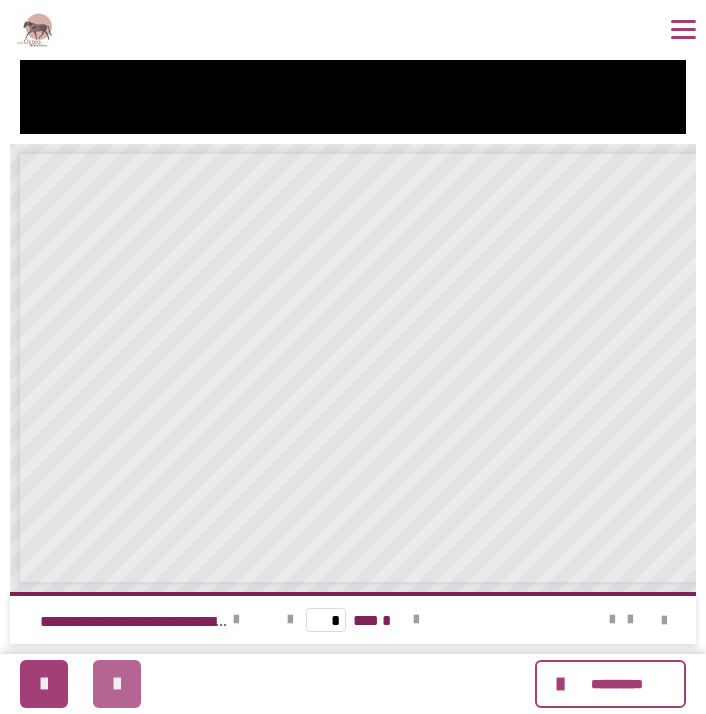 click at bounding box center [117, 684] 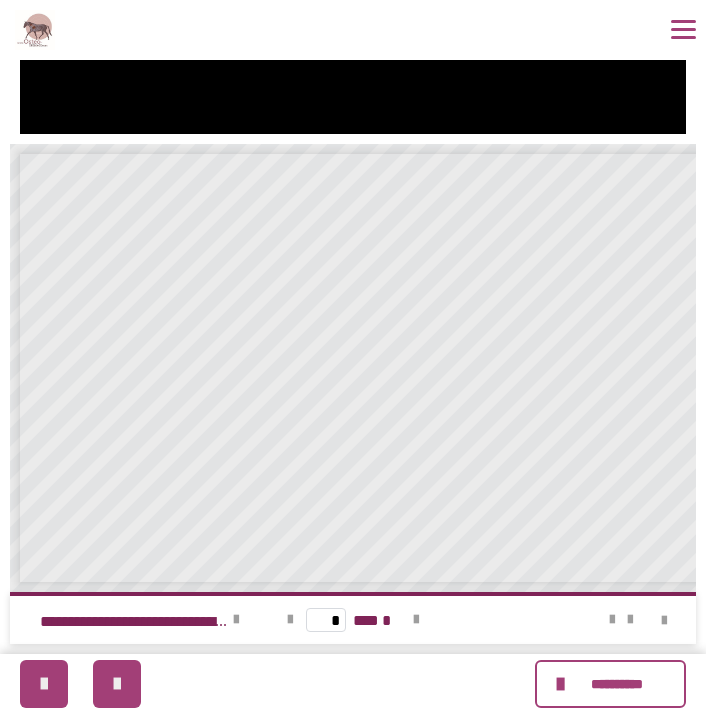 scroll, scrollTop: 0, scrollLeft: 0, axis: both 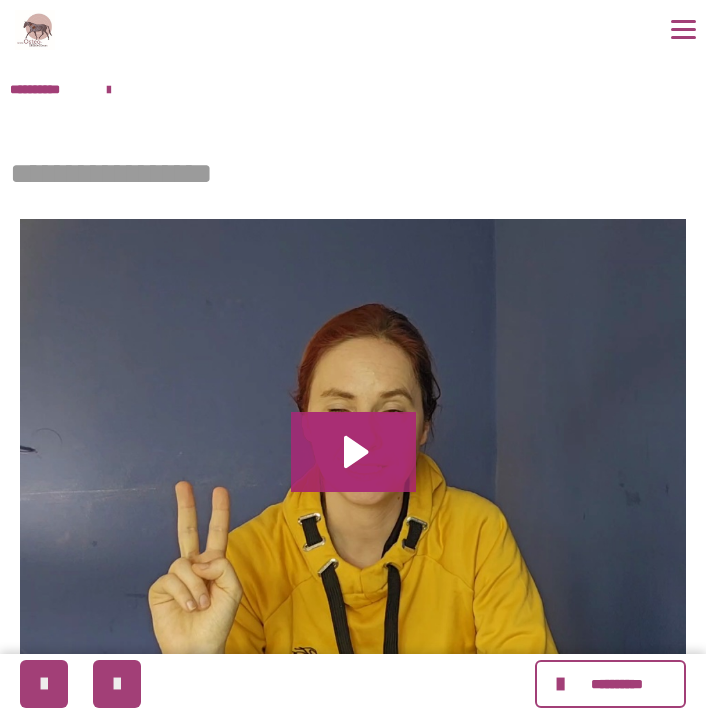 click 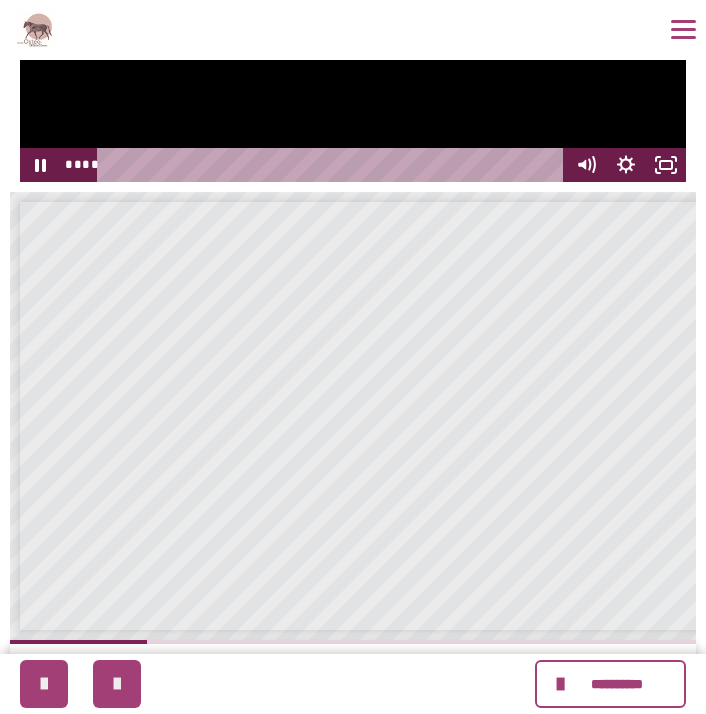scroll, scrollTop: 545, scrollLeft: 0, axis: vertical 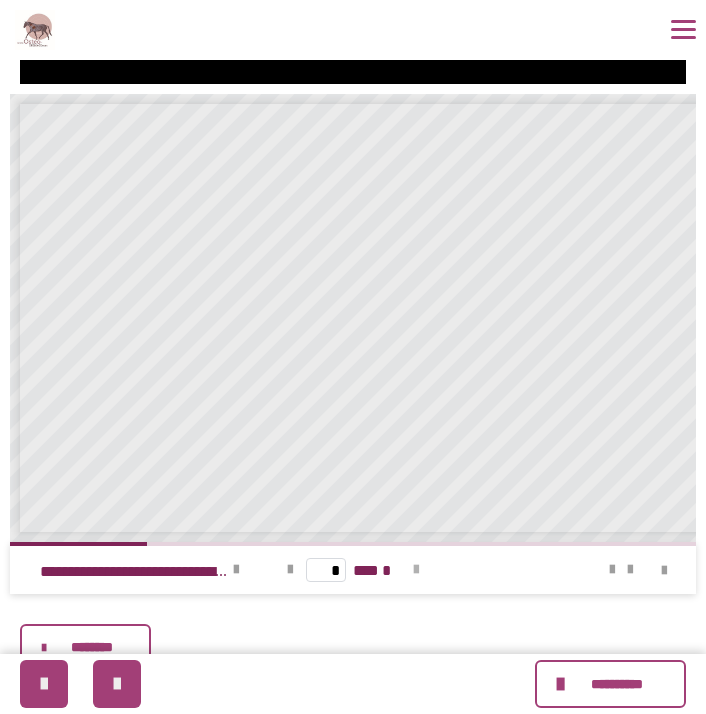 click at bounding box center [416, 570] 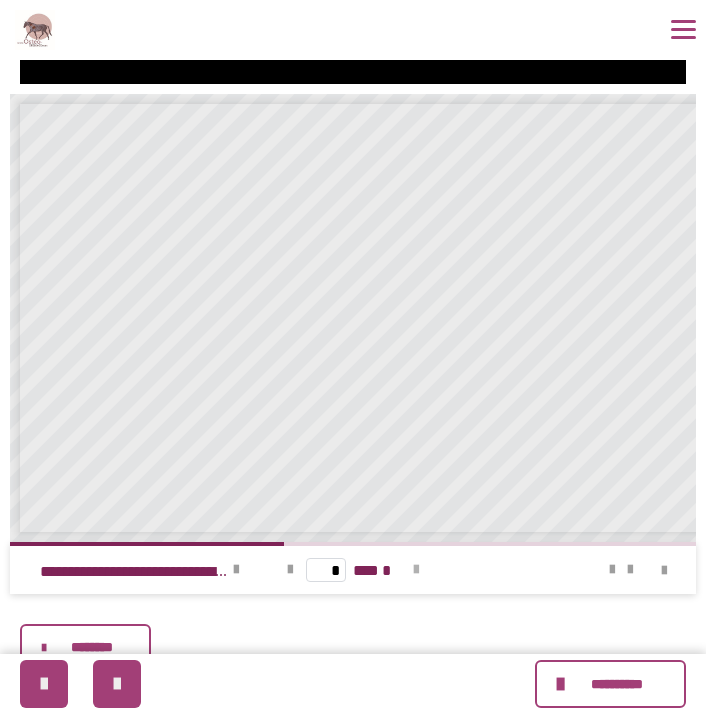 click at bounding box center (416, 570) 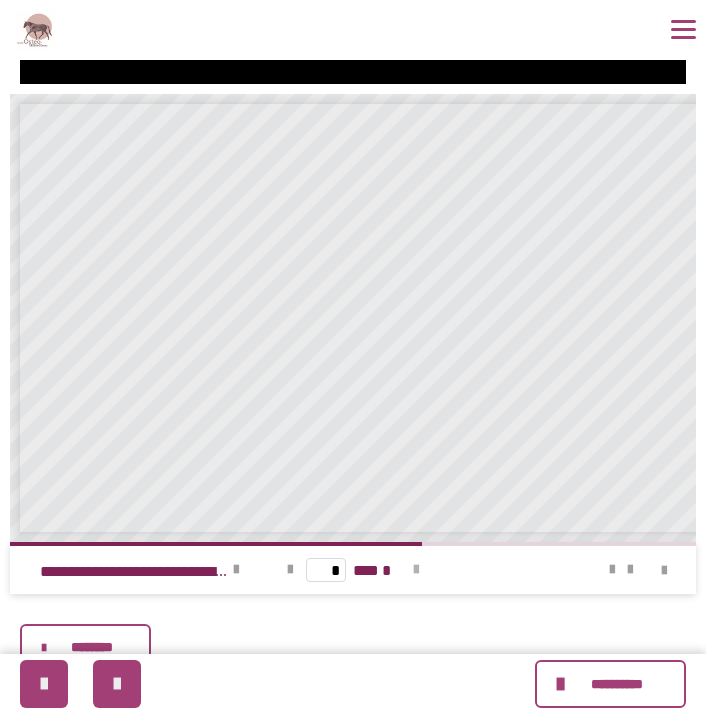 click at bounding box center (416, 570) 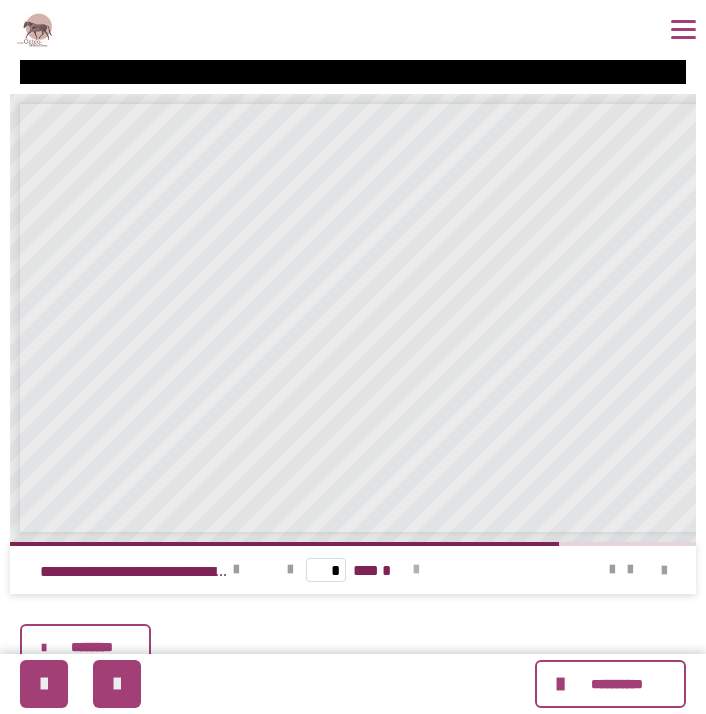 click at bounding box center (416, 570) 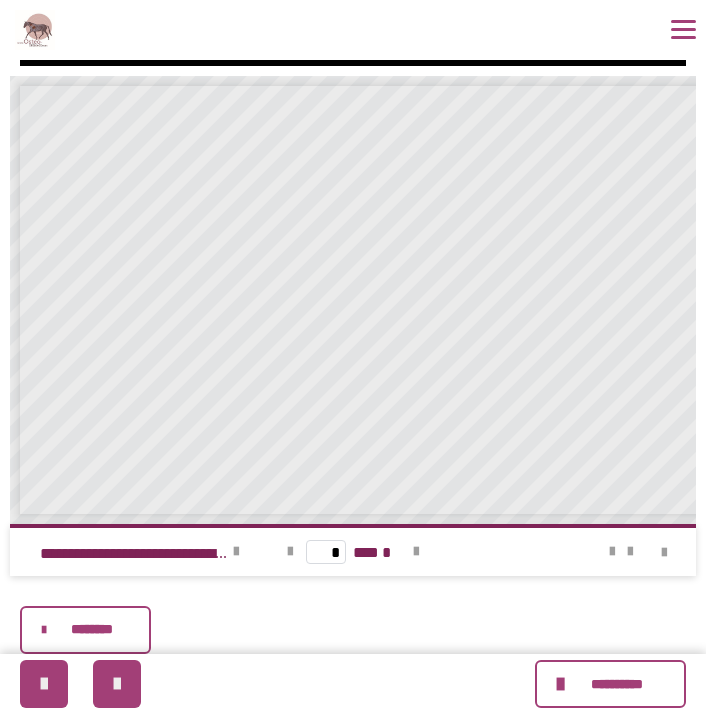 scroll, scrollTop: 653, scrollLeft: 0, axis: vertical 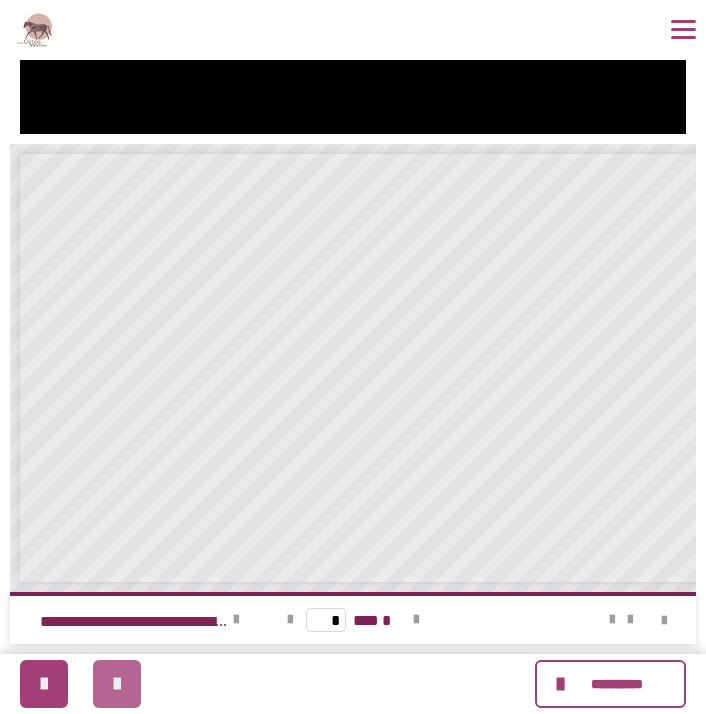 click at bounding box center (117, 684) 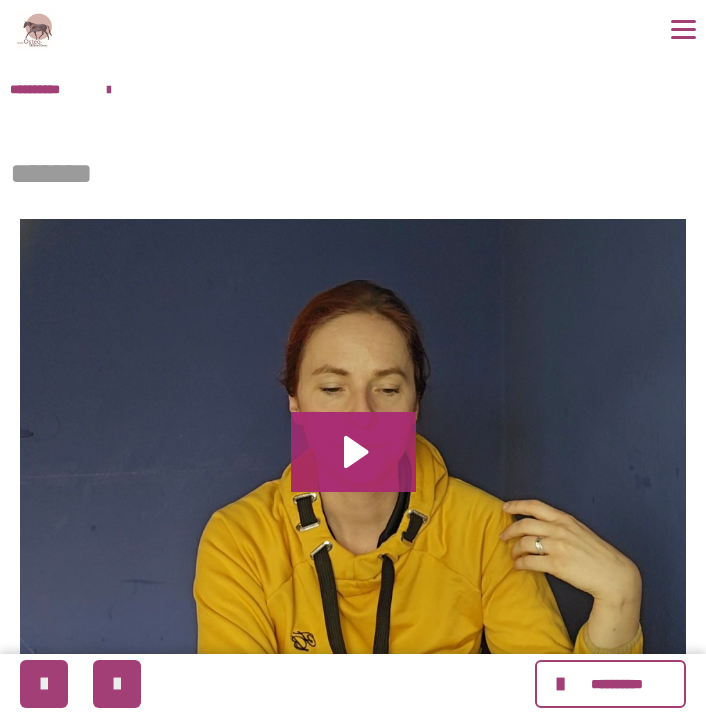 click 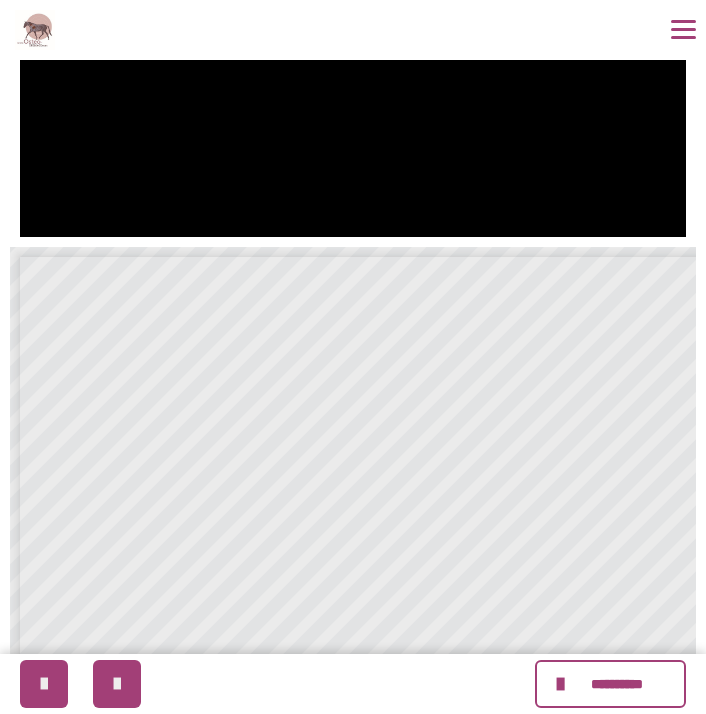 scroll, scrollTop: 526, scrollLeft: 0, axis: vertical 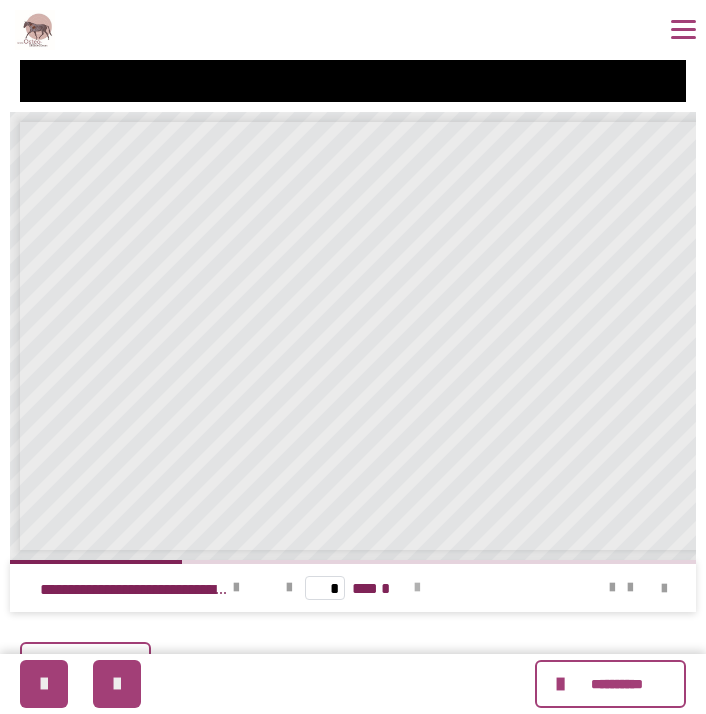 click at bounding box center [417, 588] 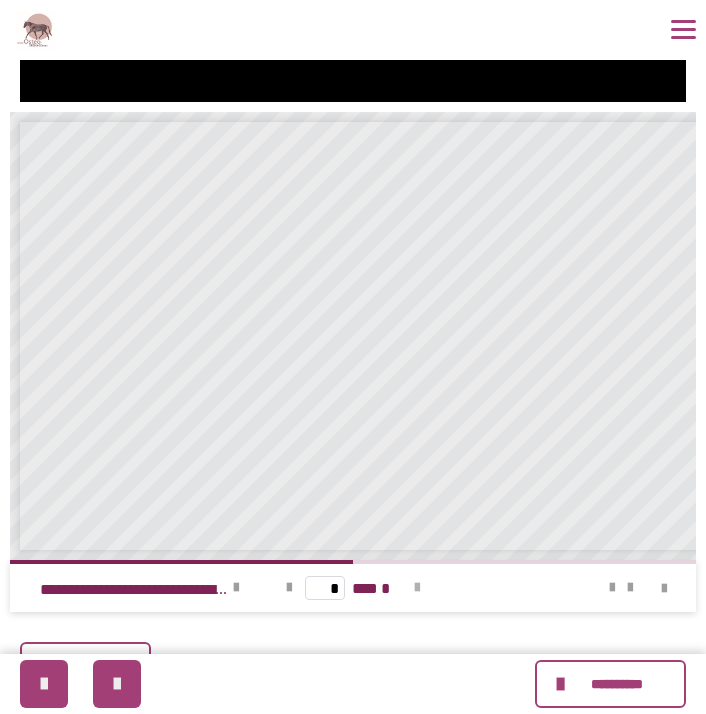 click at bounding box center [417, 588] 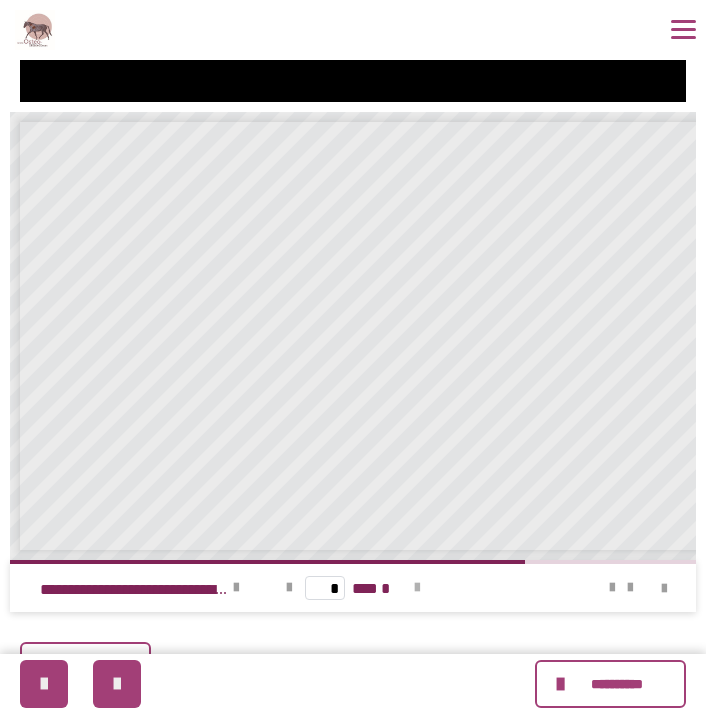 click at bounding box center [417, 588] 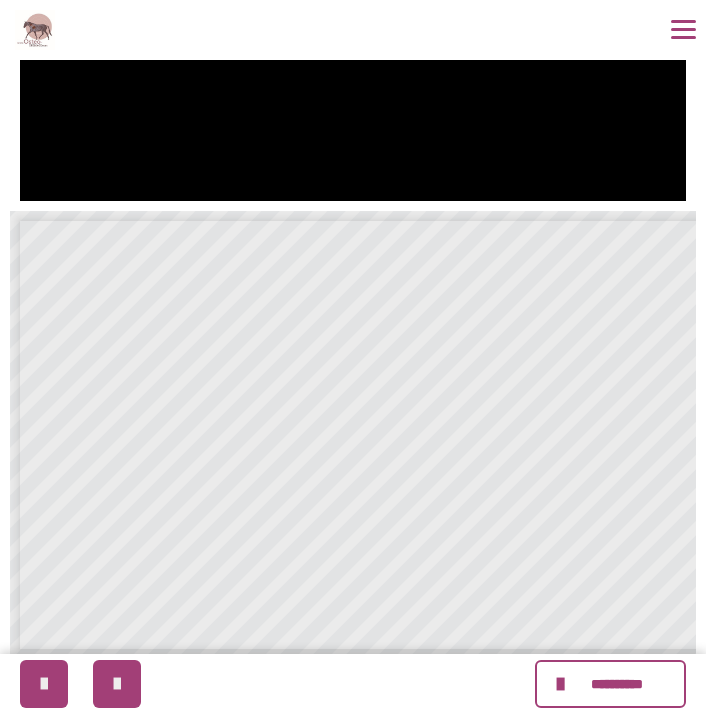 scroll, scrollTop: 568, scrollLeft: 0, axis: vertical 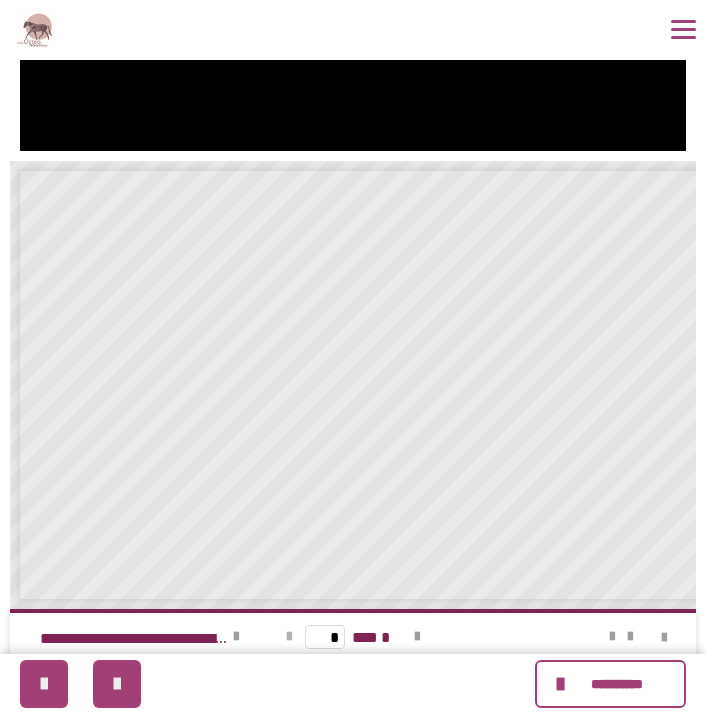click at bounding box center [289, 637] 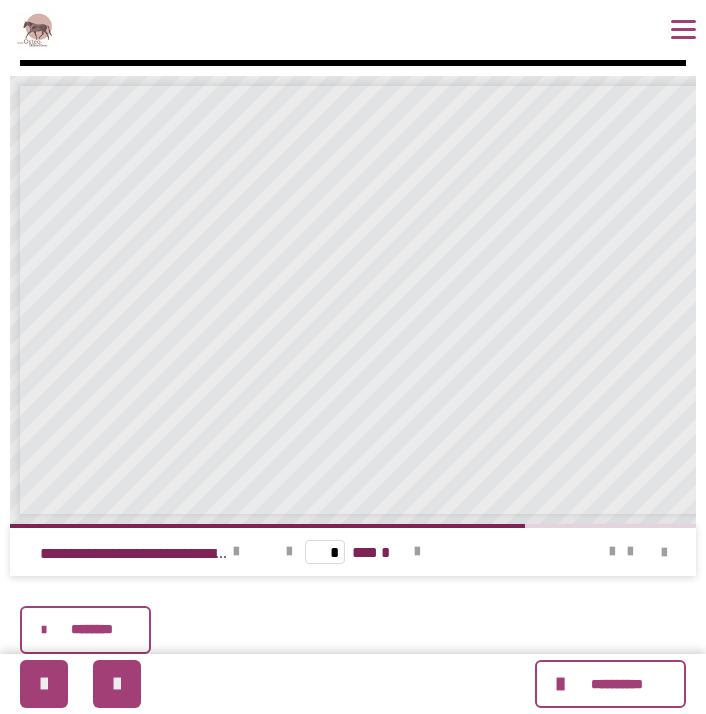 scroll, scrollTop: 653, scrollLeft: 0, axis: vertical 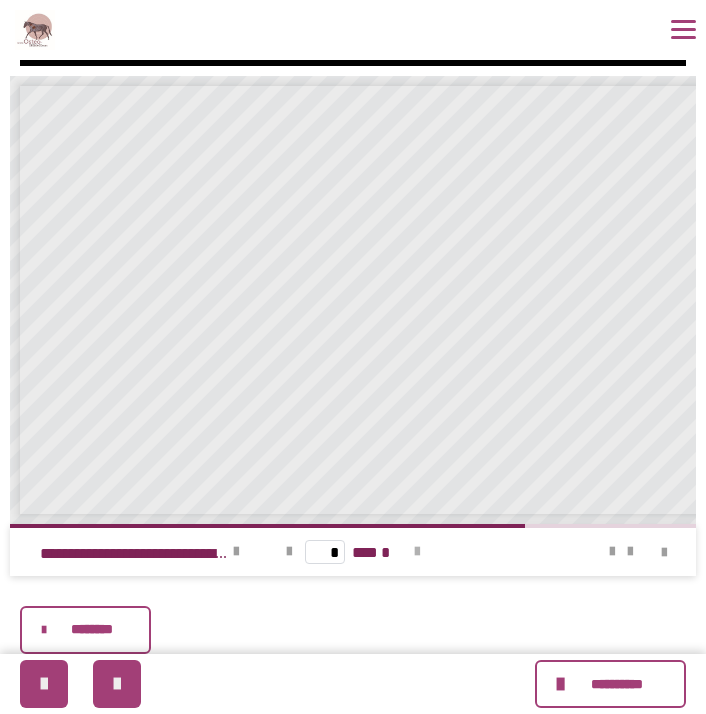 click at bounding box center [417, 552] 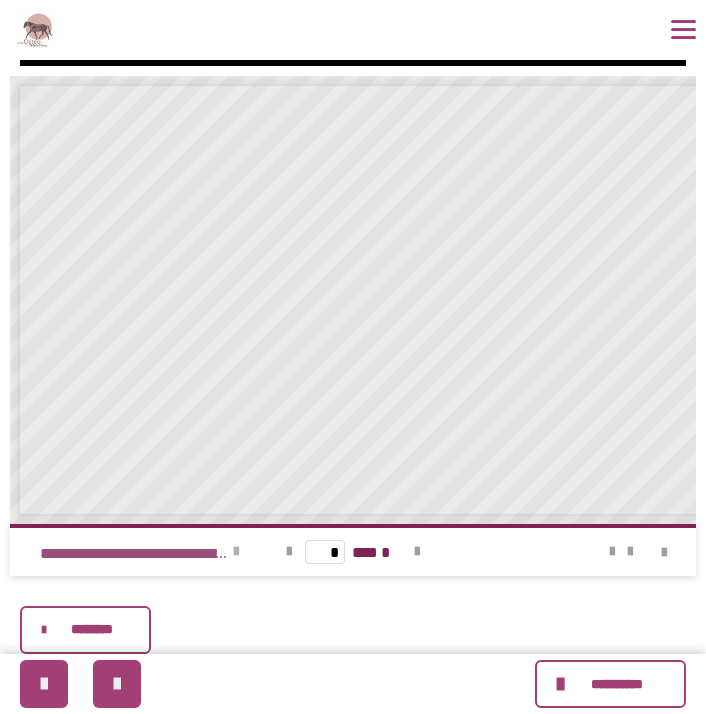 click at bounding box center (236, 552) 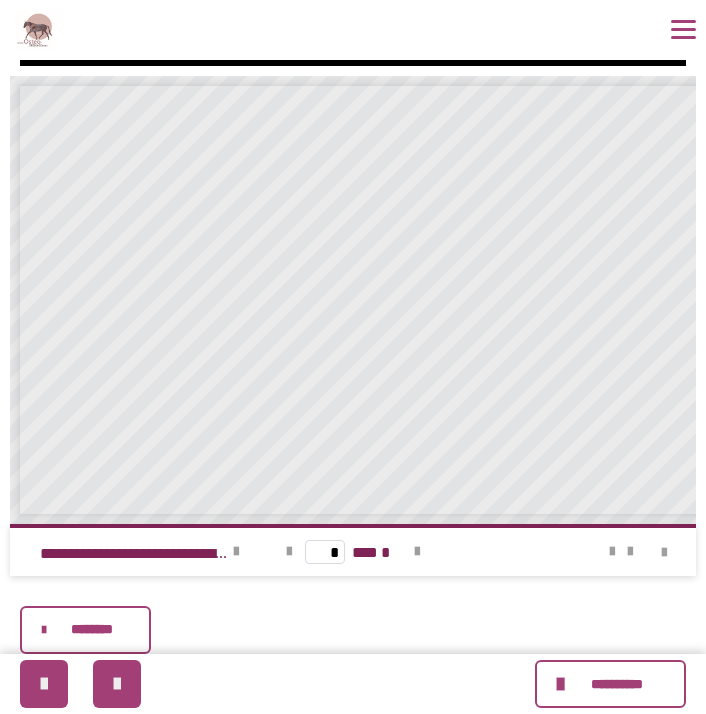 scroll, scrollTop: 653, scrollLeft: 0, axis: vertical 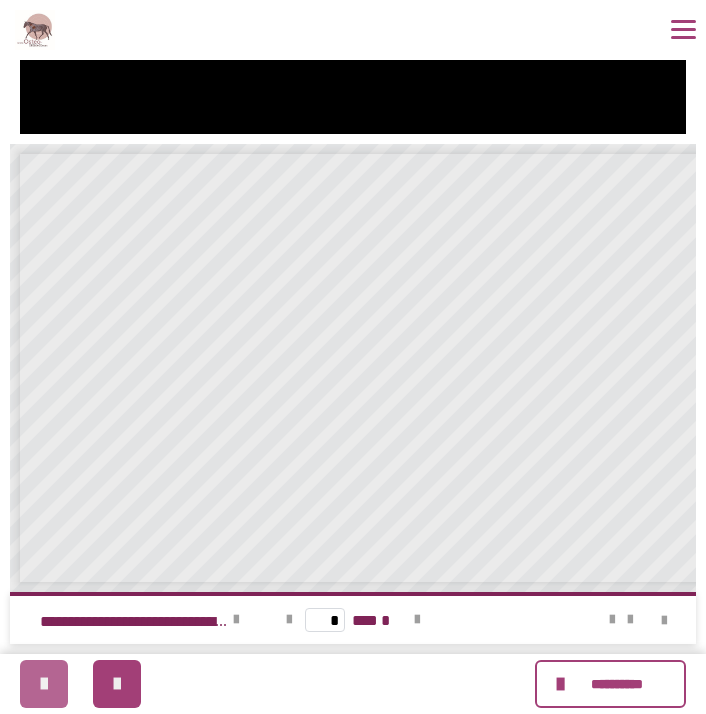 click at bounding box center [44, 684] 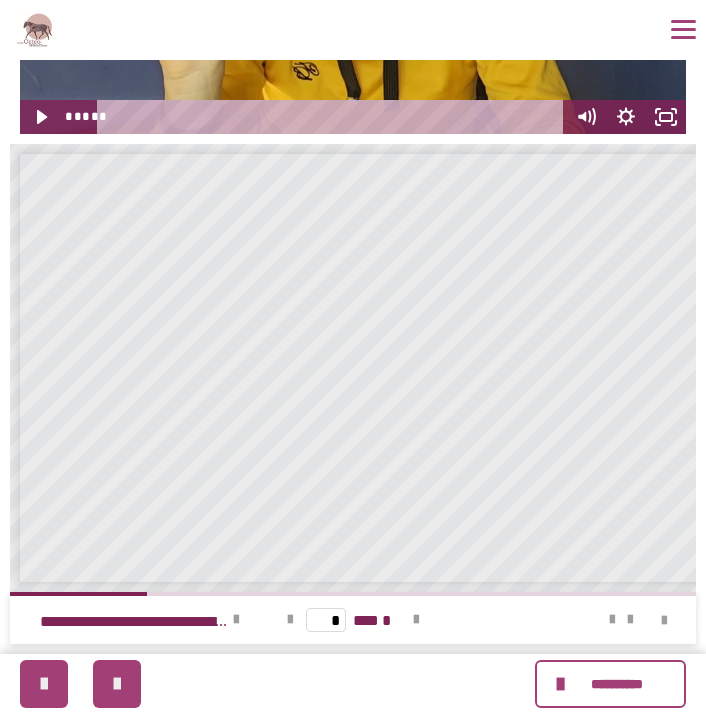 scroll, scrollTop: 585, scrollLeft: 0, axis: vertical 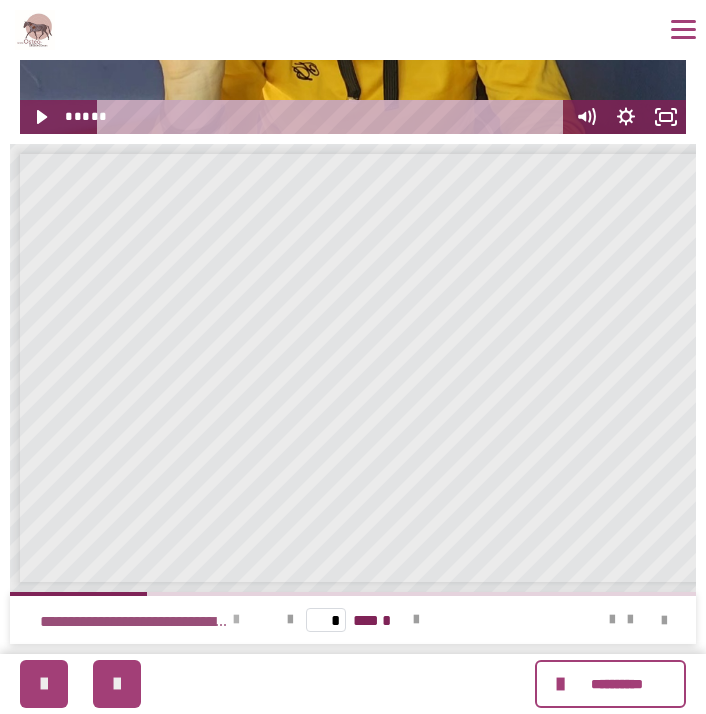 click at bounding box center [236, 620] 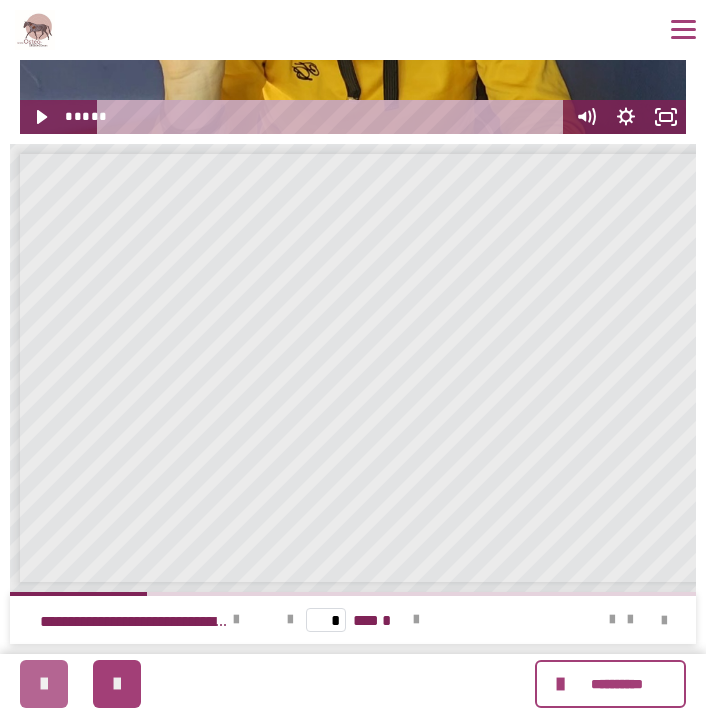 click at bounding box center (44, 684) 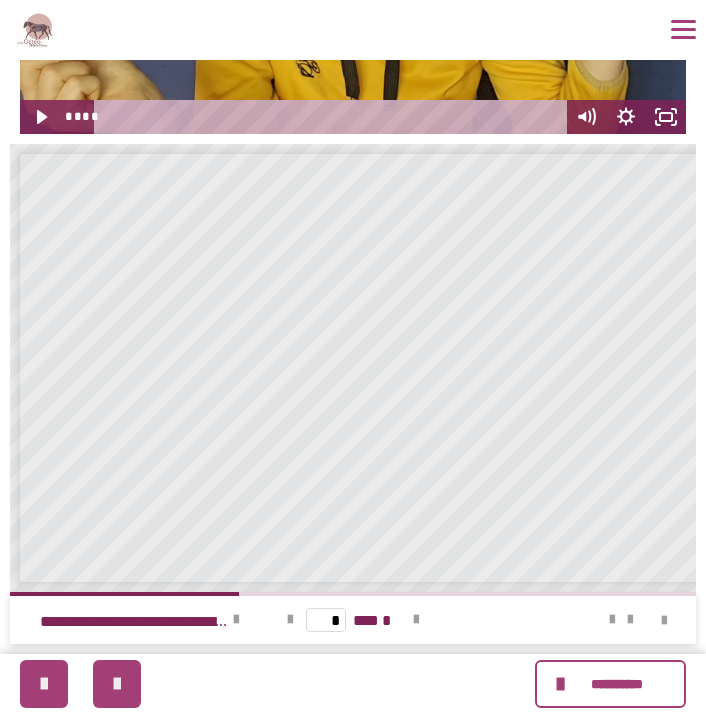 scroll, scrollTop: 585, scrollLeft: 0, axis: vertical 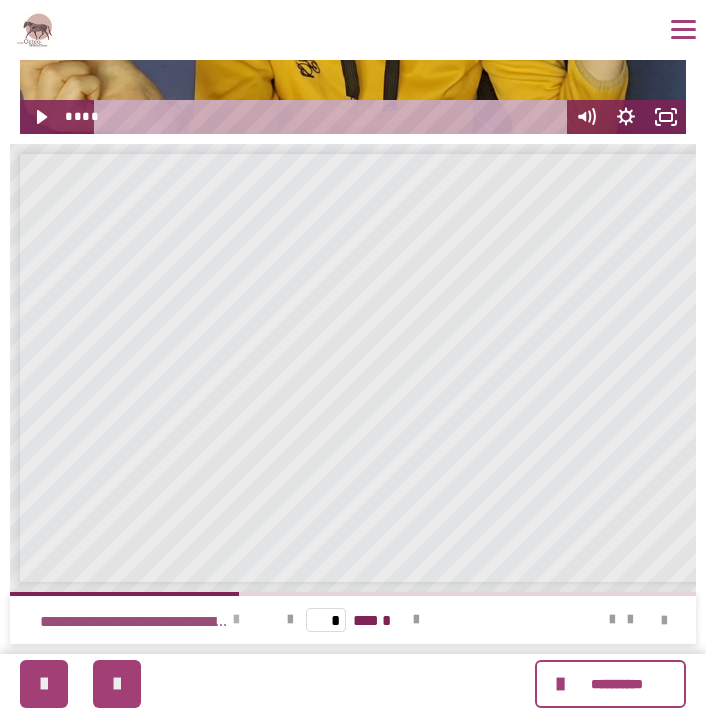 click at bounding box center (236, 620) 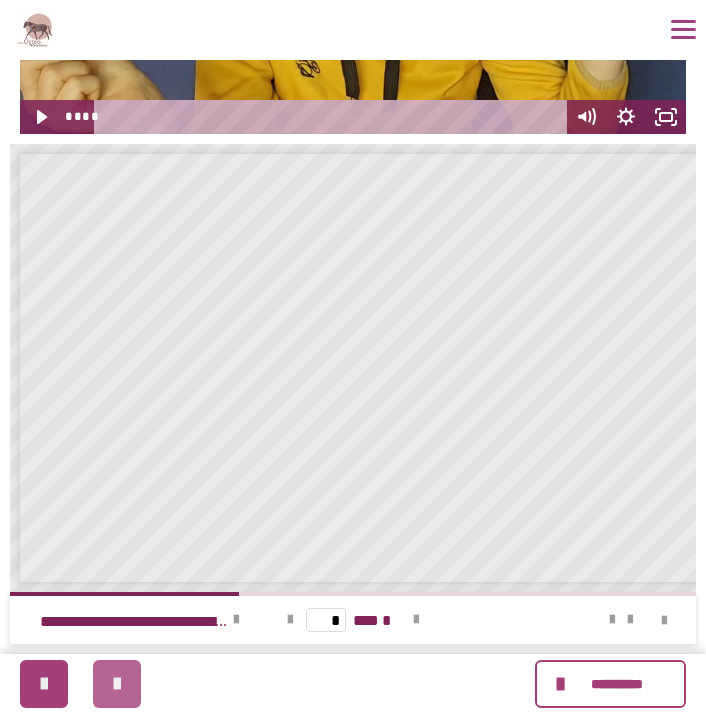 click at bounding box center [117, 684] 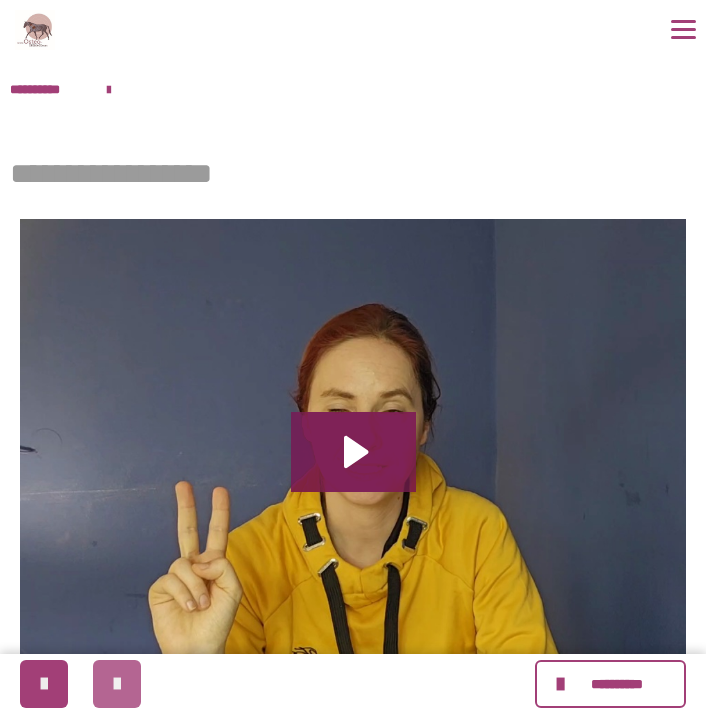 click at bounding box center [117, 684] 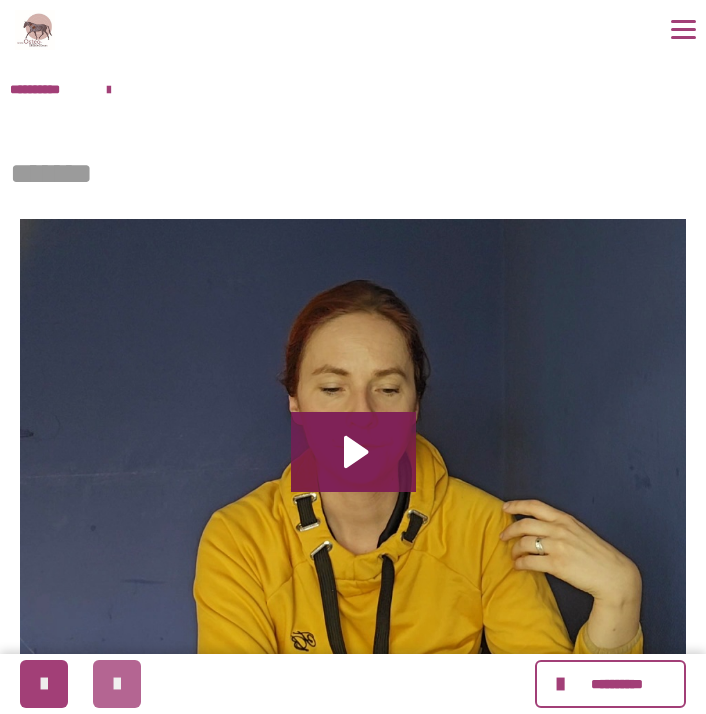 click at bounding box center [117, 684] 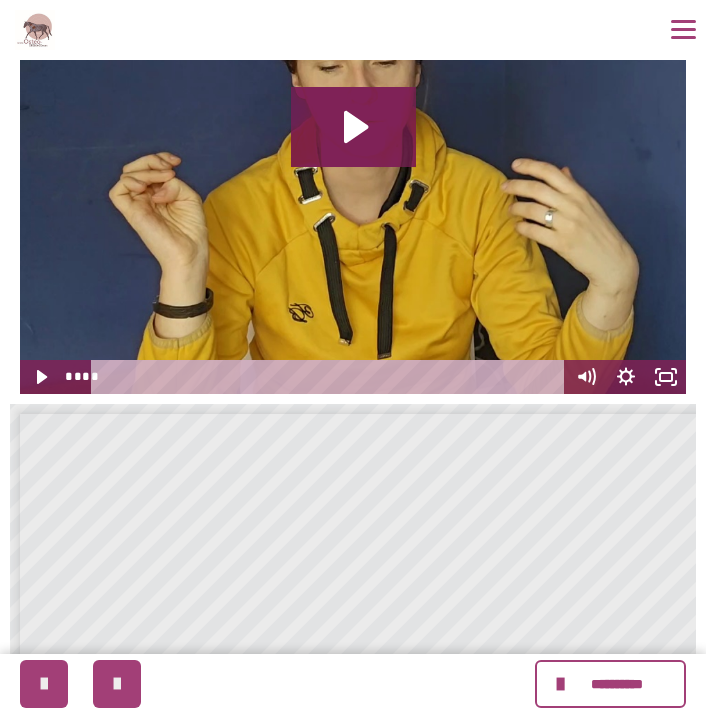 scroll, scrollTop: 214, scrollLeft: 0, axis: vertical 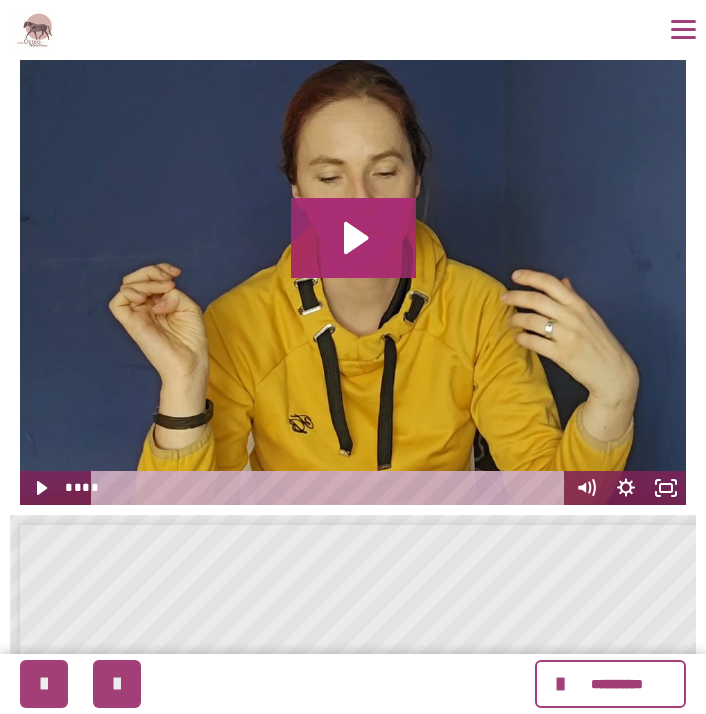 click 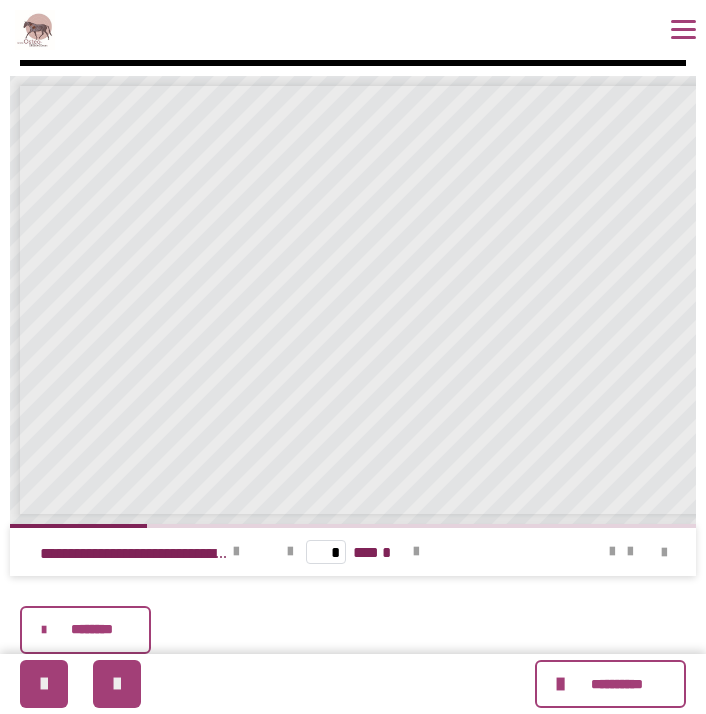 scroll, scrollTop: 653, scrollLeft: 0, axis: vertical 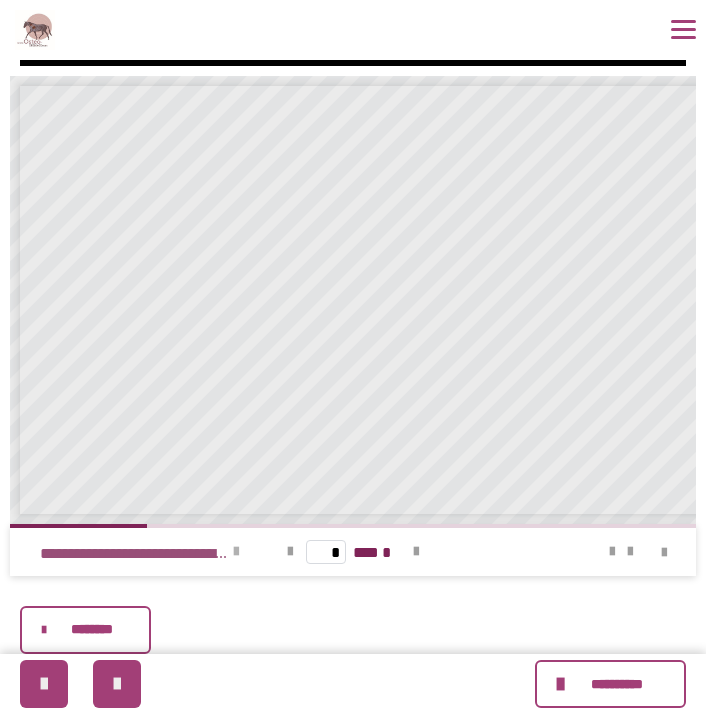 click at bounding box center (236, 552) 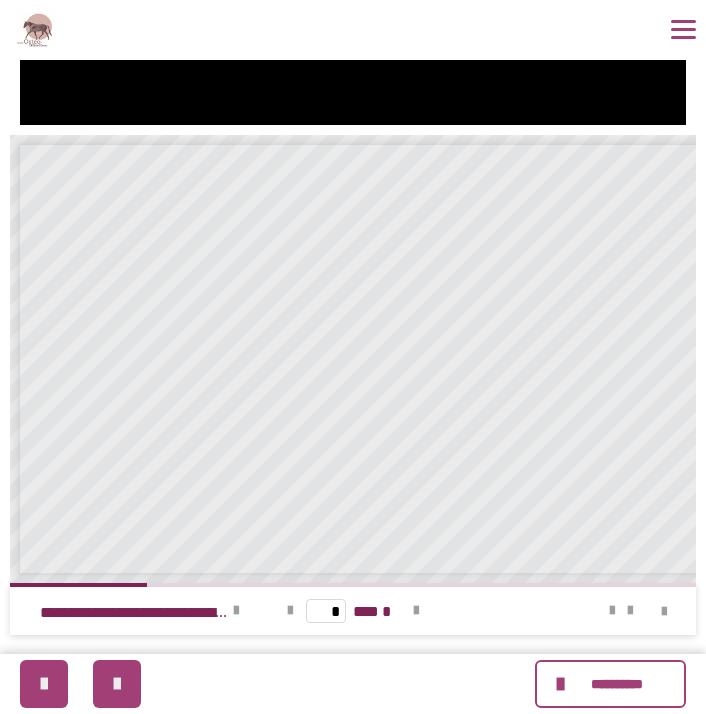 scroll, scrollTop: 595, scrollLeft: 0, axis: vertical 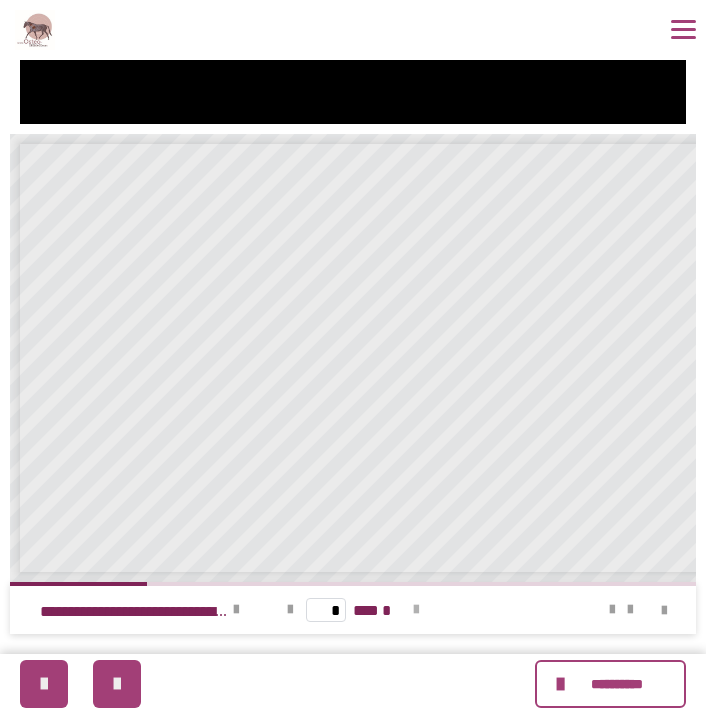 click at bounding box center [416, 610] 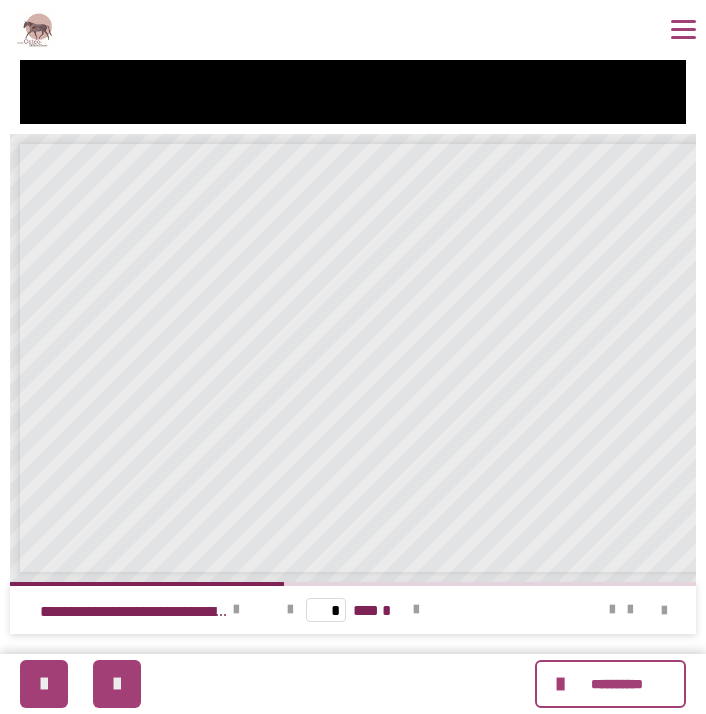 click on "* *** *" at bounding box center [353, 610] 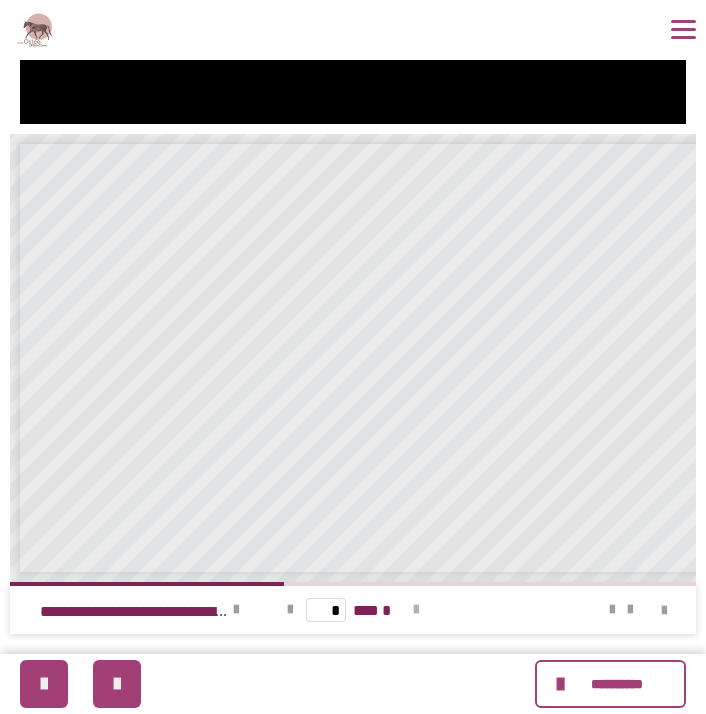 click at bounding box center [416, 610] 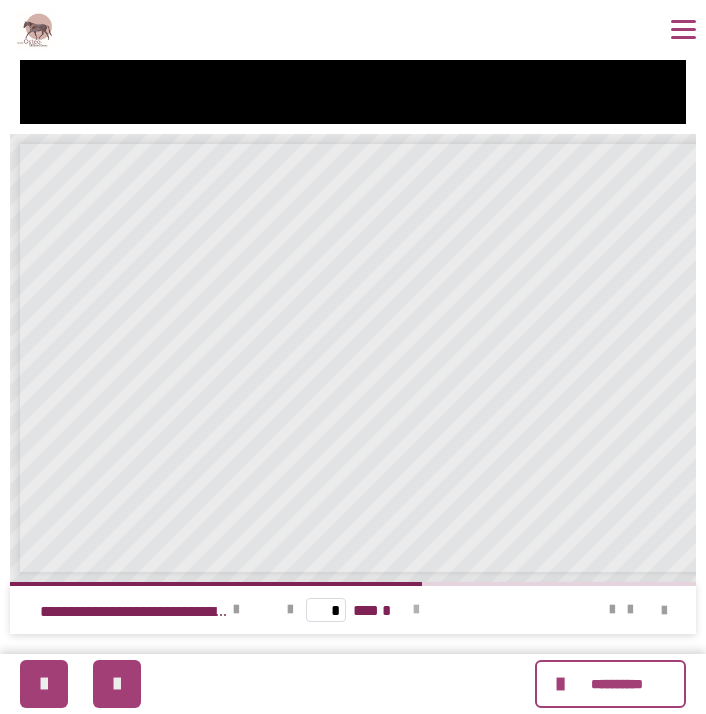 click at bounding box center [416, 610] 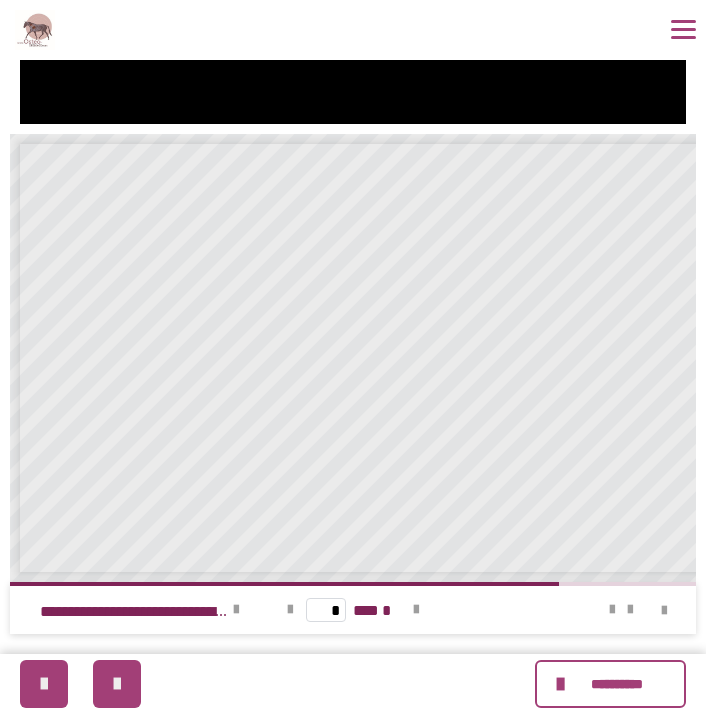 click on "* *** *" at bounding box center [353, 610] 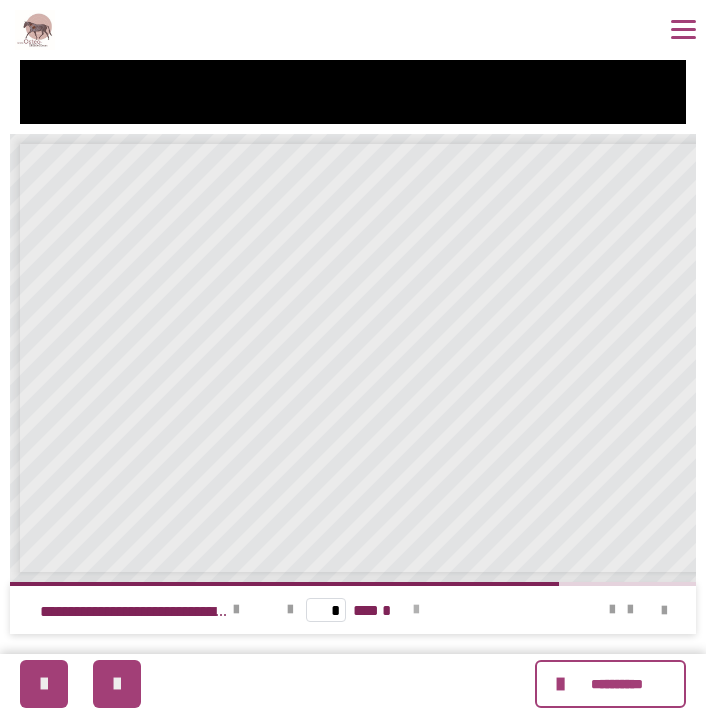 click at bounding box center [416, 610] 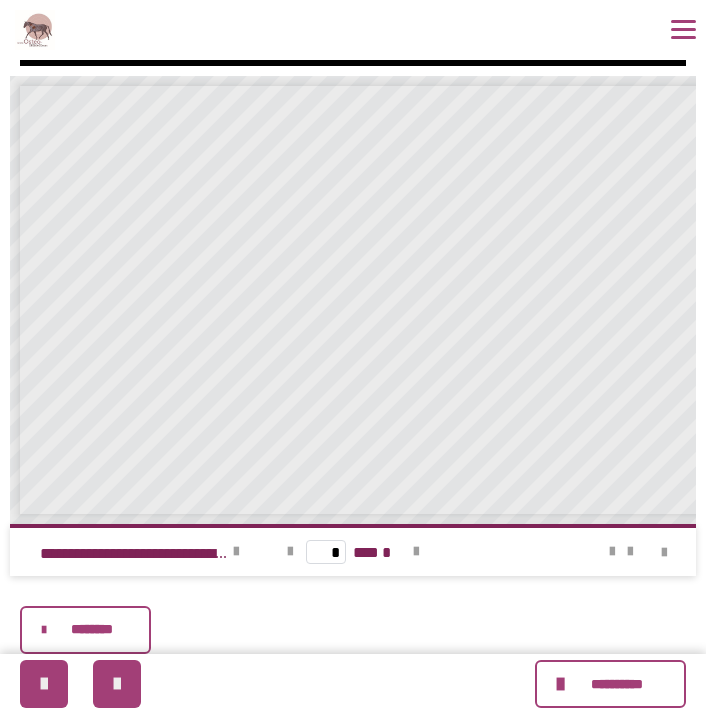 scroll, scrollTop: 653, scrollLeft: 0, axis: vertical 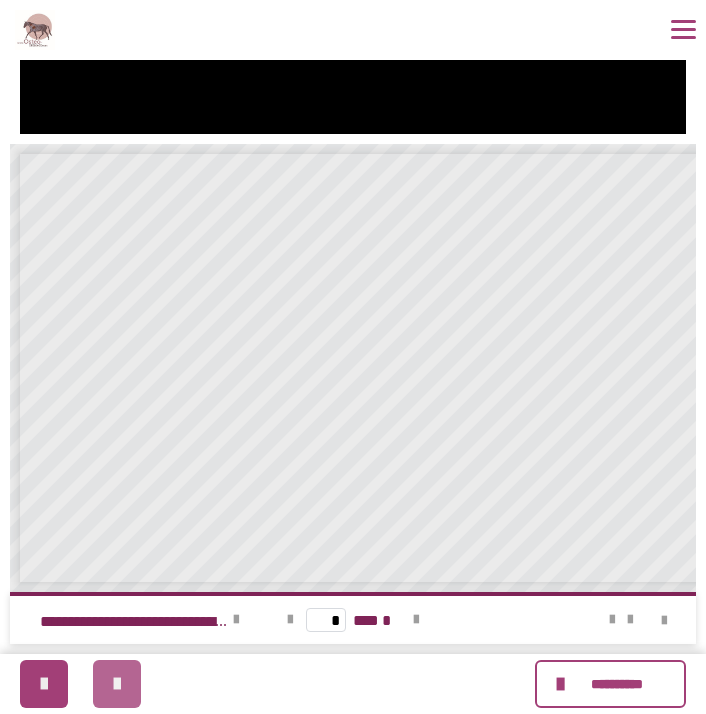 click at bounding box center (117, 684) 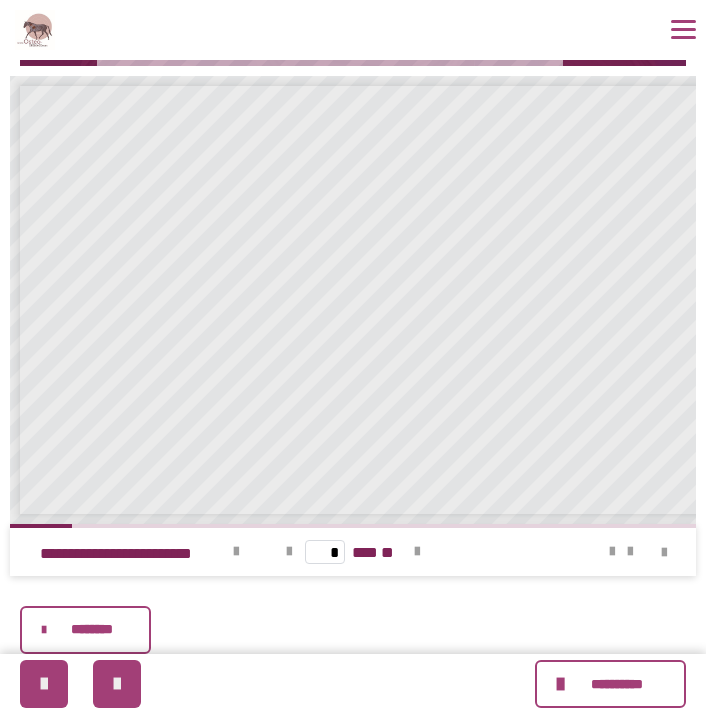 scroll, scrollTop: 653, scrollLeft: 0, axis: vertical 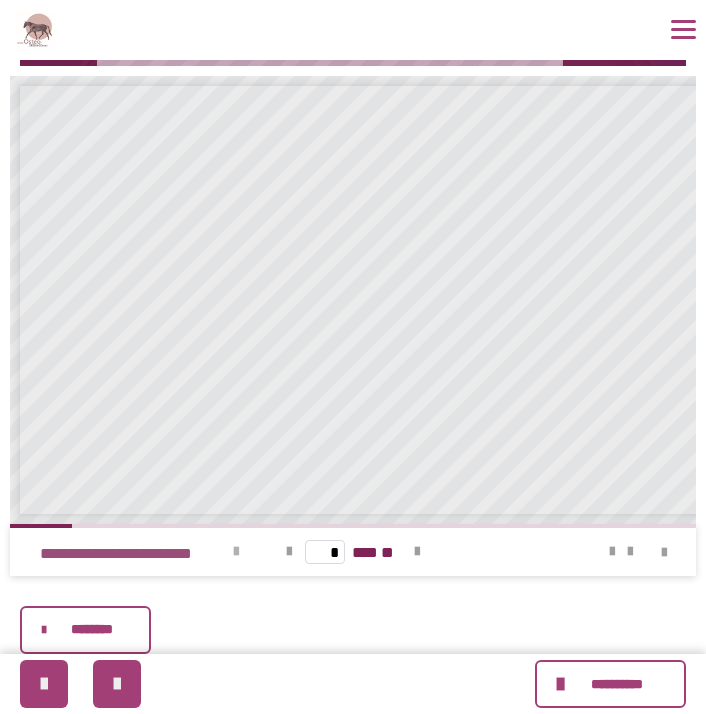 click on "**********" at bounding box center (145, 552) 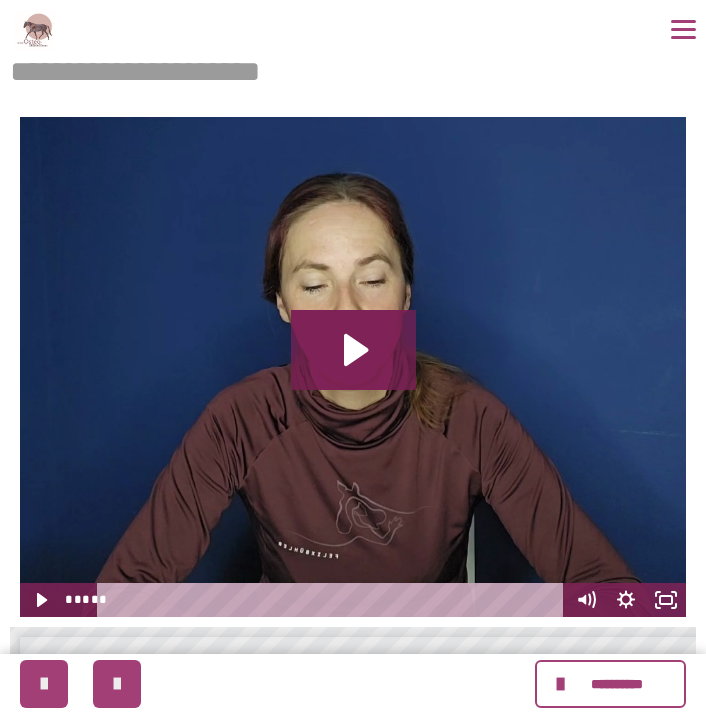 scroll, scrollTop: 149, scrollLeft: 0, axis: vertical 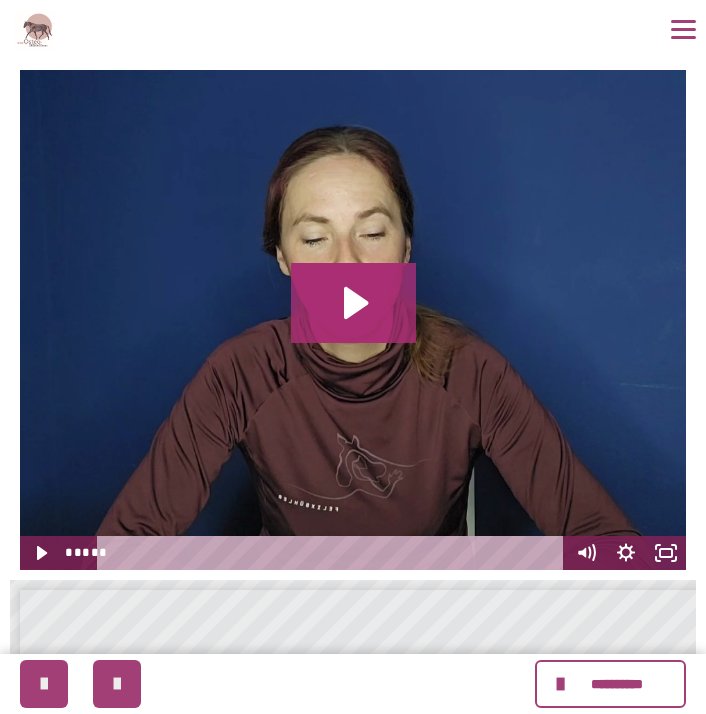 click 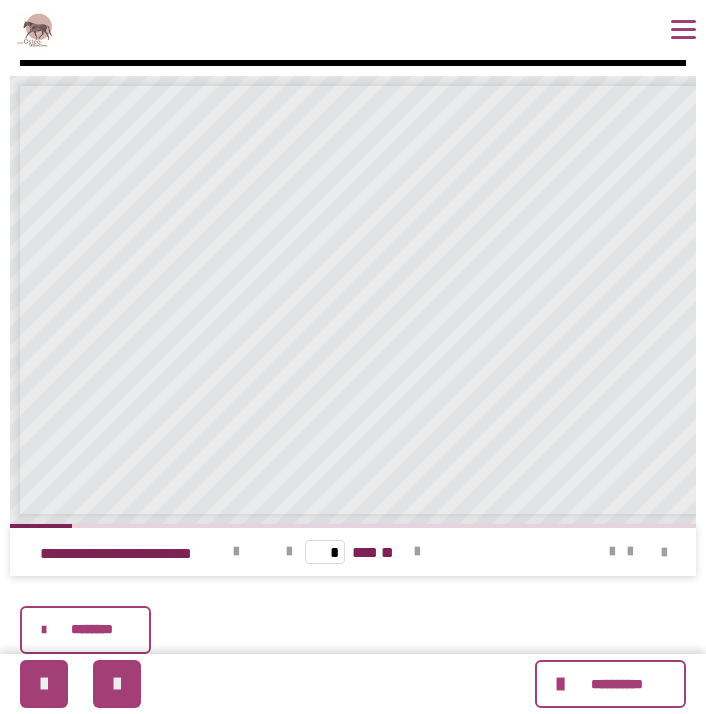scroll, scrollTop: 653, scrollLeft: 0, axis: vertical 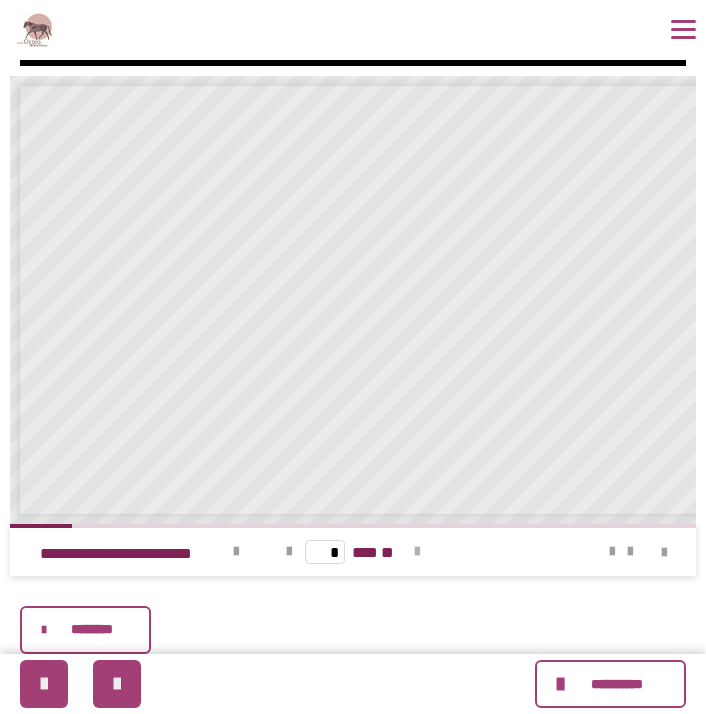 click at bounding box center [417, 552] 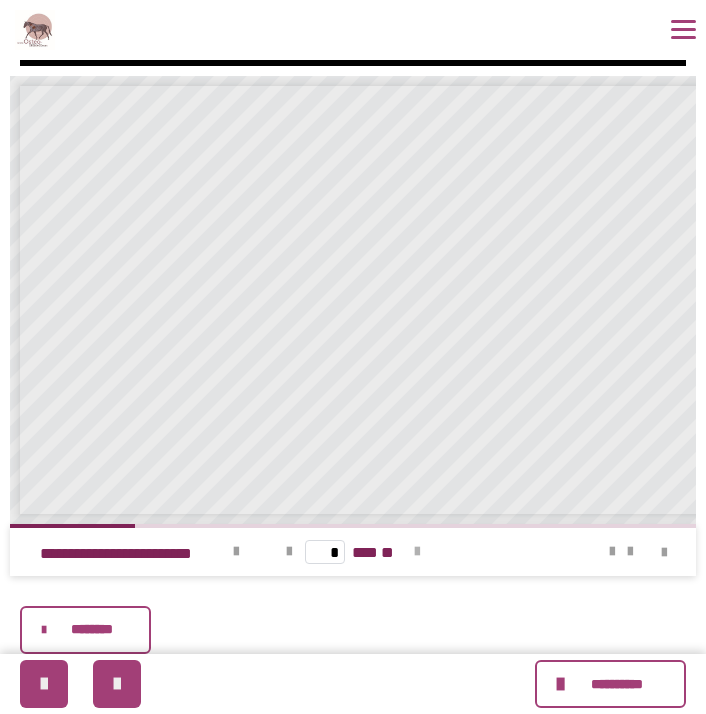 click at bounding box center (417, 552) 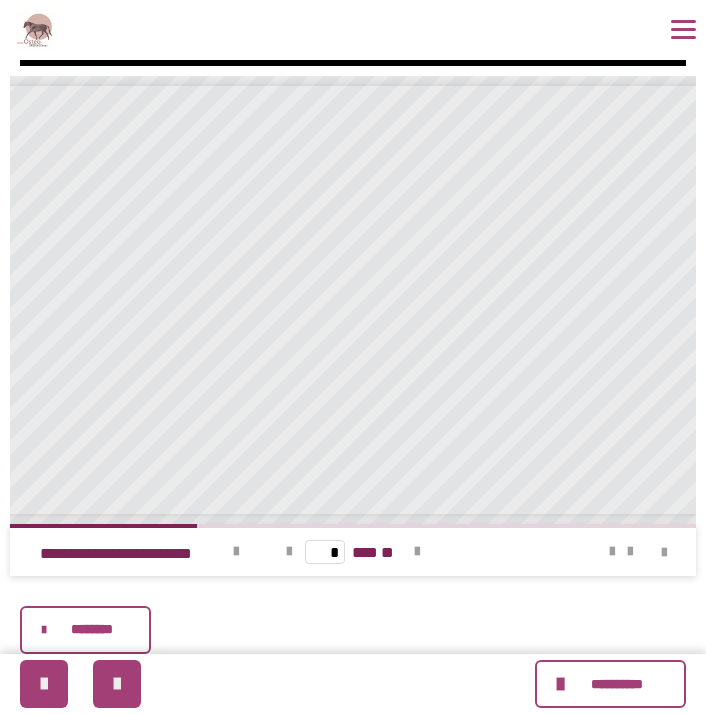 scroll, scrollTop: 0, scrollLeft: 83, axis: horizontal 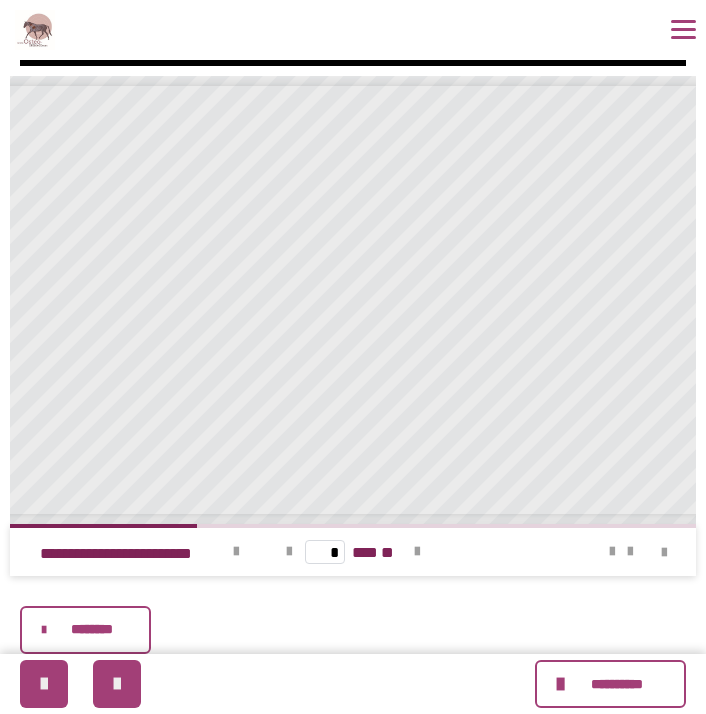 click on "* *** **" at bounding box center (353, 552) 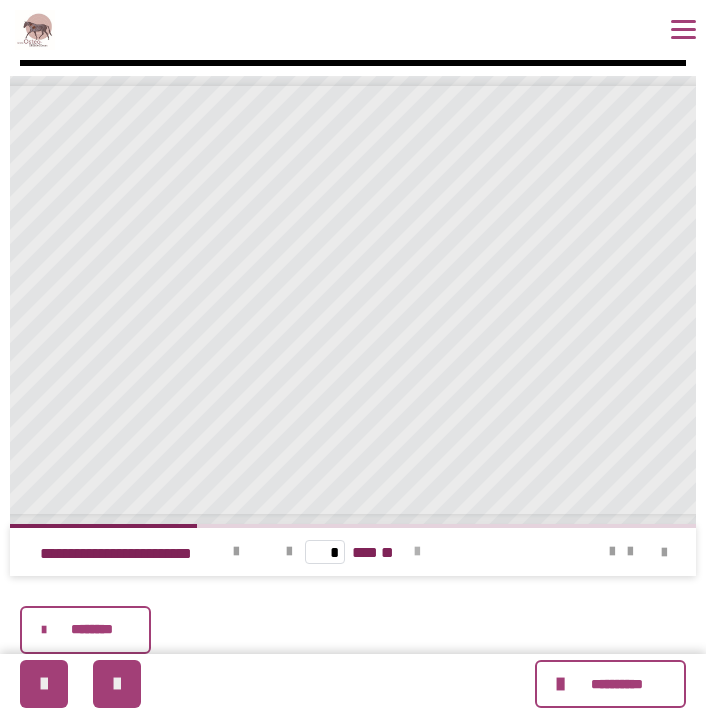 click at bounding box center [417, 552] 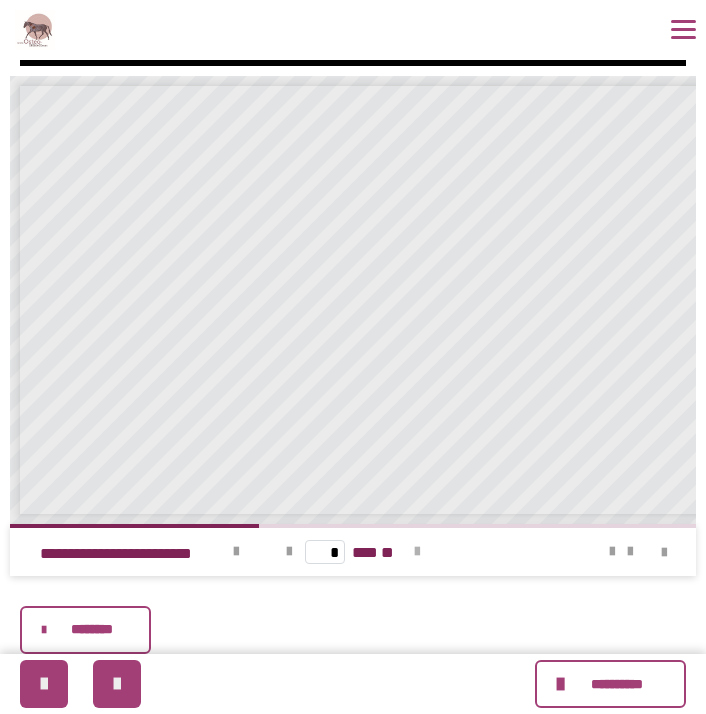 click at bounding box center (417, 552) 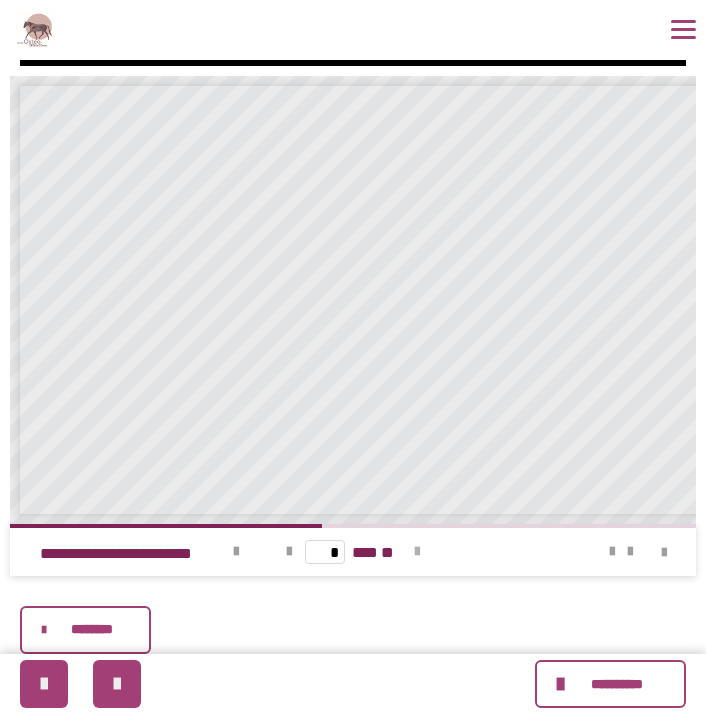 click at bounding box center [417, 552] 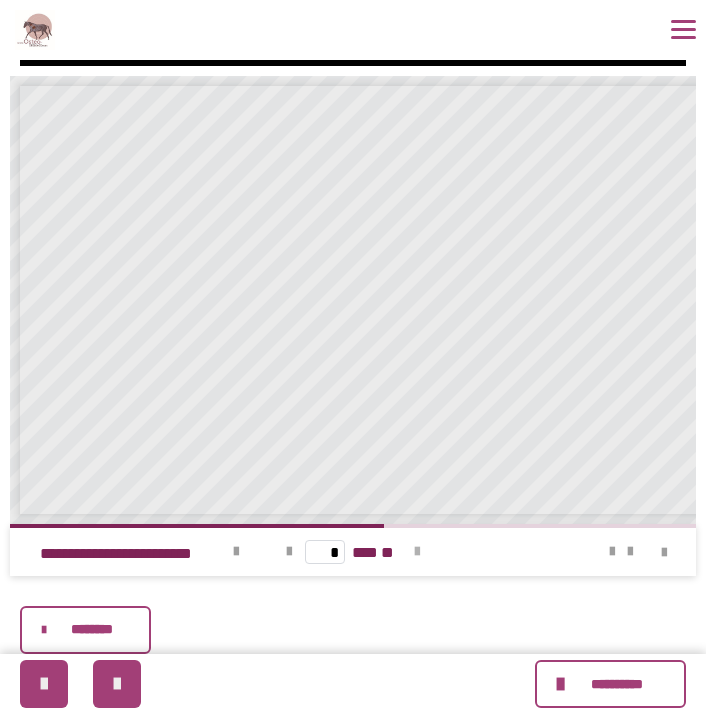 click at bounding box center (417, 552) 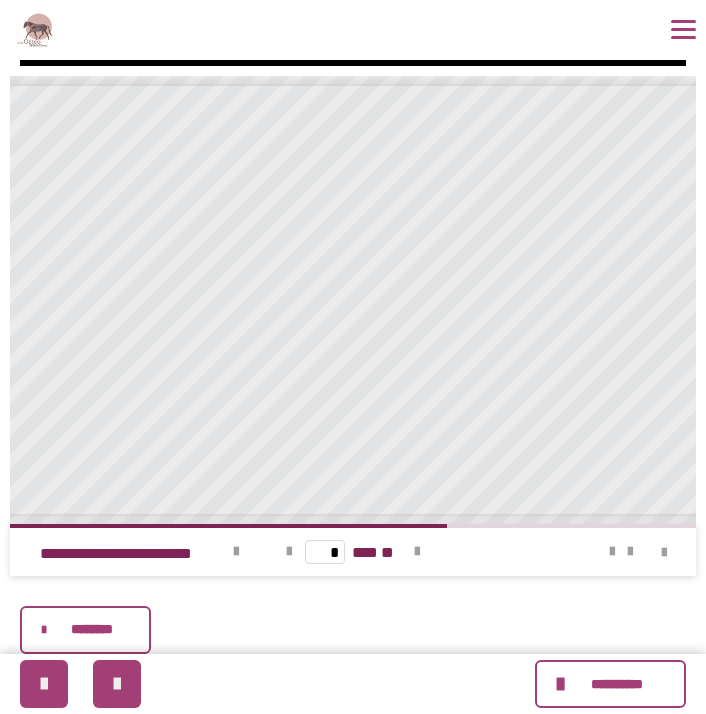 scroll, scrollTop: 0, scrollLeft: 25, axis: horizontal 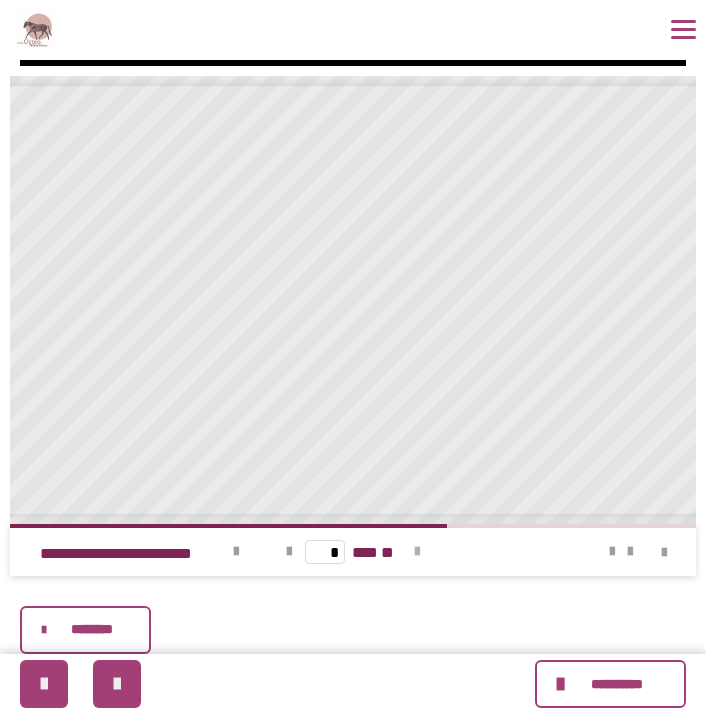 click at bounding box center [417, 552] 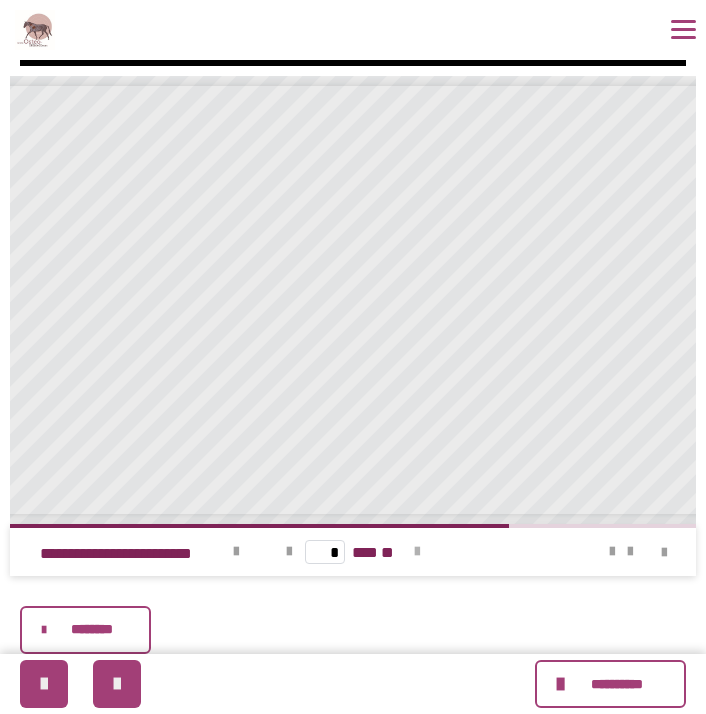 scroll, scrollTop: 0, scrollLeft: 0, axis: both 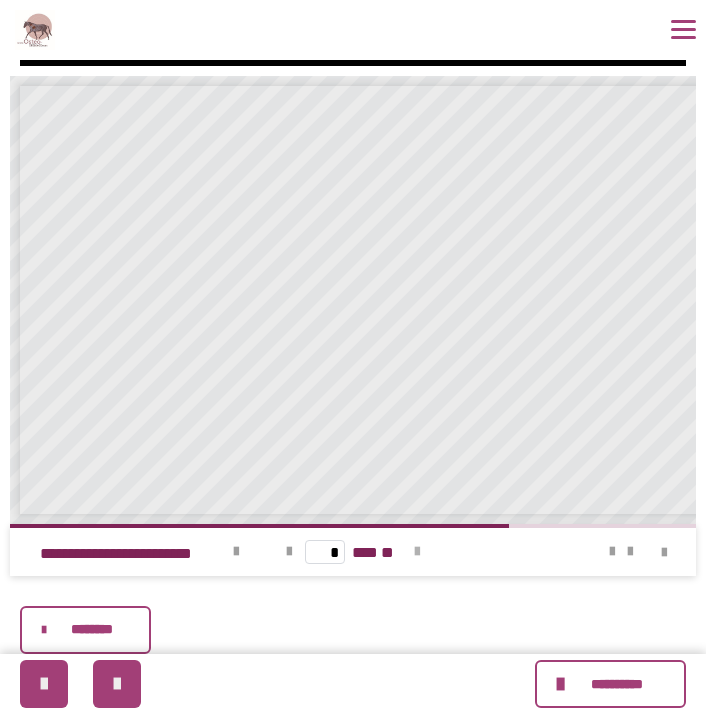 click at bounding box center (417, 552) 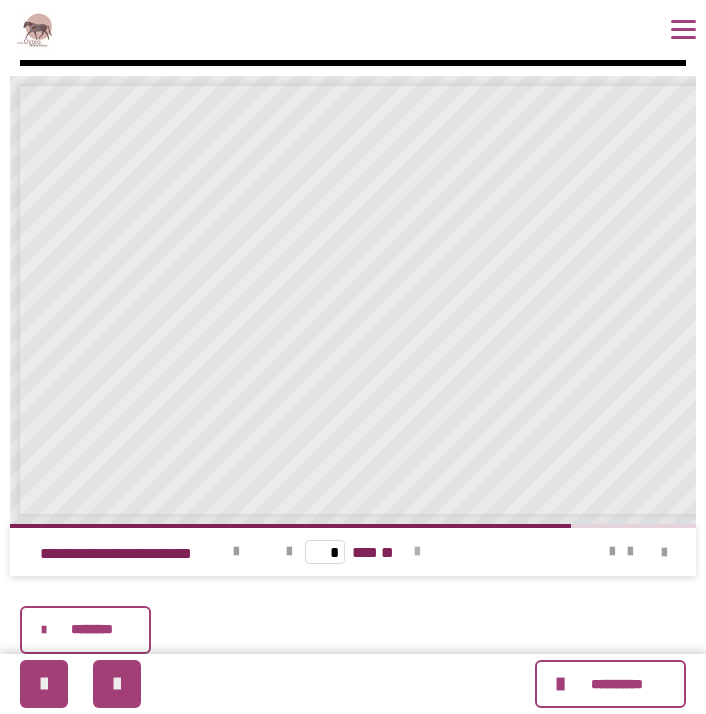 click at bounding box center (417, 552) 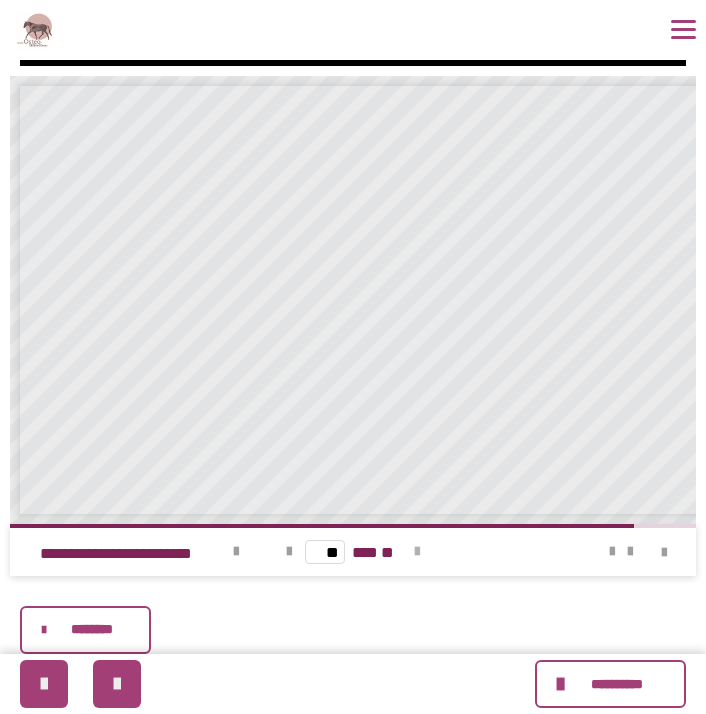 click at bounding box center [417, 552] 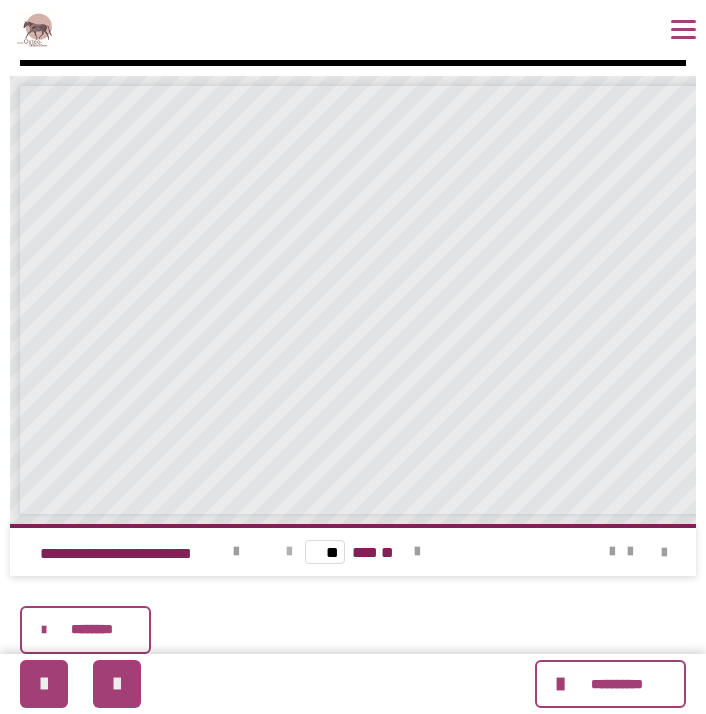 click at bounding box center [289, 552] 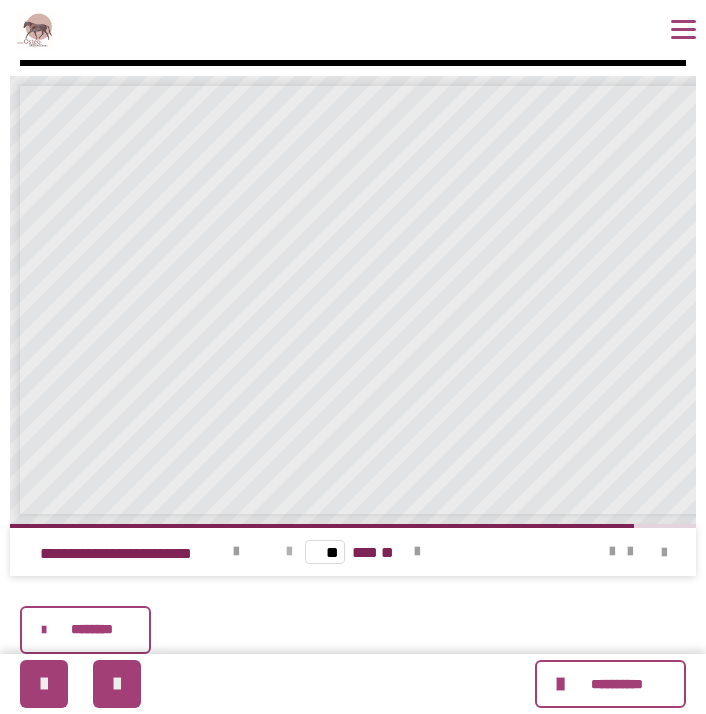 click at bounding box center (289, 552) 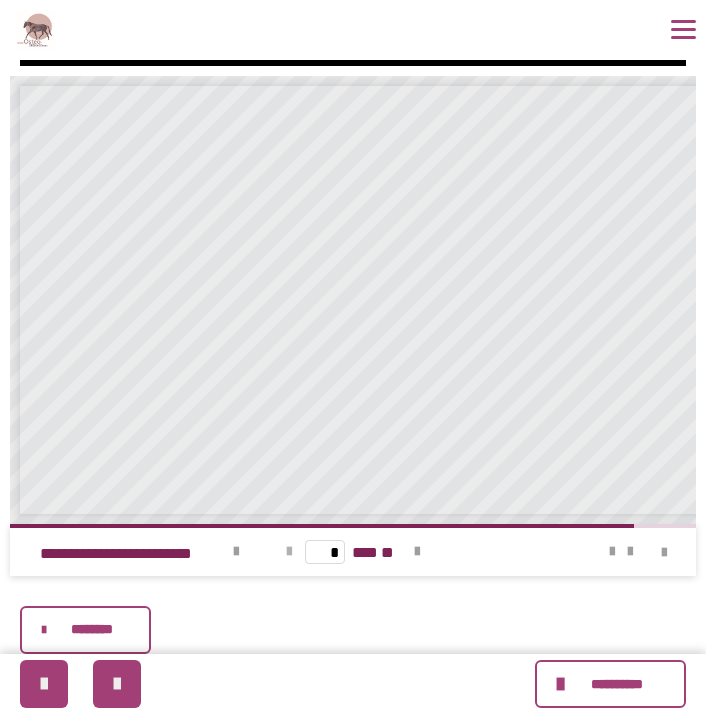 click at bounding box center [289, 552] 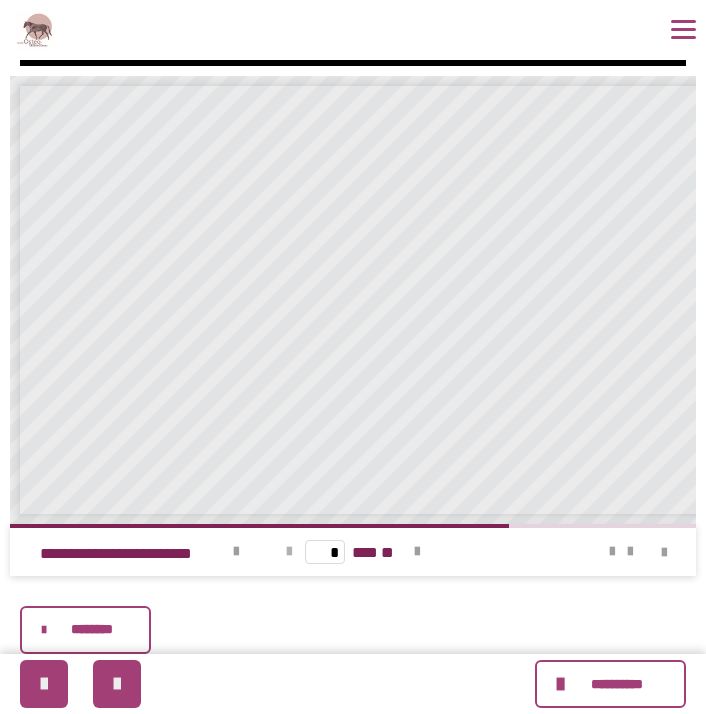 click at bounding box center [289, 552] 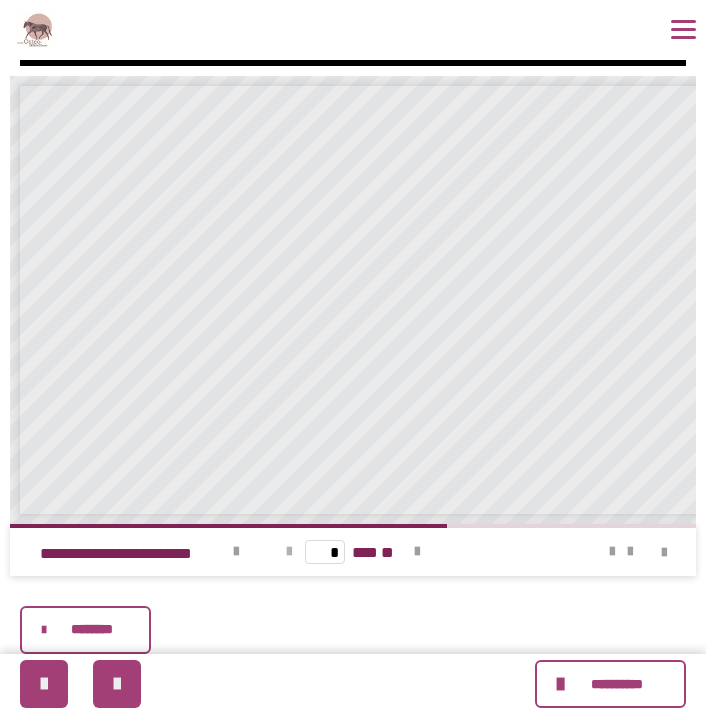 click at bounding box center [289, 552] 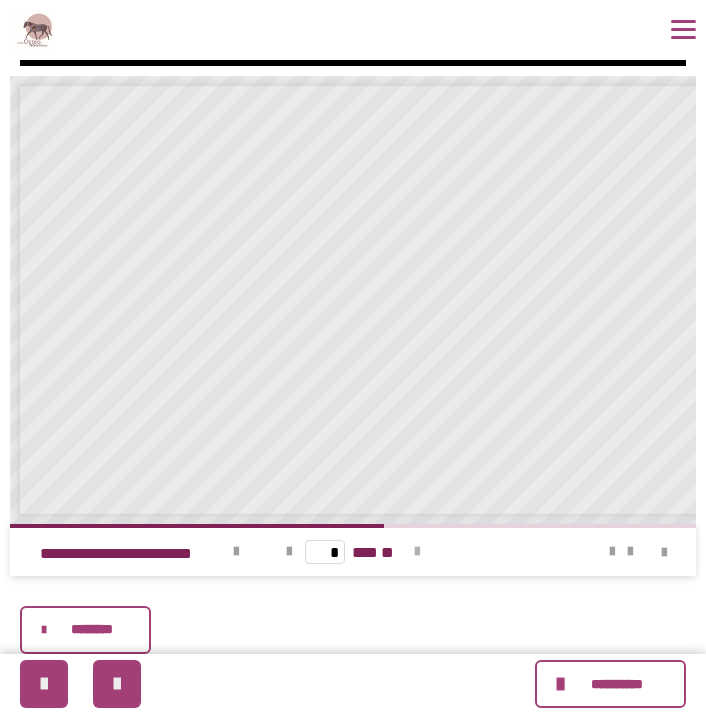 click at bounding box center (417, 552) 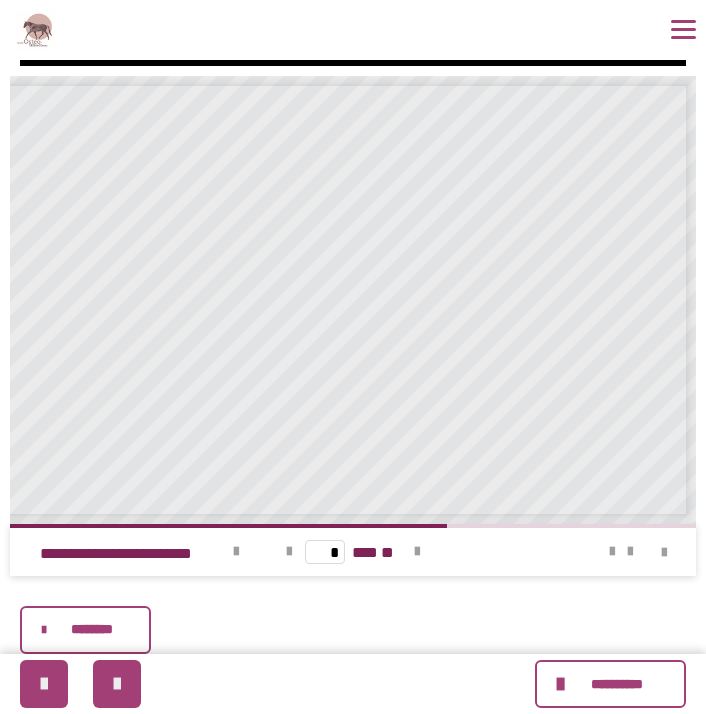 scroll, scrollTop: 0, scrollLeft: 110, axis: horizontal 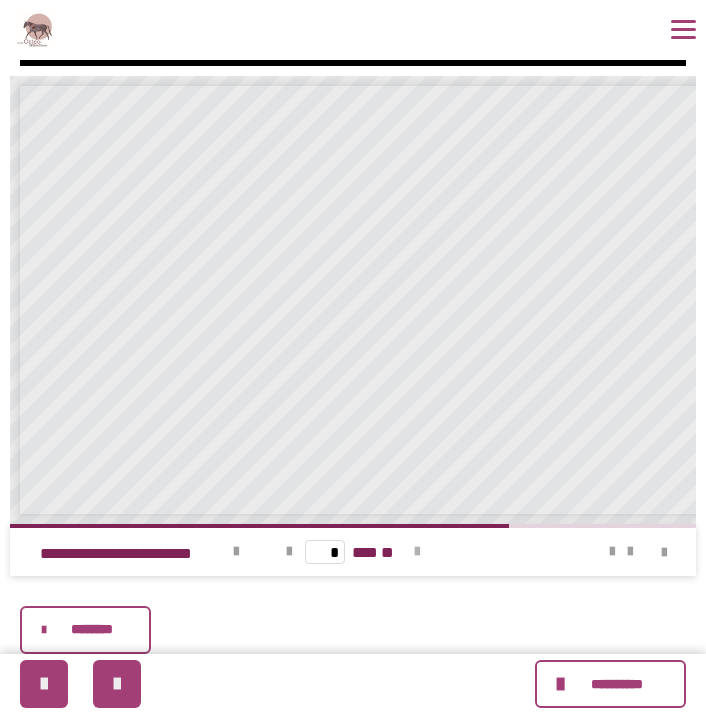 click at bounding box center [417, 552] 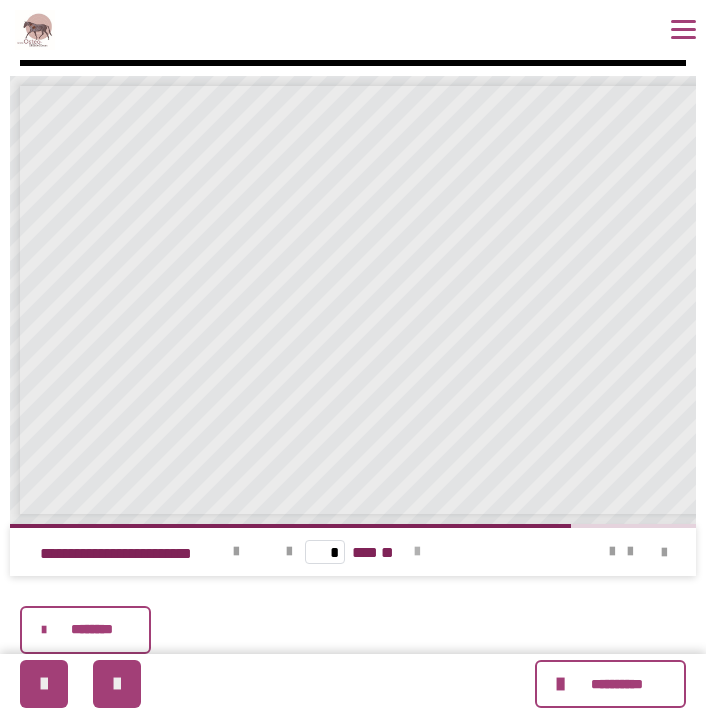 click at bounding box center (417, 552) 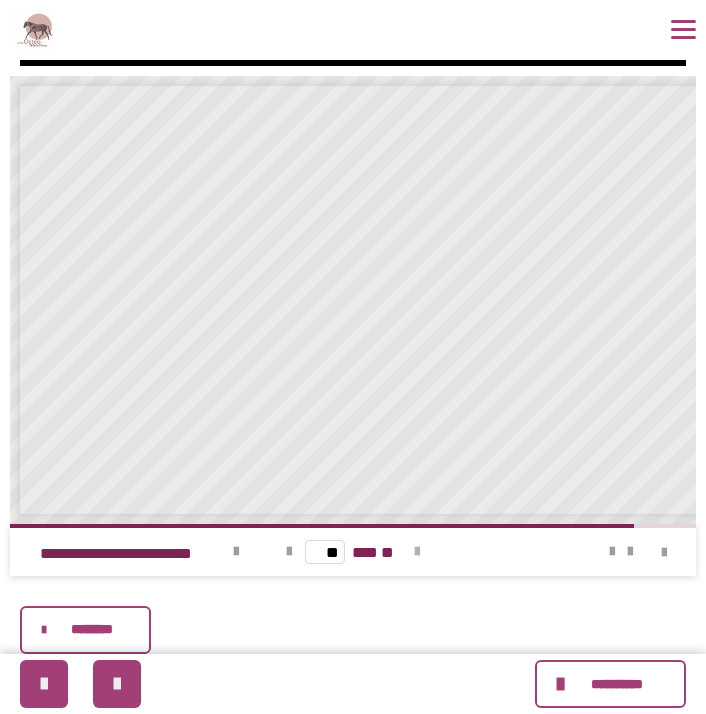 click at bounding box center (417, 552) 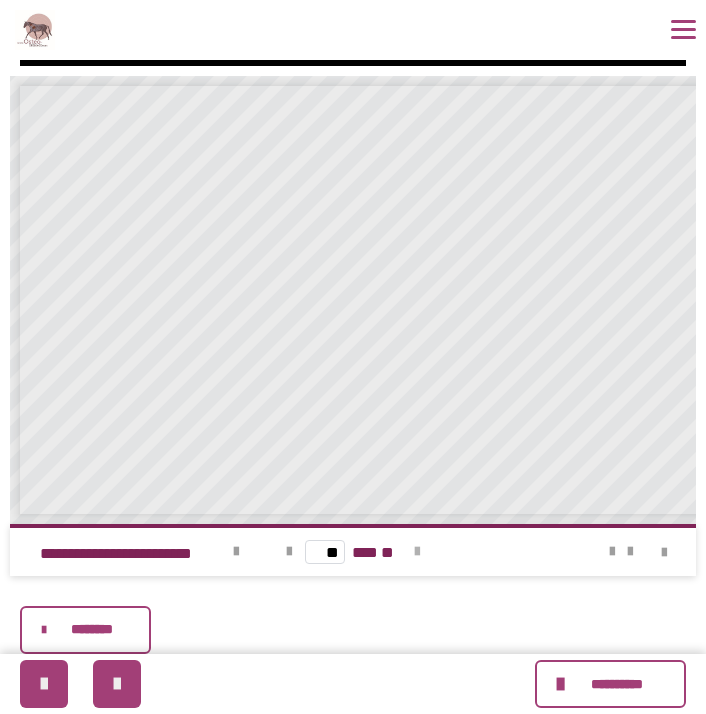type on "**" 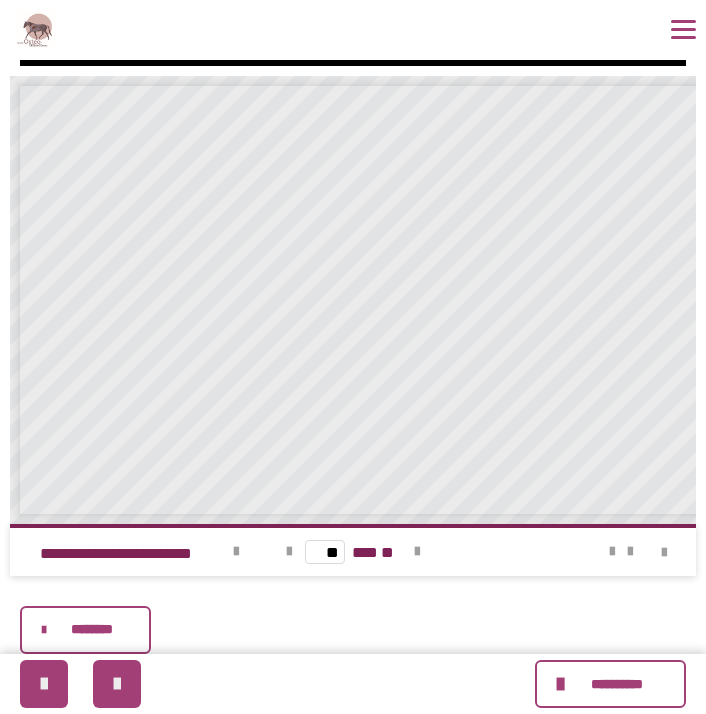 click on "********" at bounding box center [92, 629] 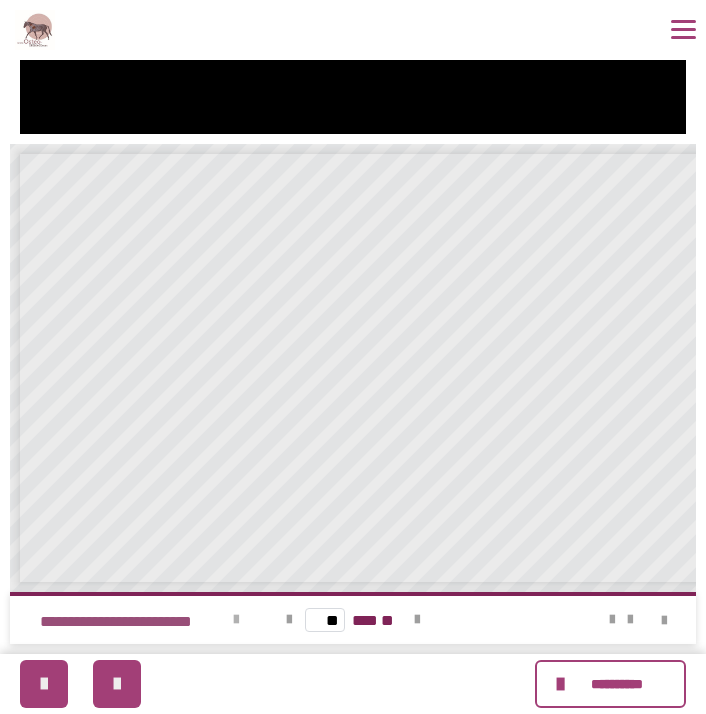 scroll, scrollTop: 585, scrollLeft: 0, axis: vertical 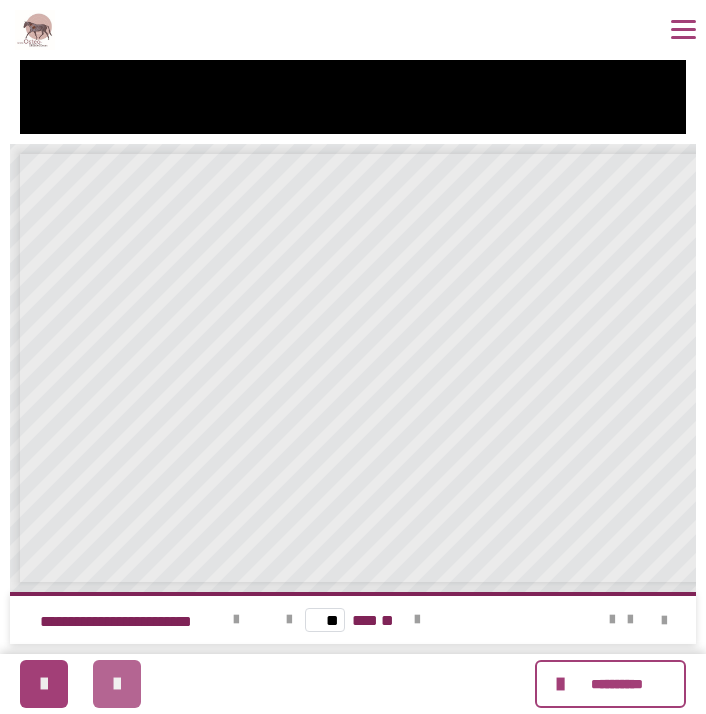 click at bounding box center (117, 684) 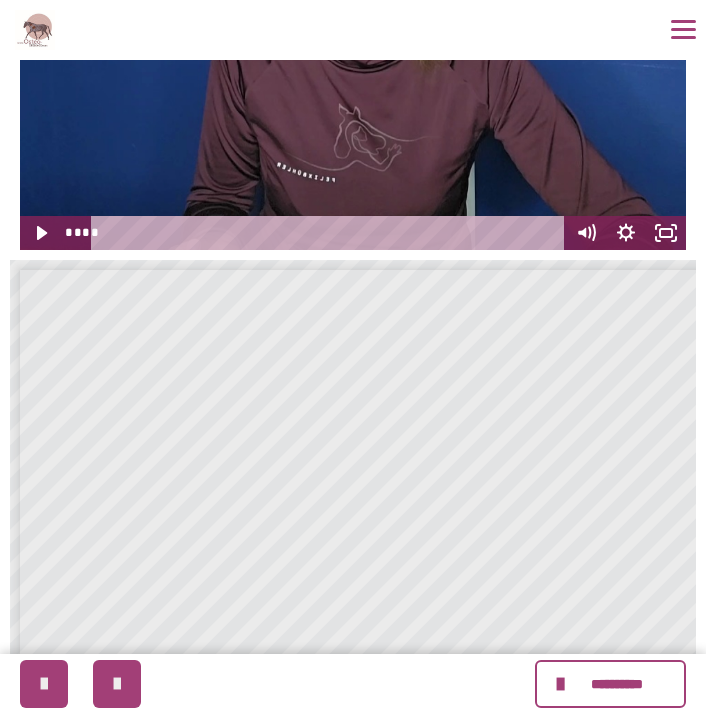 scroll, scrollTop: 238, scrollLeft: 0, axis: vertical 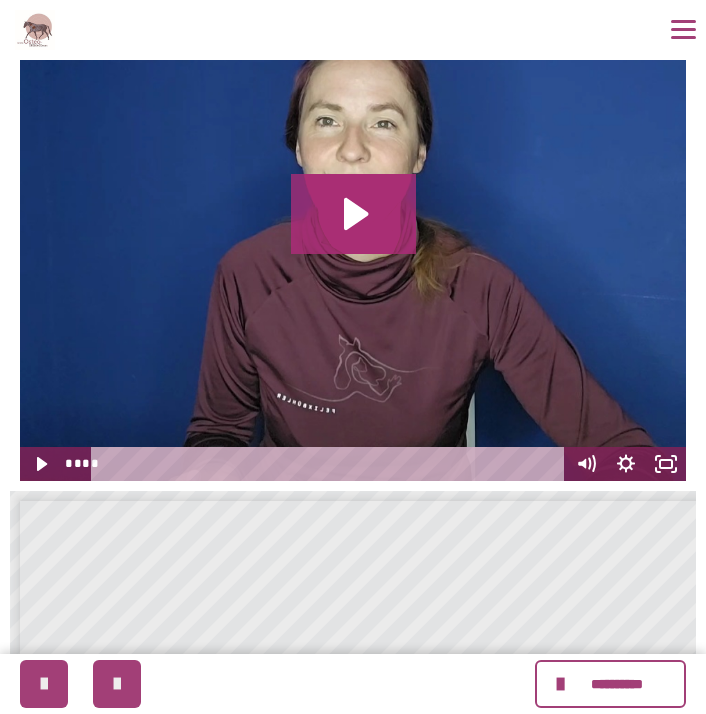 click 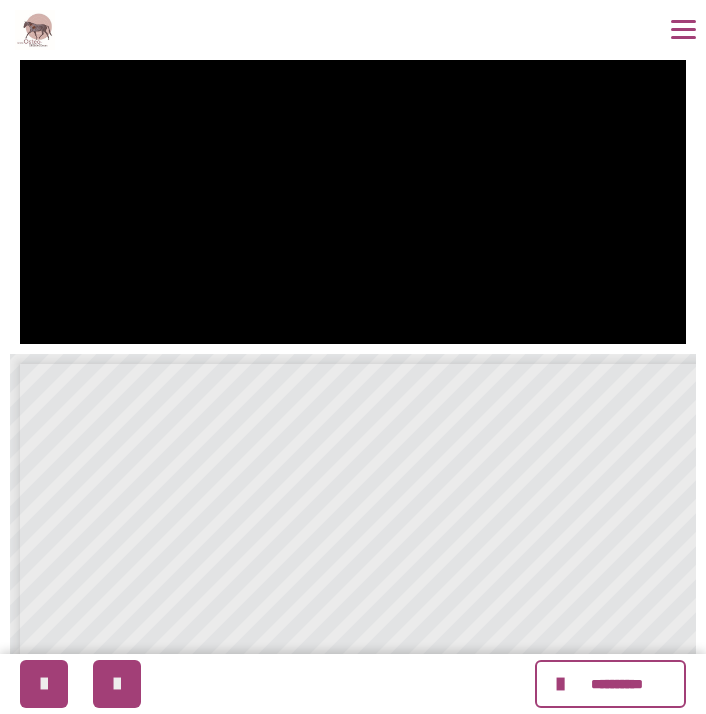scroll, scrollTop: 413, scrollLeft: 0, axis: vertical 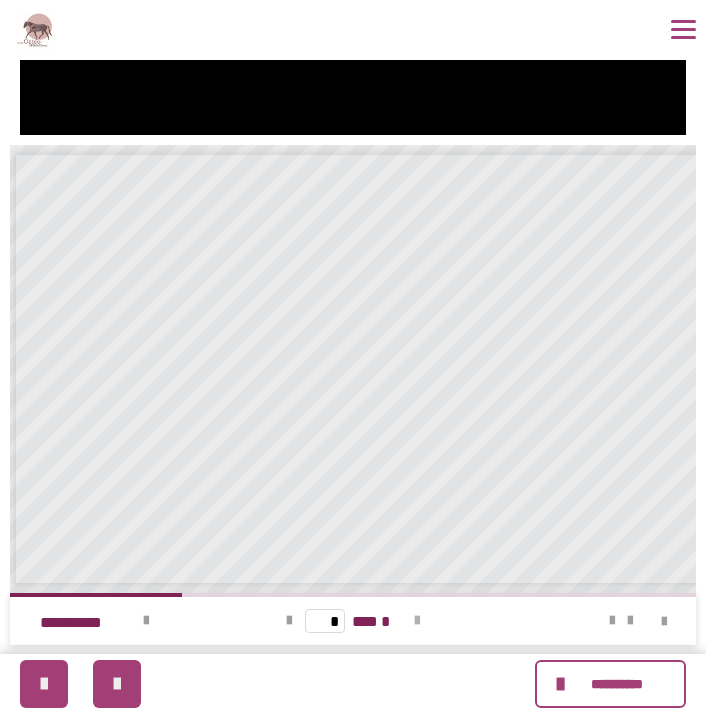 click at bounding box center (417, 621) 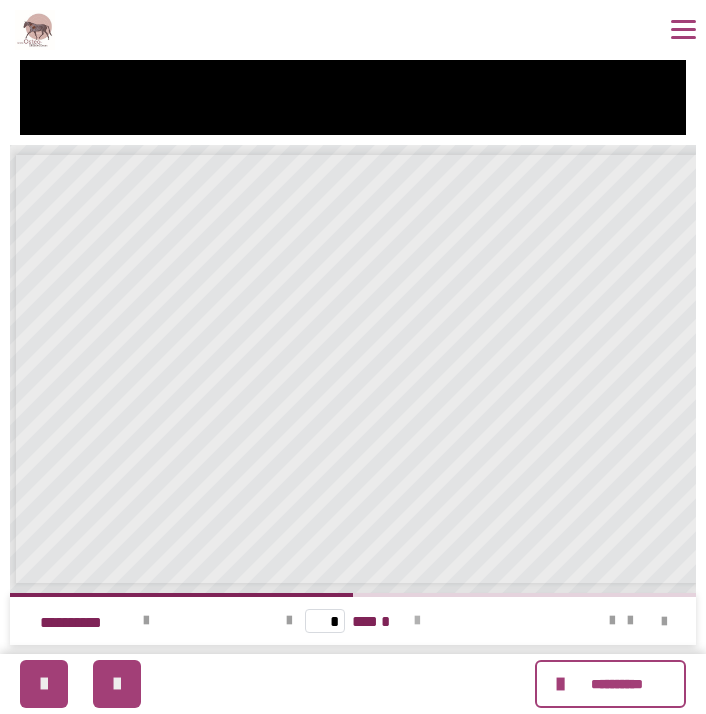 scroll, scrollTop: 0, scrollLeft: 0, axis: both 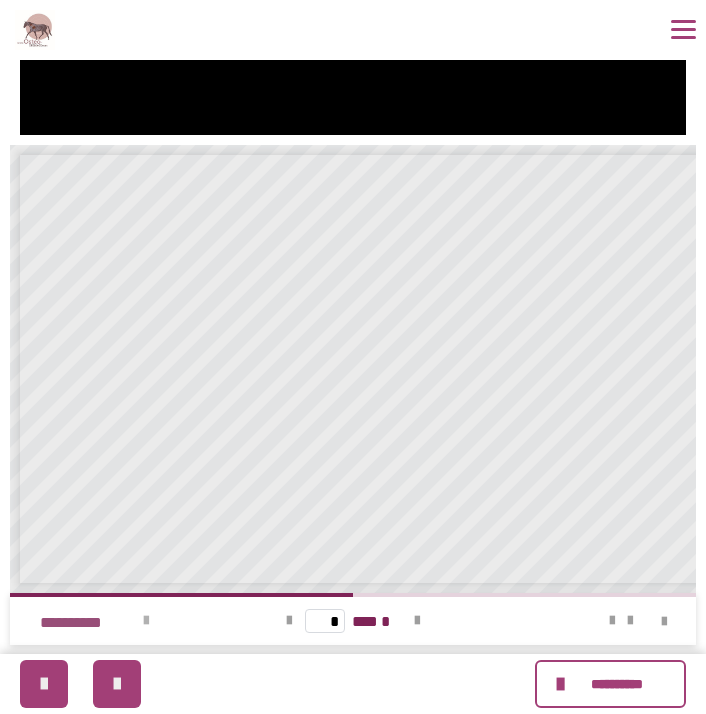 click at bounding box center [146, 621] 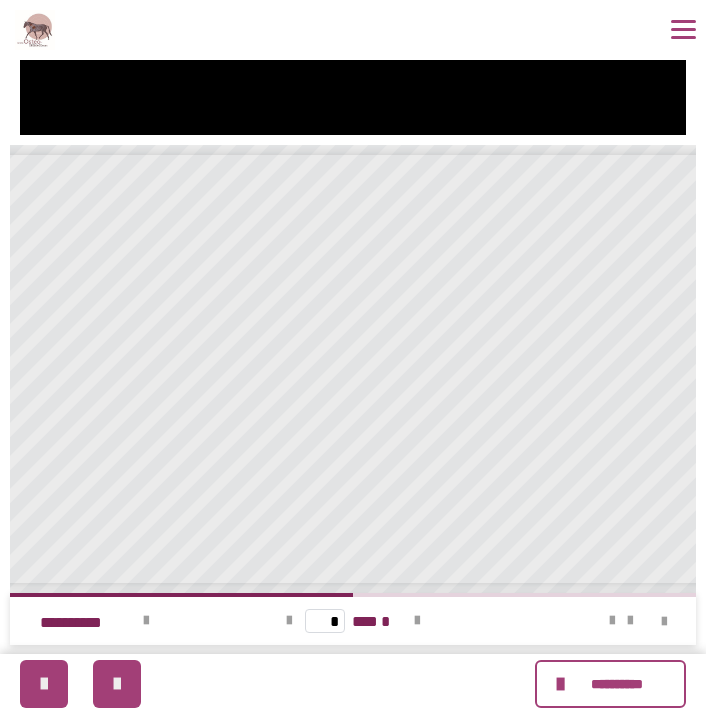 scroll, scrollTop: 0, scrollLeft: 94, axis: horizontal 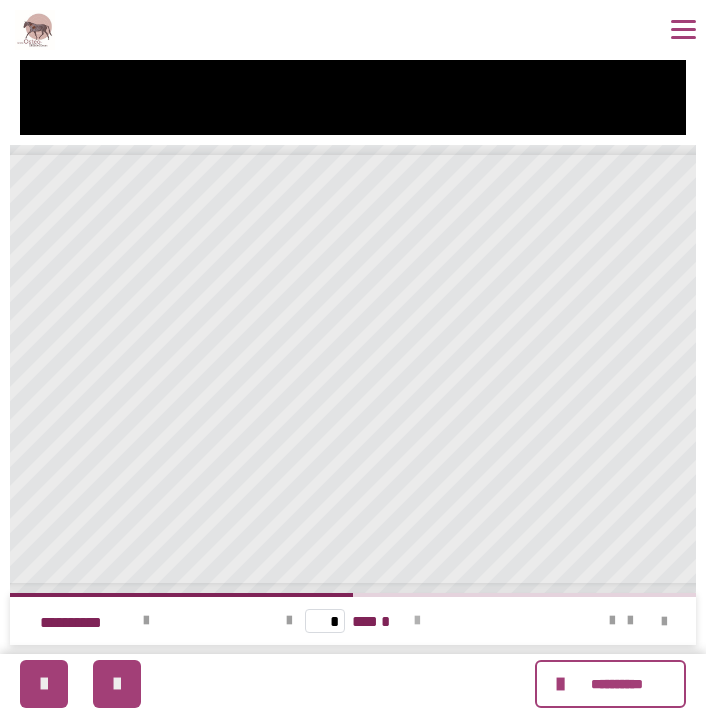 click at bounding box center (417, 621) 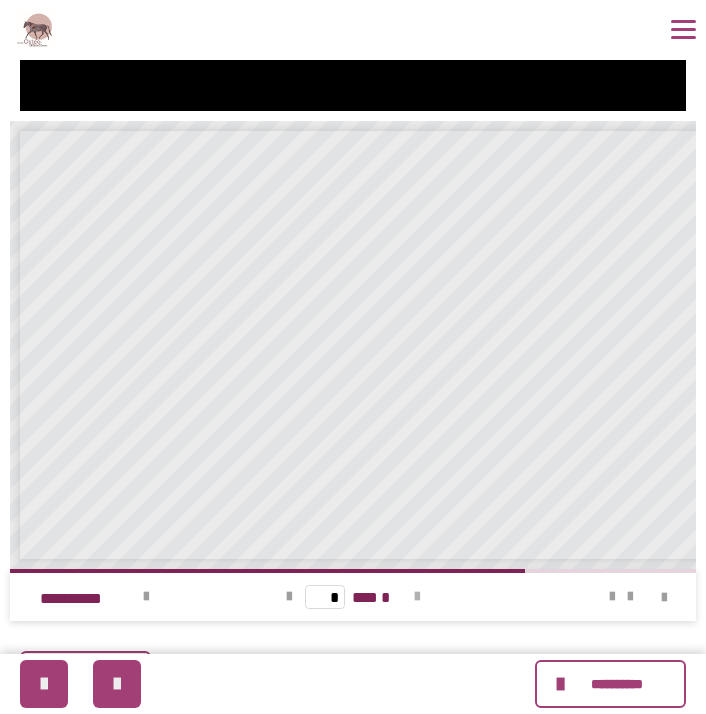 scroll, scrollTop: 610, scrollLeft: 0, axis: vertical 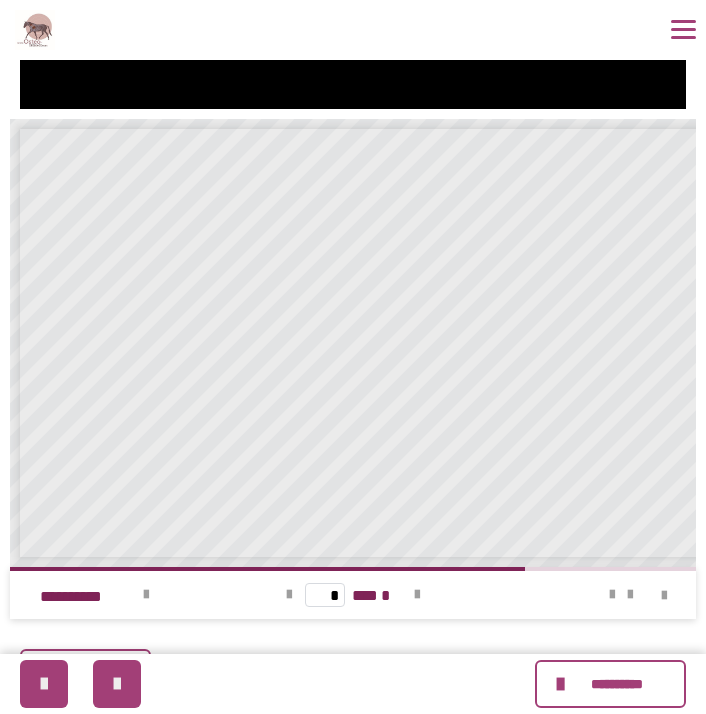 click on "* *** *" at bounding box center (352, 595) 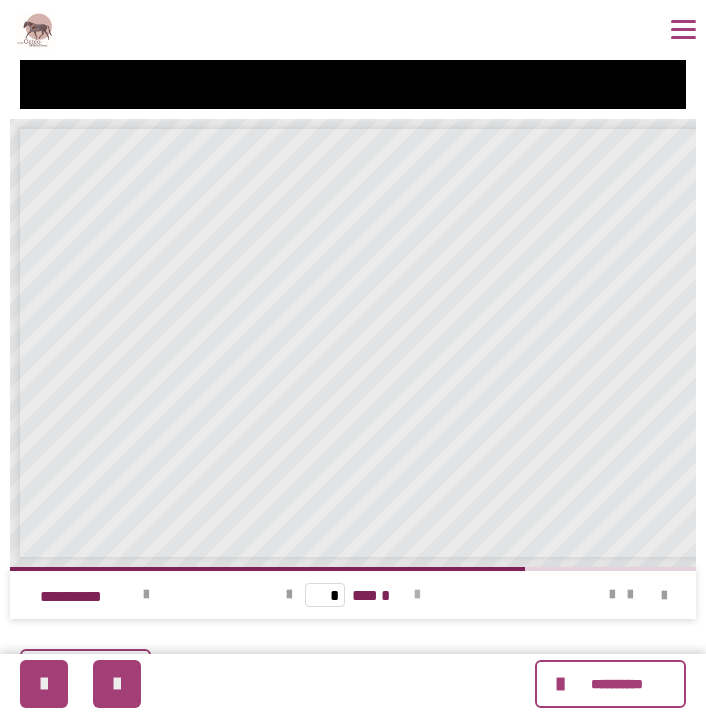 click at bounding box center [417, 595] 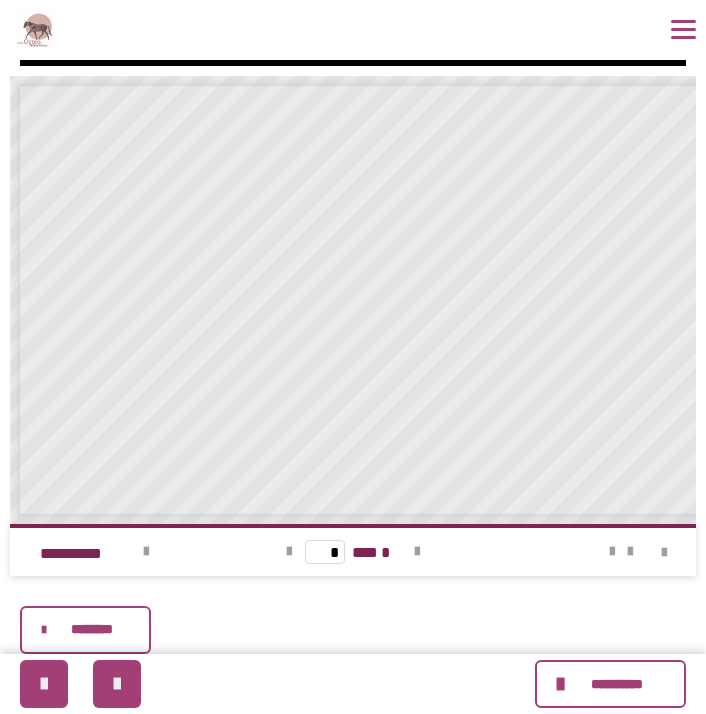 scroll, scrollTop: 653, scrollLeft: 0, axis: vertical 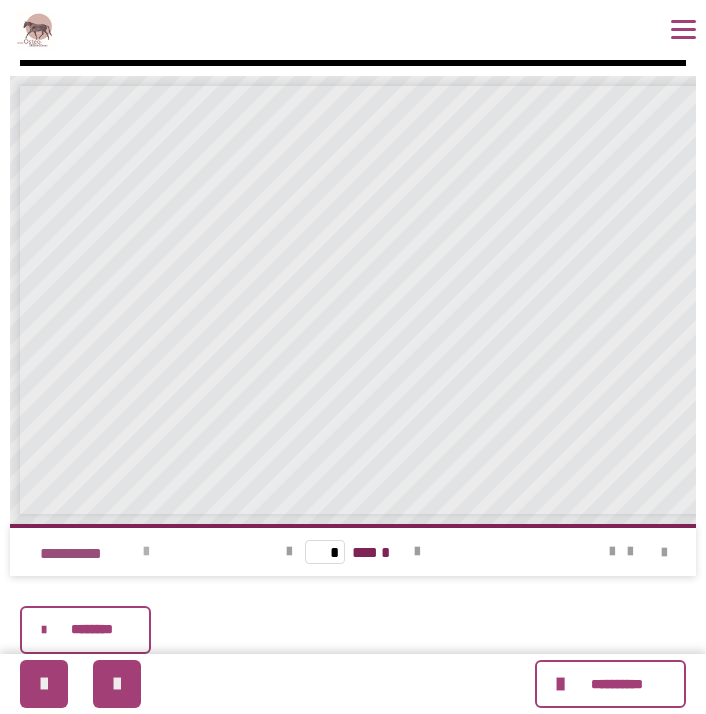 click on "**********" at bounding box center (88, 554) 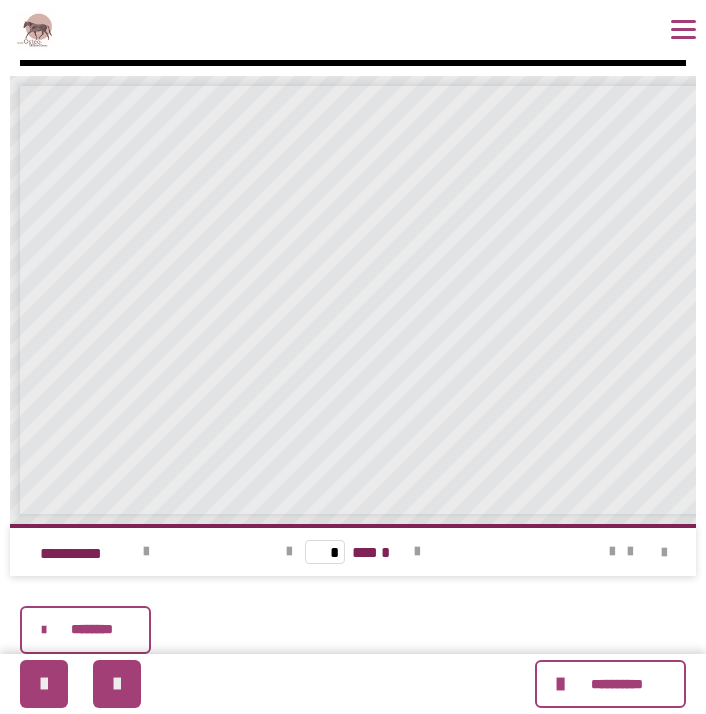 click on "********" at bounding box center [92, 629] 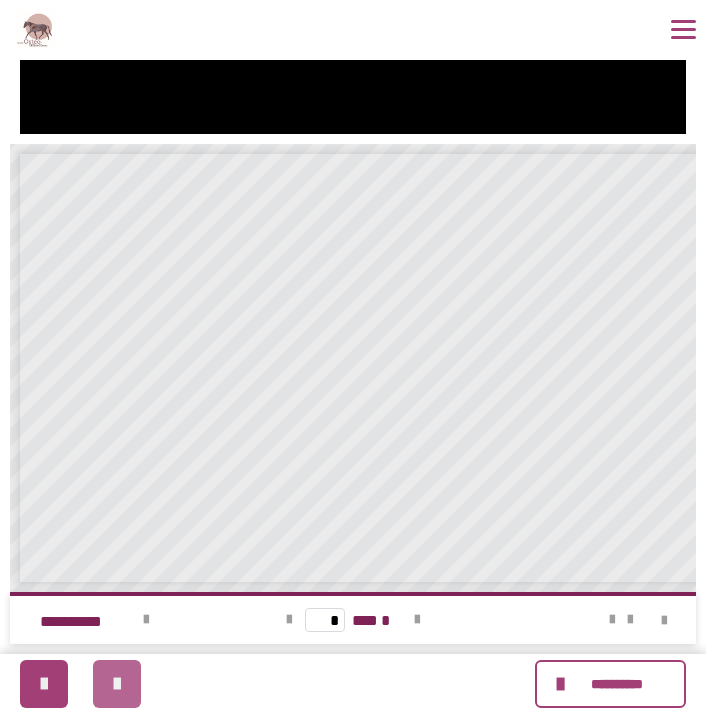 click at bounding box center [117, 684] 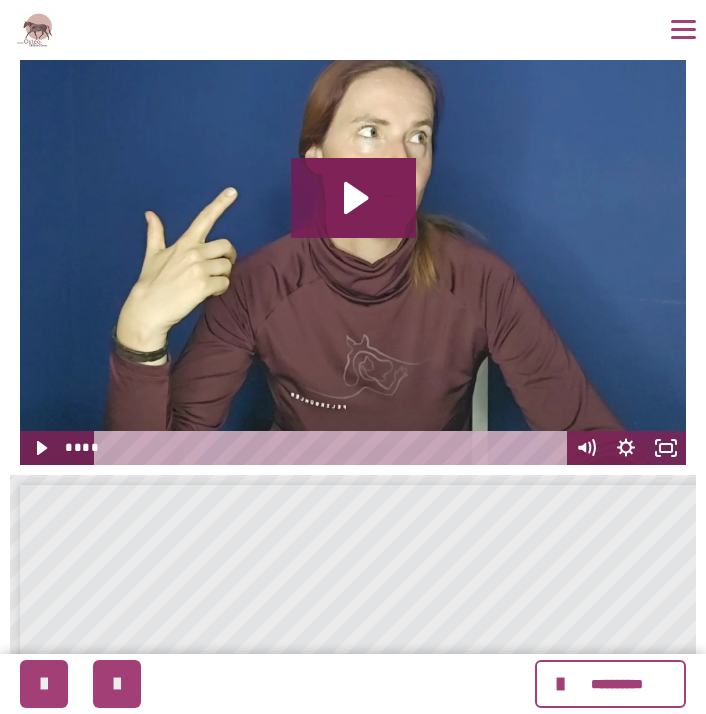 scroll, scrollTop: 234, scrollLeft: 0, axis: vertical 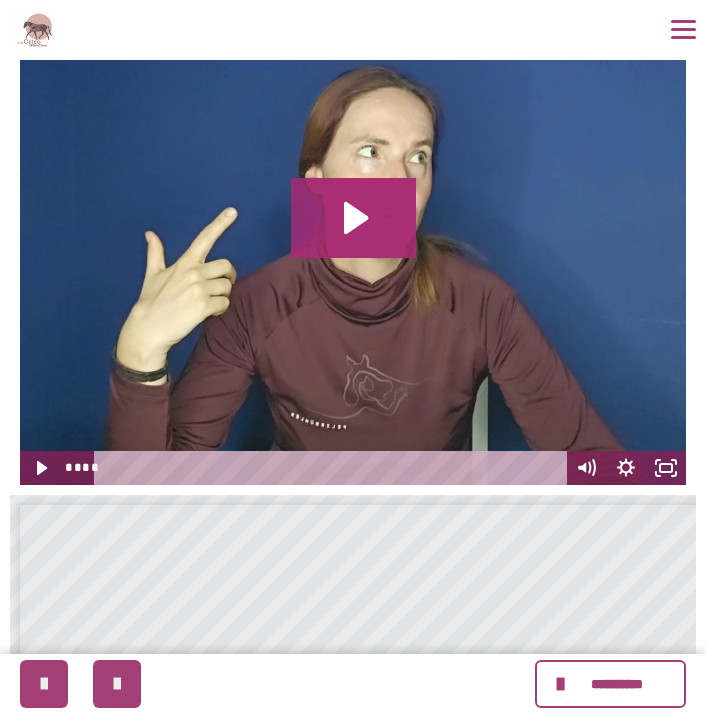 click 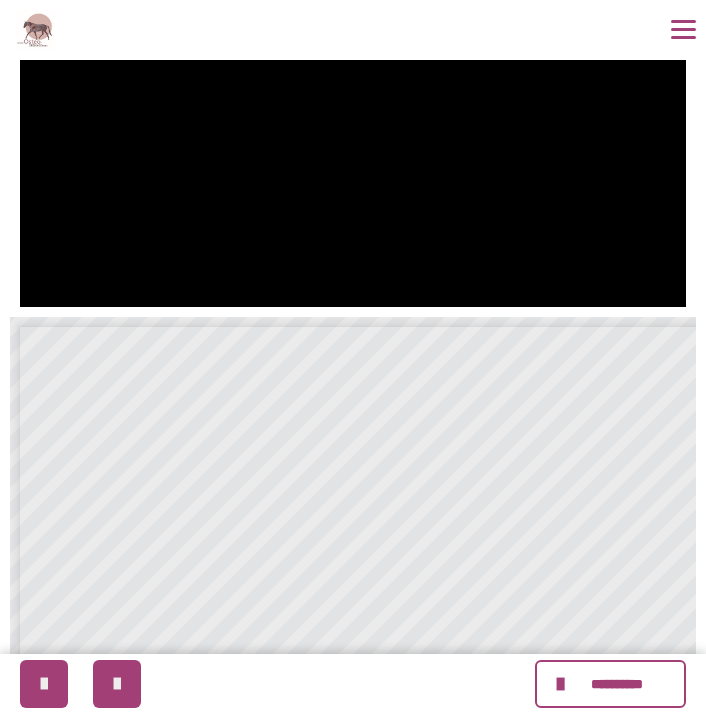 scroll, scrollTop: 561, scrollLeft: 0, axis: vertical 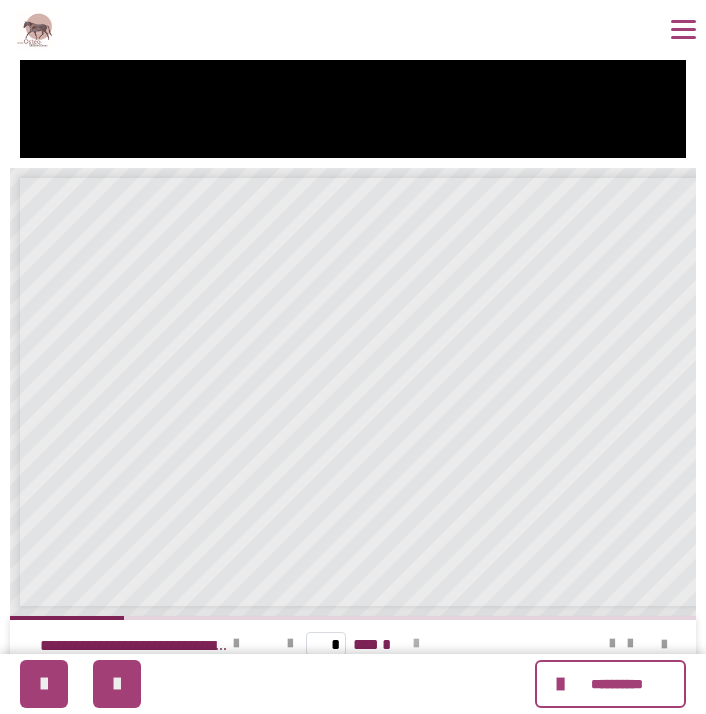 click at bounding box center [416, 644] 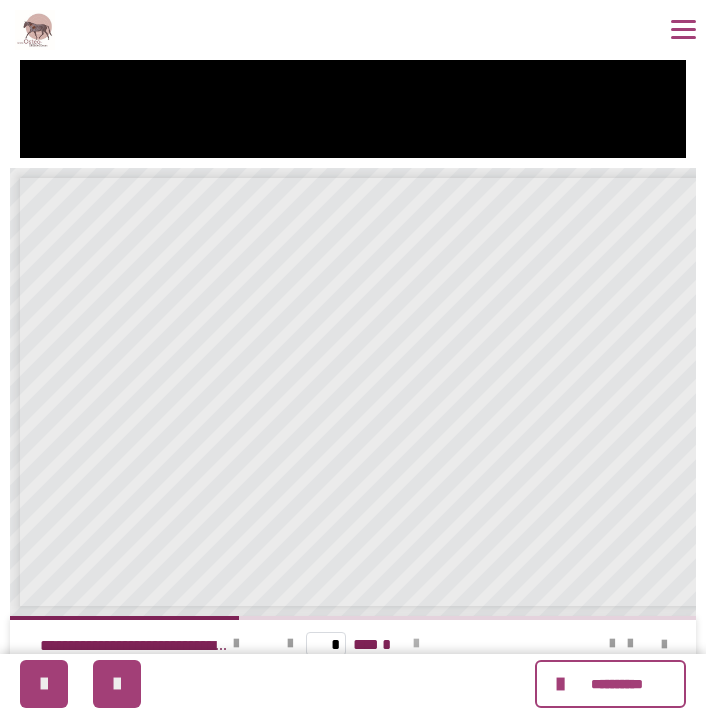 click at bounding box center [416, 644] 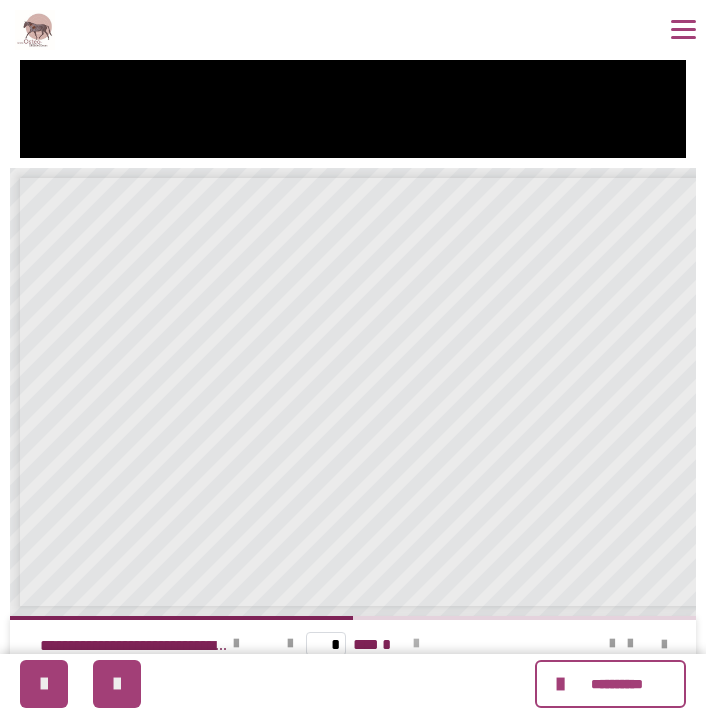 click at bounding box center (416, 644) 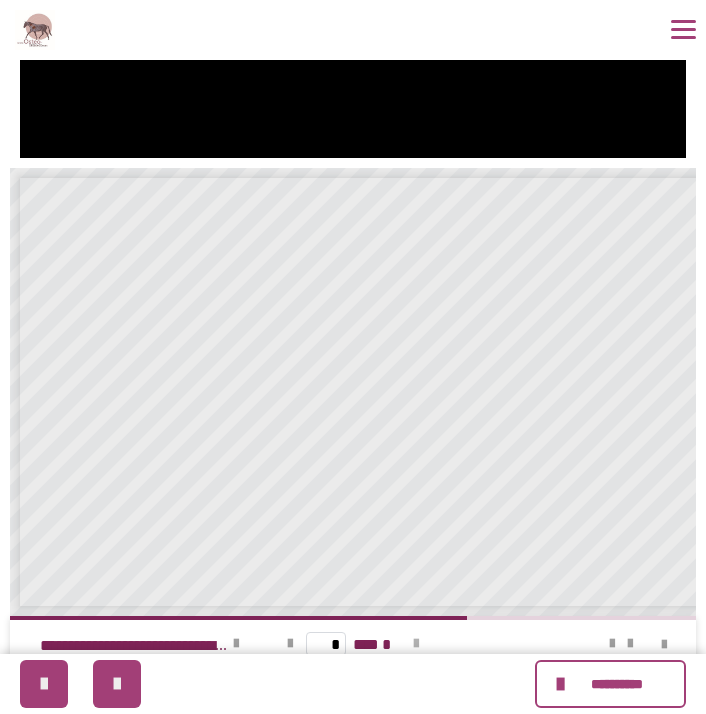 click at bounding box center (416, 644) 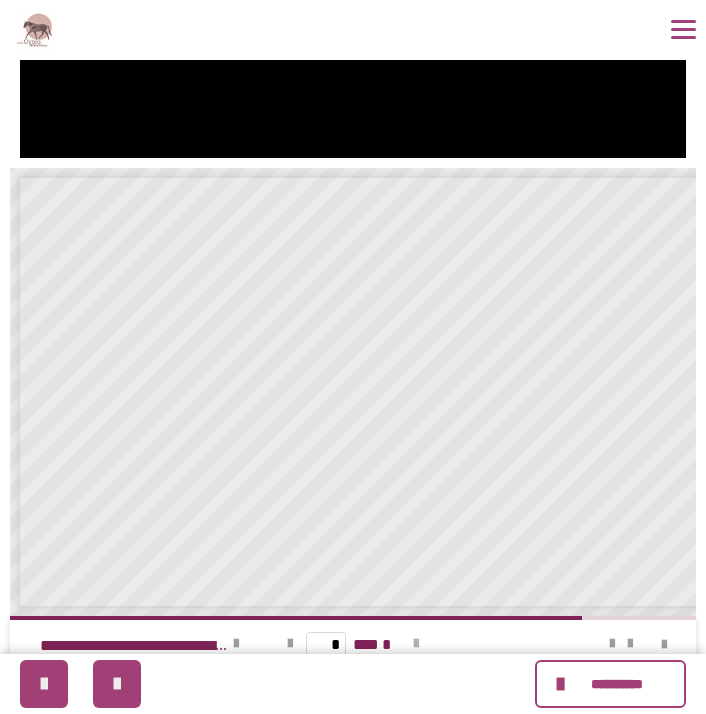click at bounding box center (416, 644) 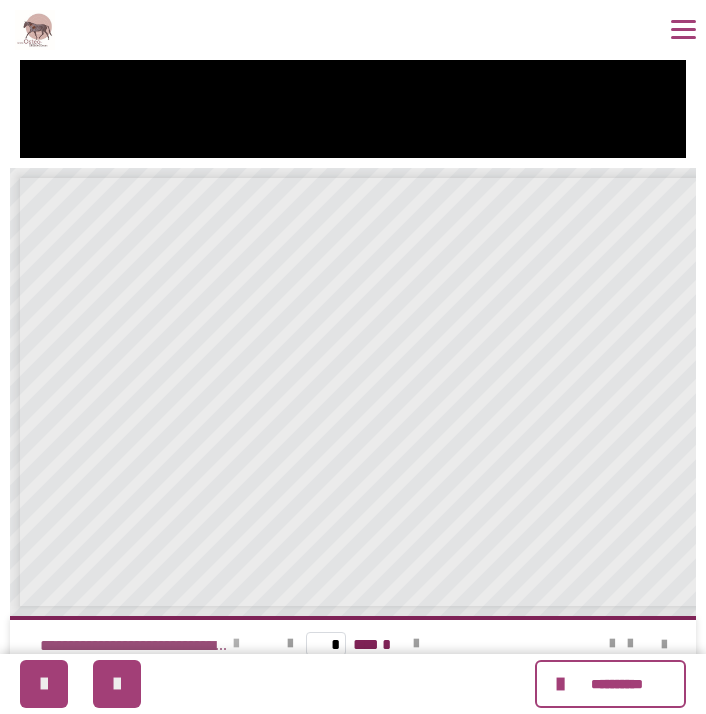 click at bounding box center (236, 644) 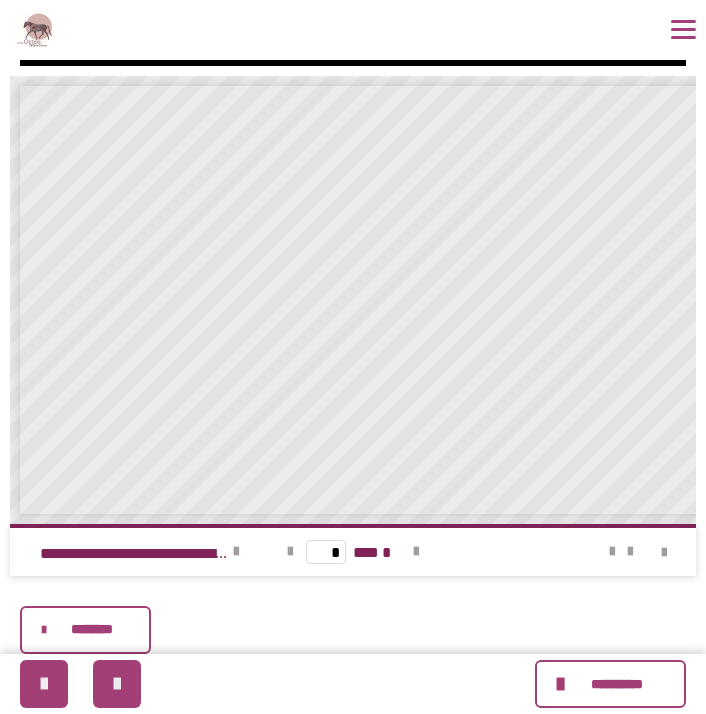 scroll, scrollTop: 653, scrollLeft: 0, axis: vertical 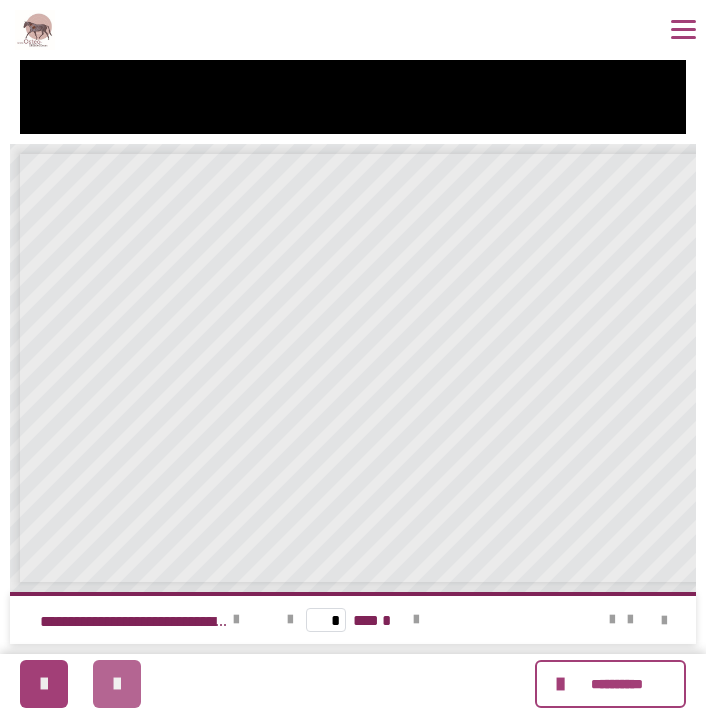 click at bounding box center [117, 684] 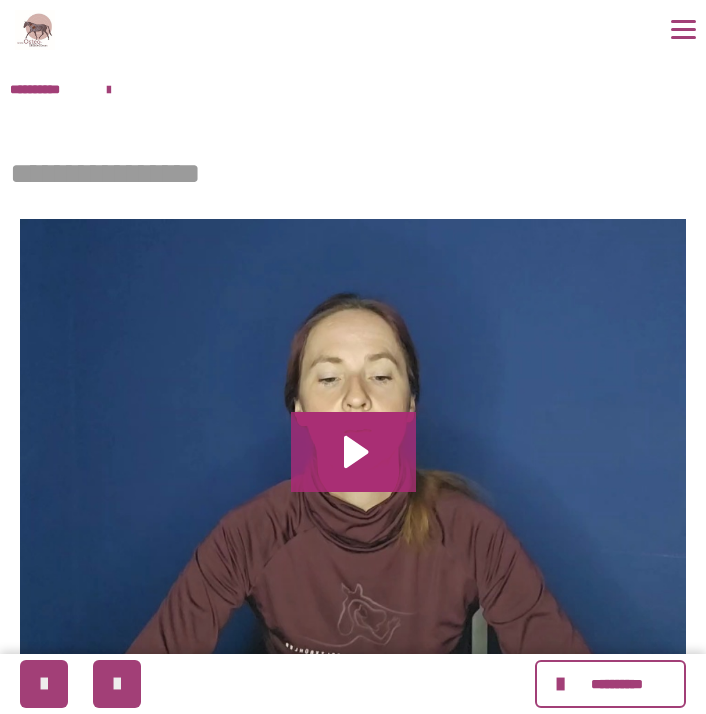 click 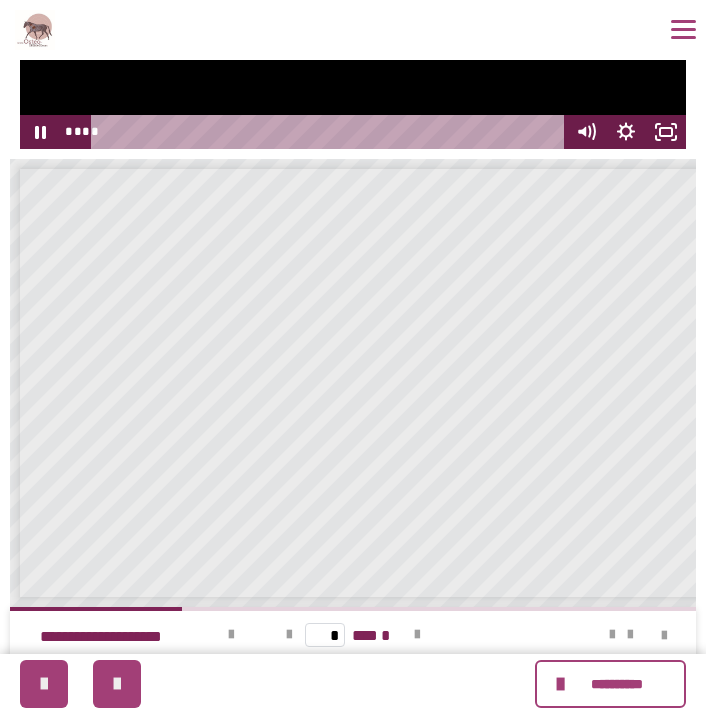 scroll, scrollTop: 600, scrollLeft: 0, axis: vertical 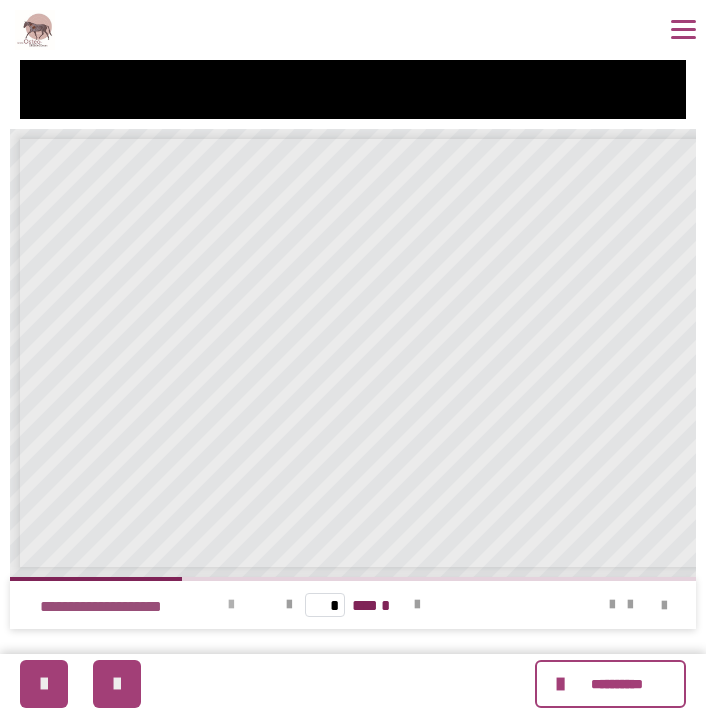 click at bounding box center [231, 605] 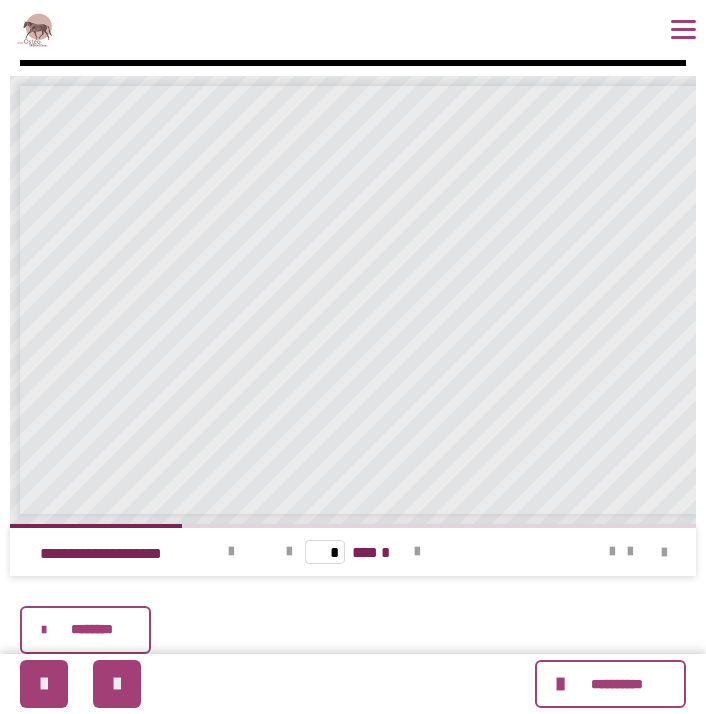 scroll, scrollTop: 653, scrollLeft: 0, axis: vertical 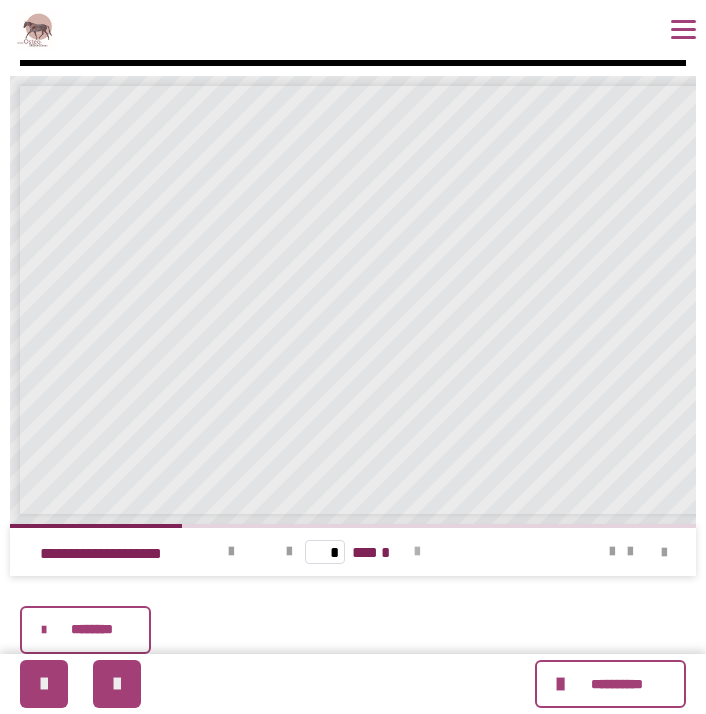 click at bounding box center [417, 552] 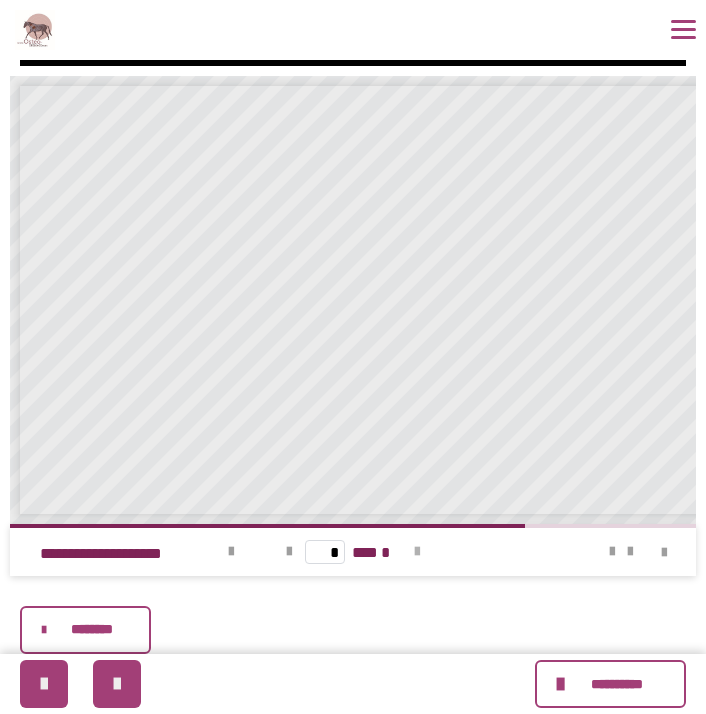 click at bounding box center [417, 552] 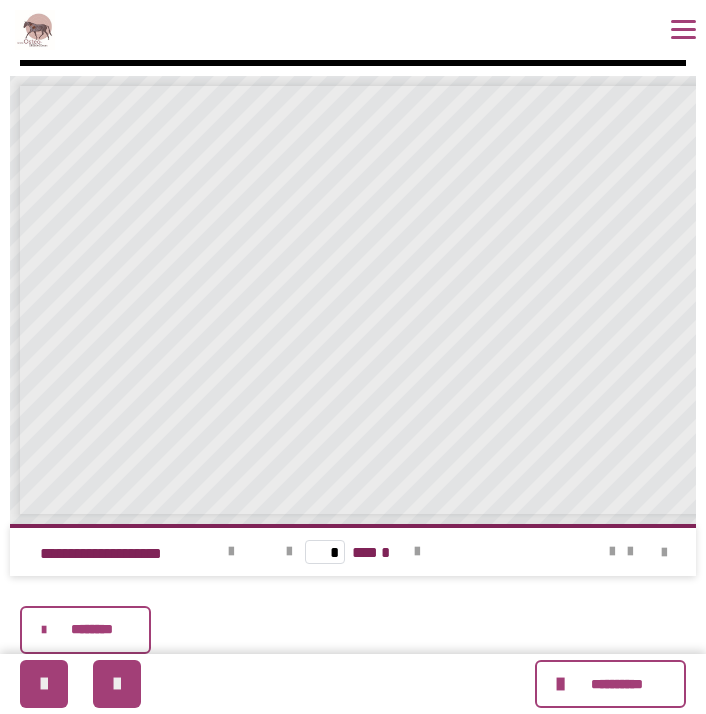 click on "********" at bounding box center [85, 630] 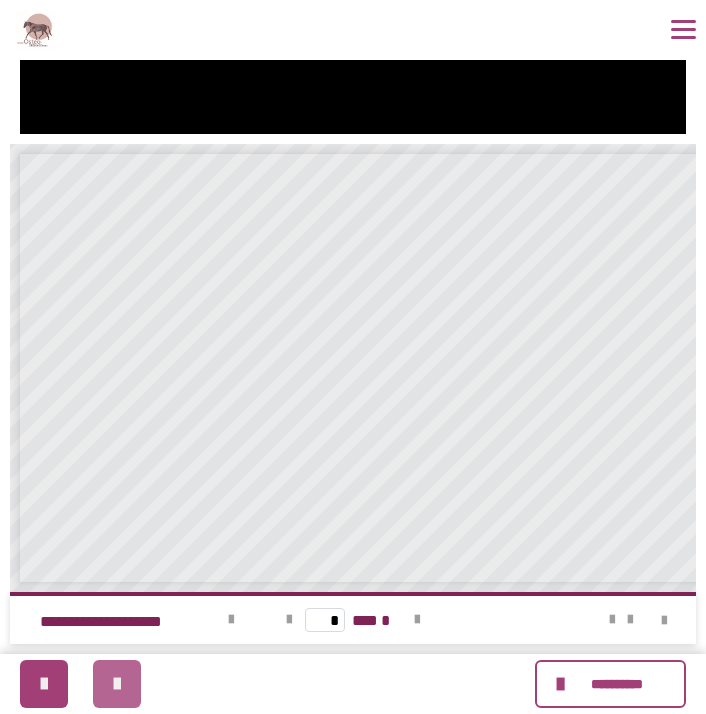 click at bounding box center (117, 684) 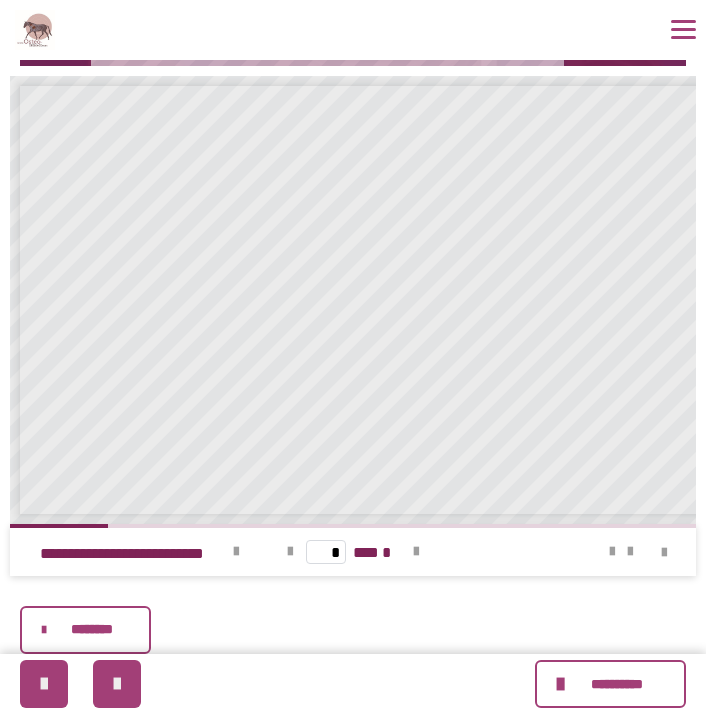scroll, scrollTop: 653, scrollLeft: 0, axis: vertical 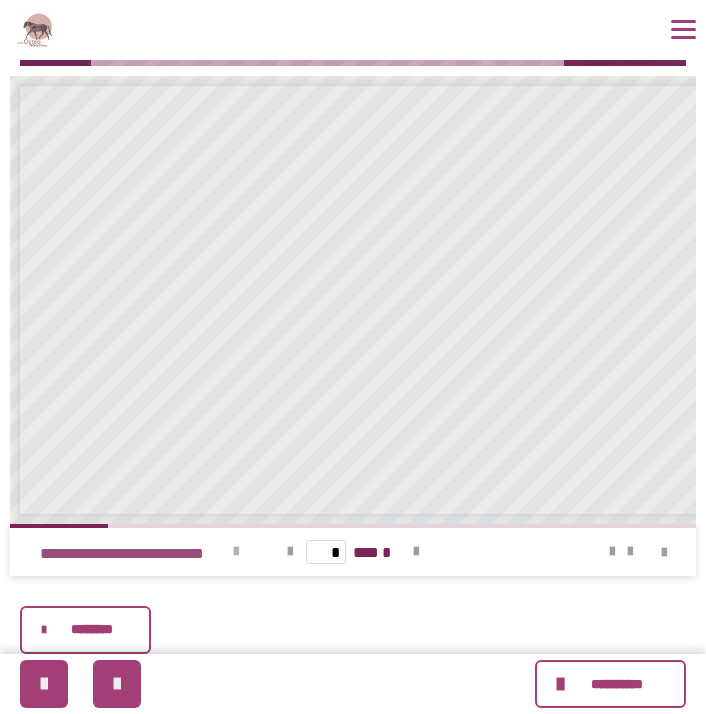 click at bounding box center [236, 552] 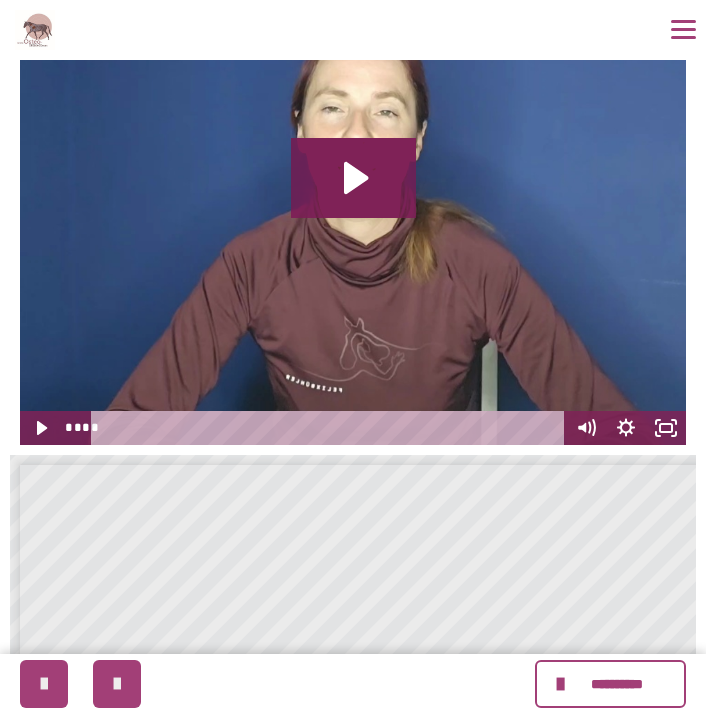 scroll, scrollTop: 210, scrollLeft: 0, axis: vertical 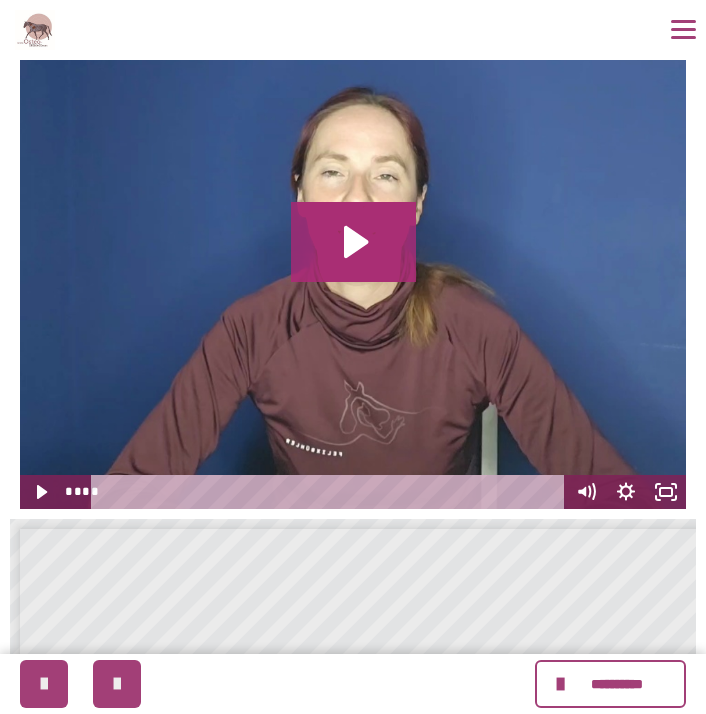 click 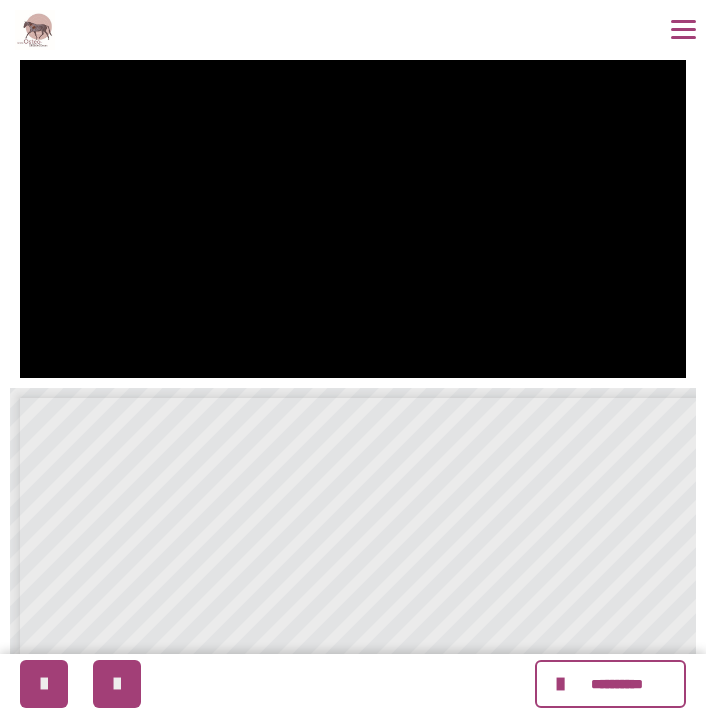 scroll, scrollTop: 653, scrollLeft: 0, axis: vertical 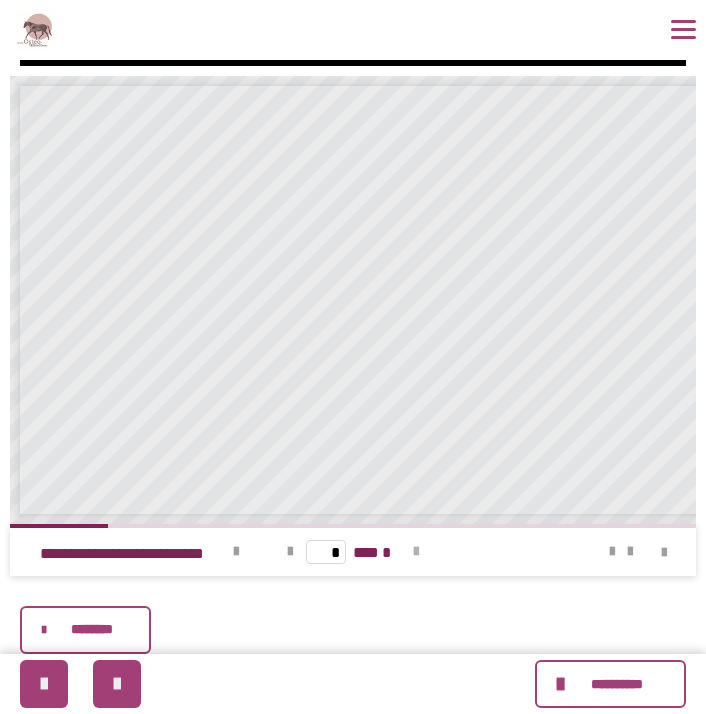 click at bounding box center [416, 552] 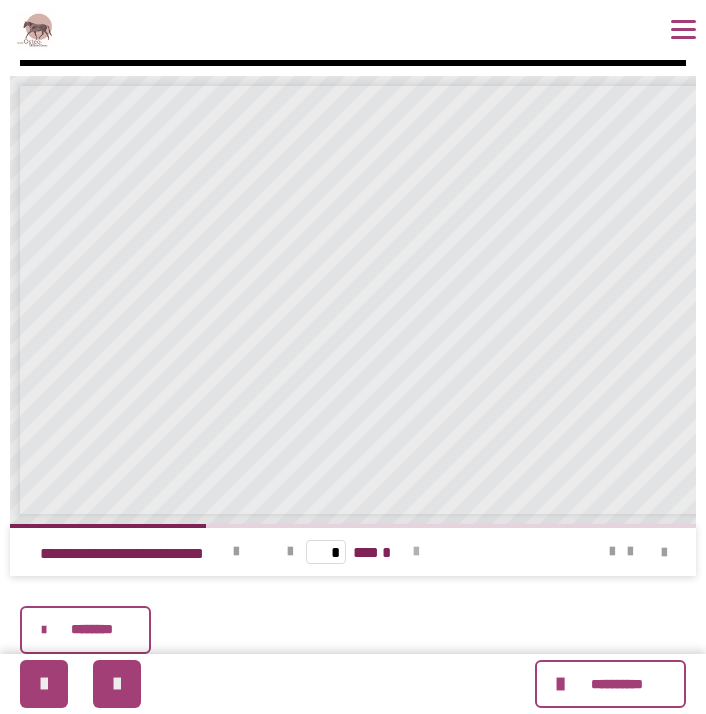 click at bounding box center (416, 552) 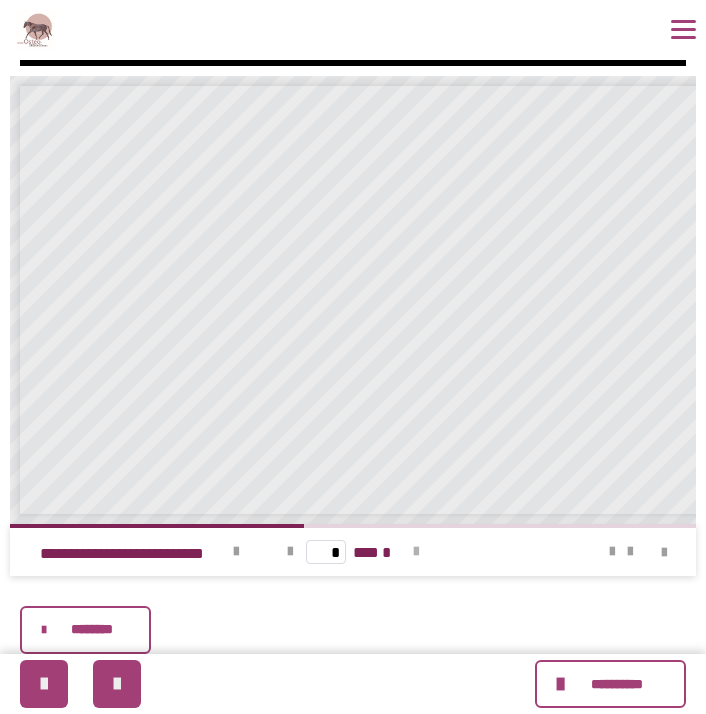 click at bounding box center [416, 552] 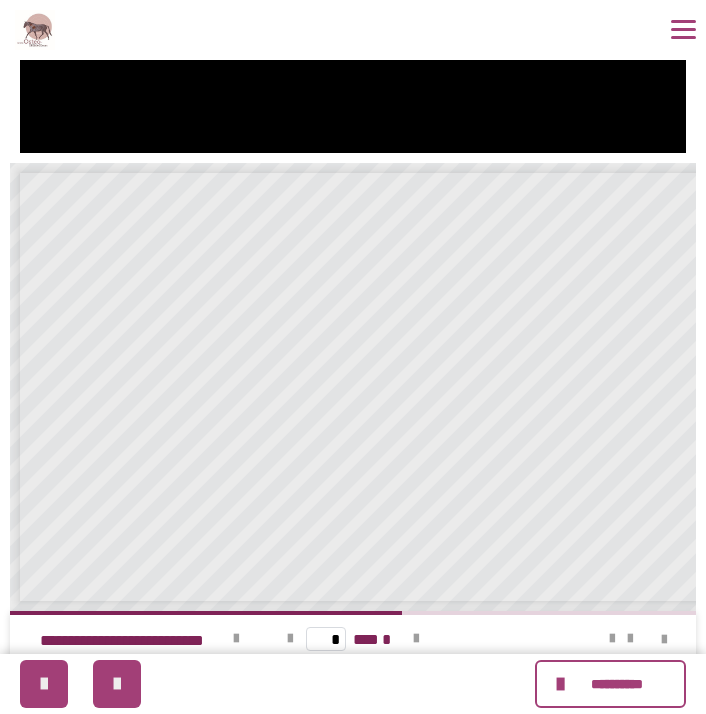 scroll, scrollTop: 584, scrollLeft: 0, axis: vertical 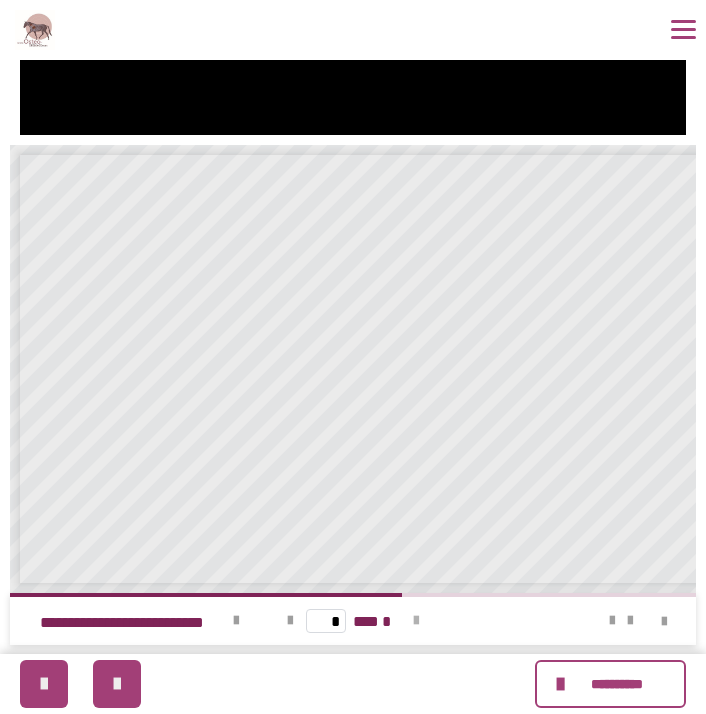 click at bounding box center [416, 621] 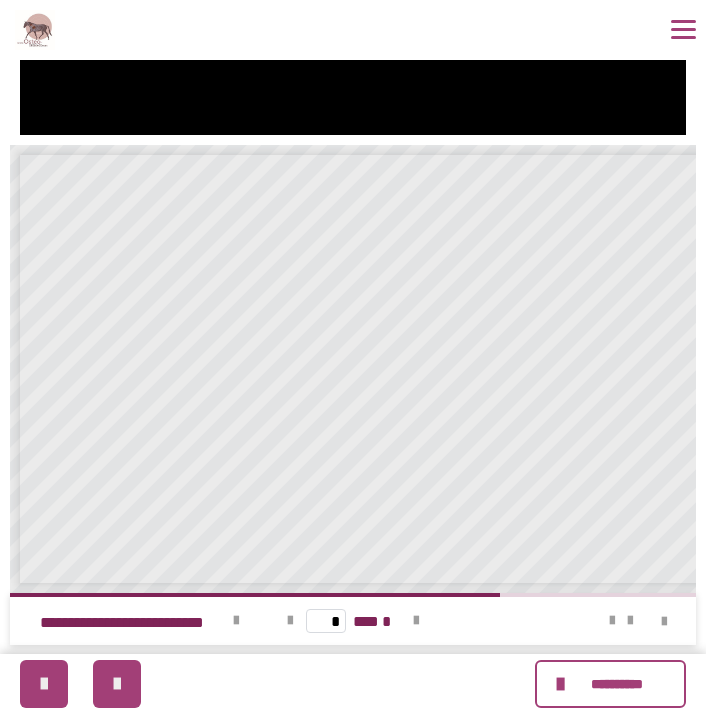 click on "* *** *" at bounding box center (353, 621) 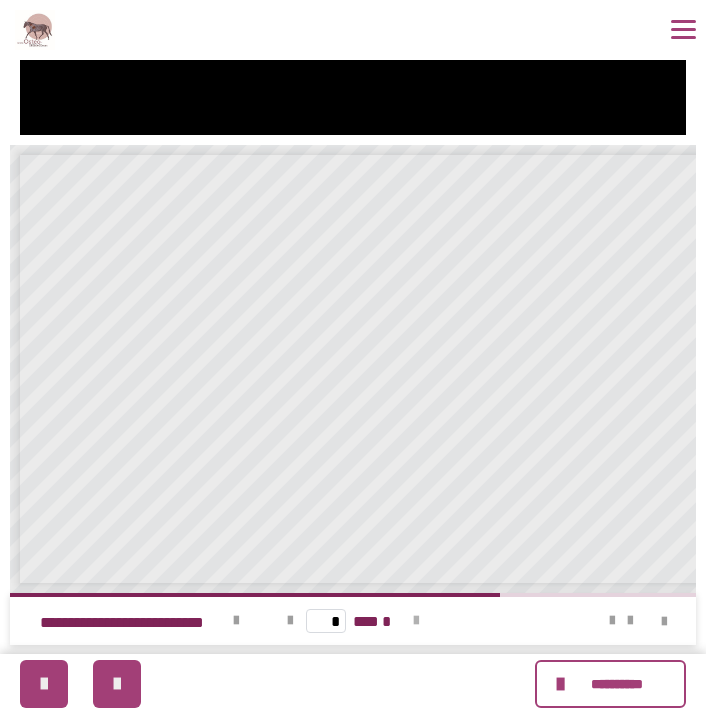 click at bounding box center (416, 621) 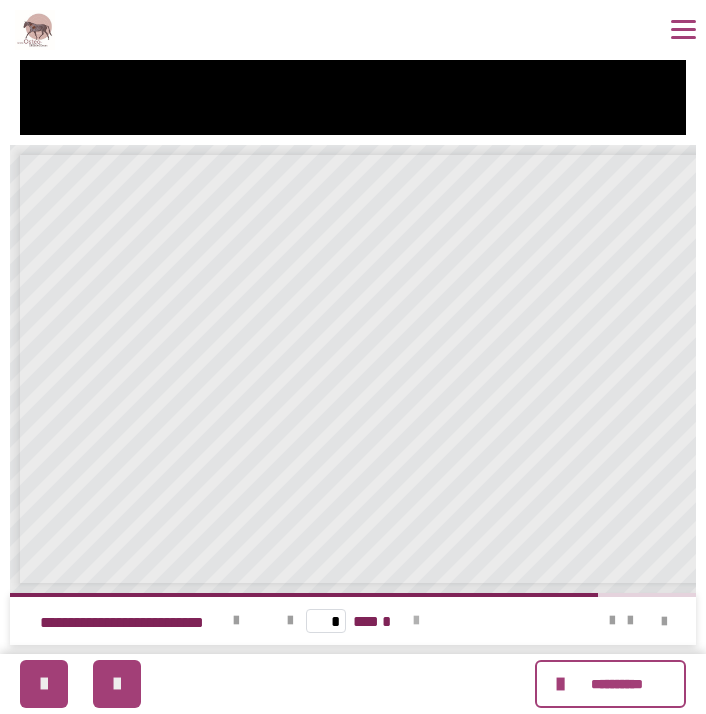 click at bounding box center [416, 621] 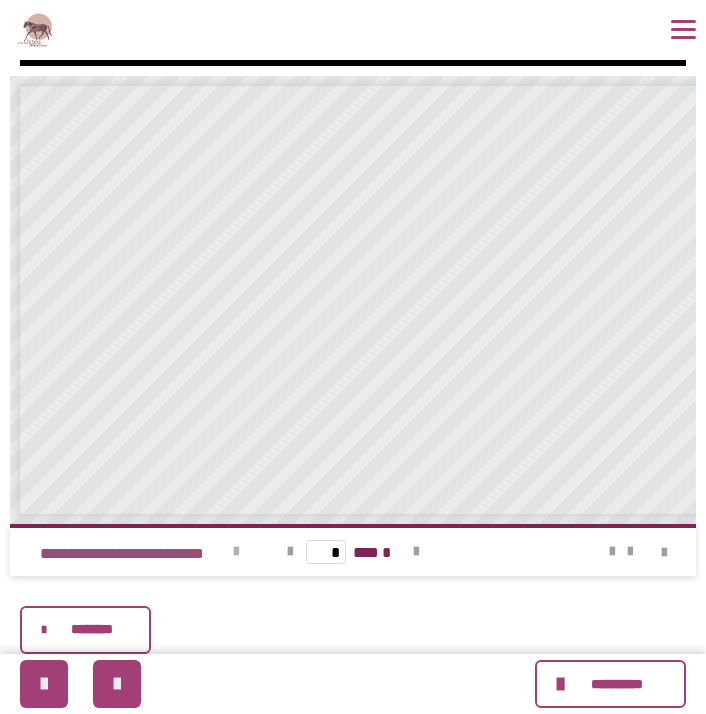 scroll, scrollTop: 653, scrollLeft: 0, axis: vertical 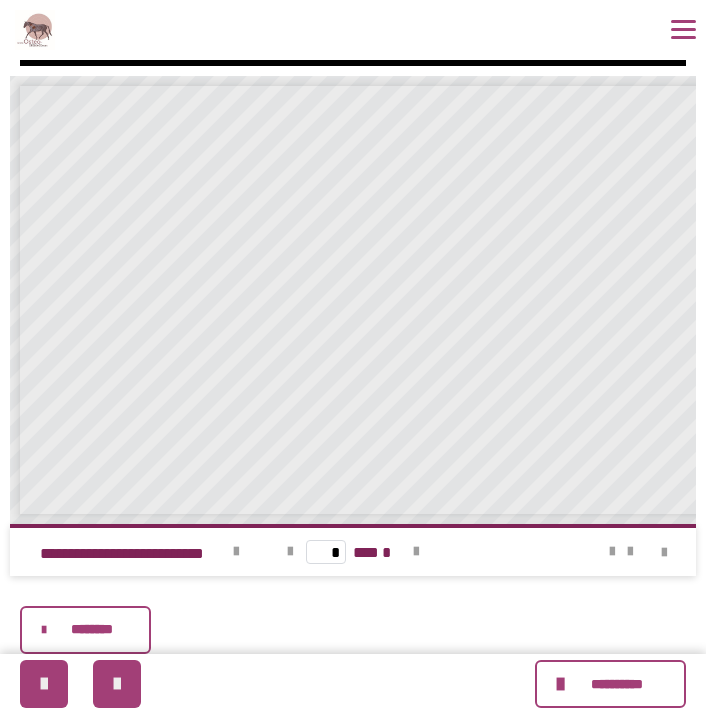 click on "********" at bounding box center [92, 629] 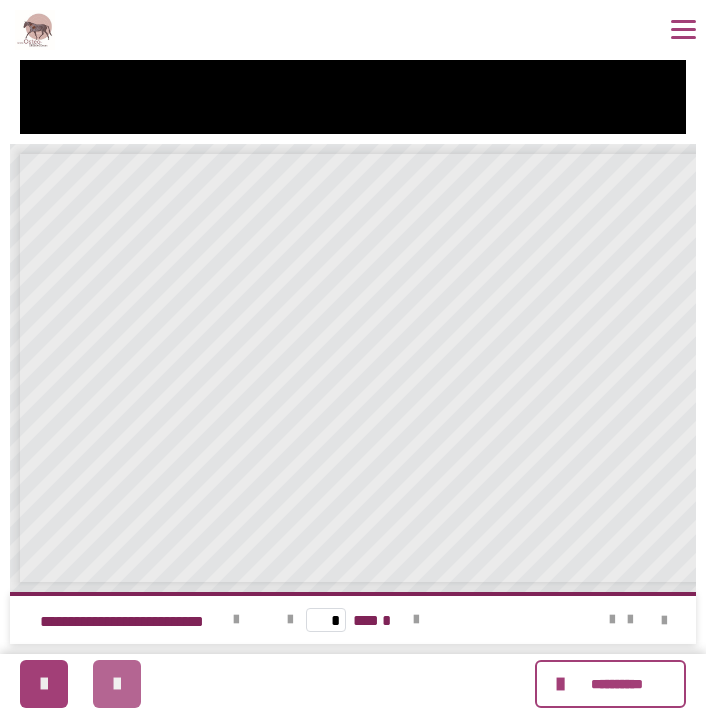 click at bounding box center [117, 684] 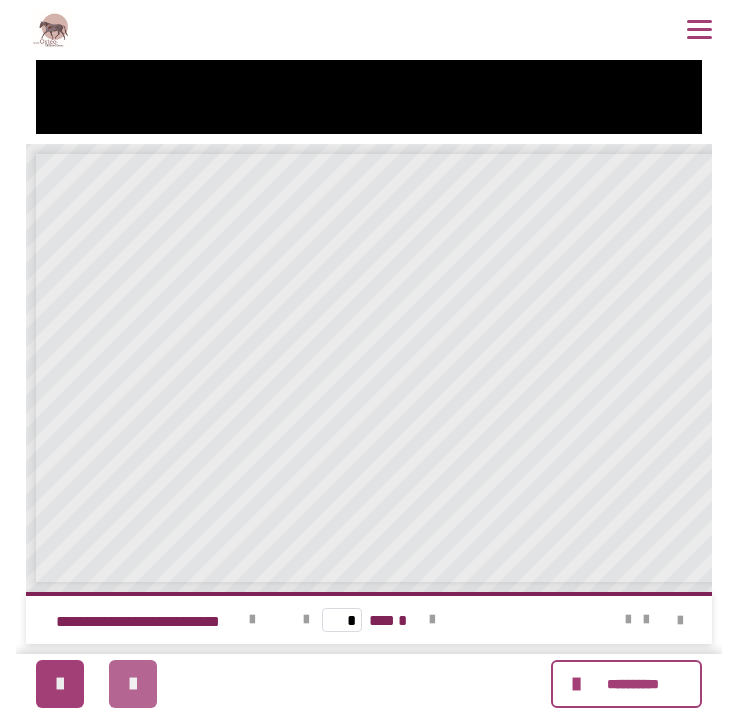 scroll, scrollTop: 0, scrollLeft: 0, axis: both 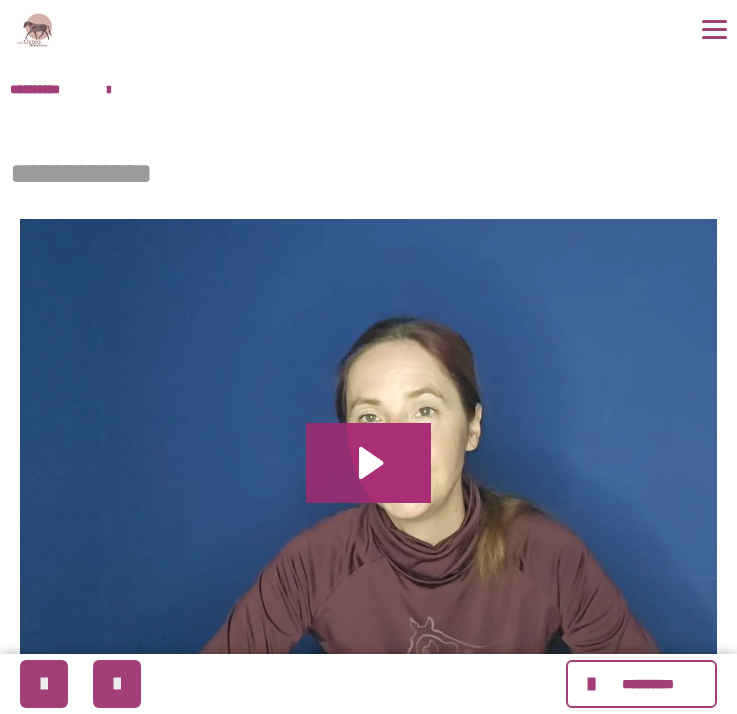 click 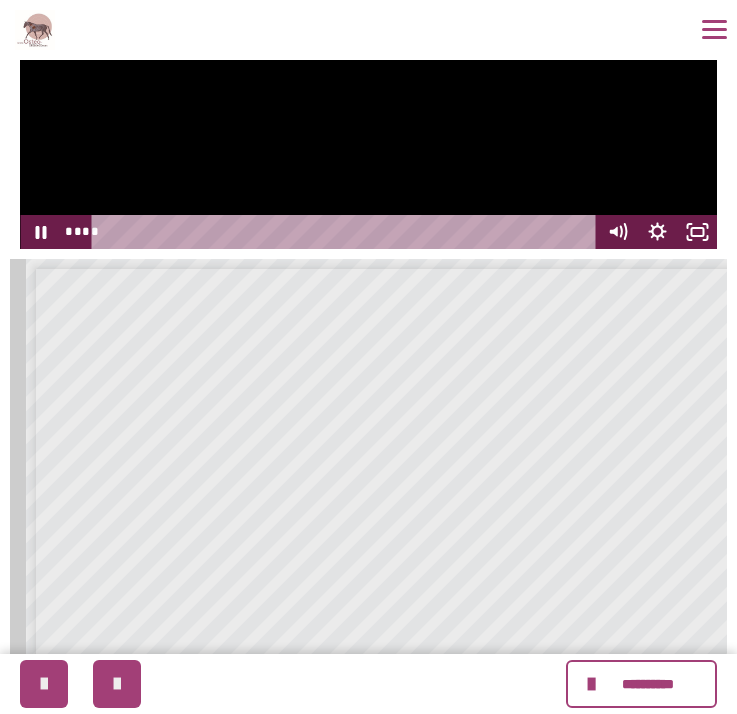 scroll, scrollTop: 676, scrollLeft: 0, axis: vertical 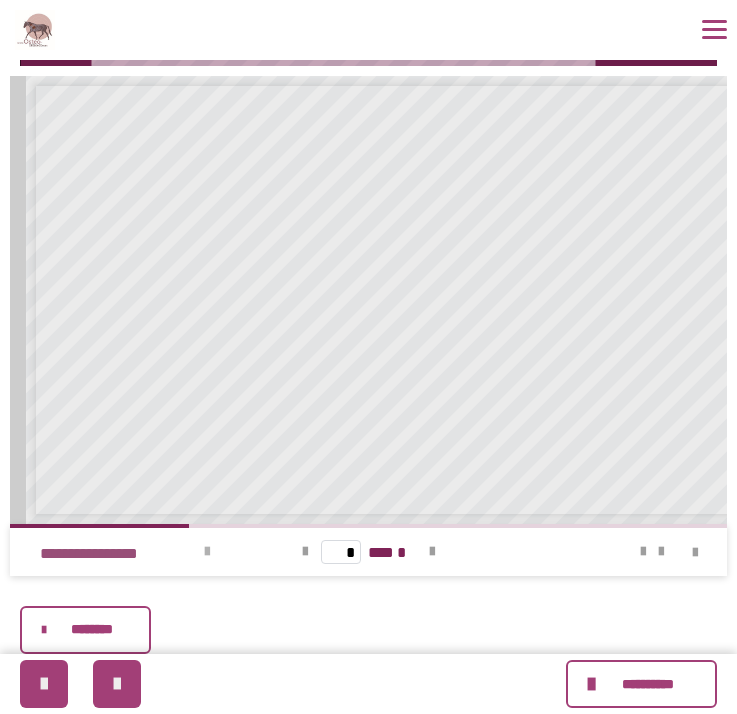 click at bounding box center (207, 552) 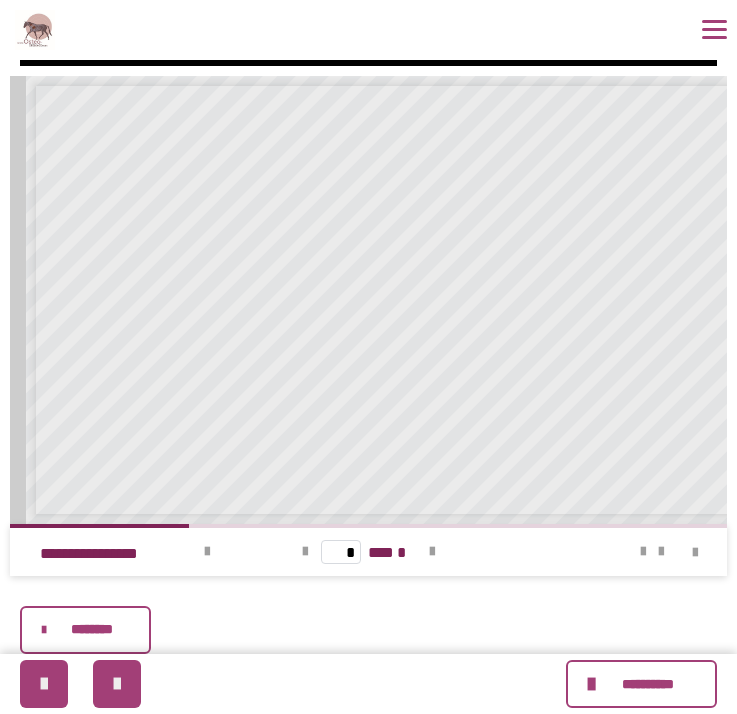 scroll, scrollTop: 676, scrollLeft: 0, axis: vertical 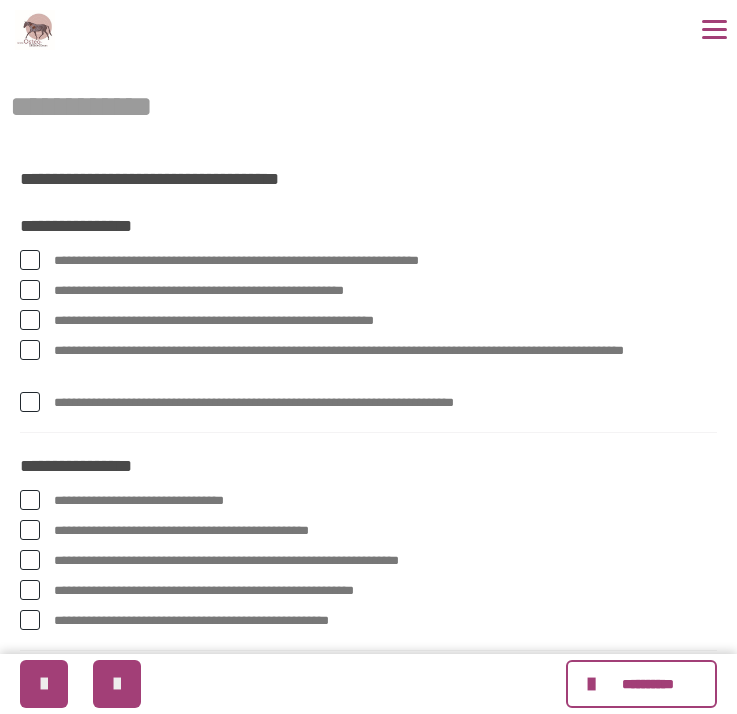 click on "**********" at bounding box center (385, 291) 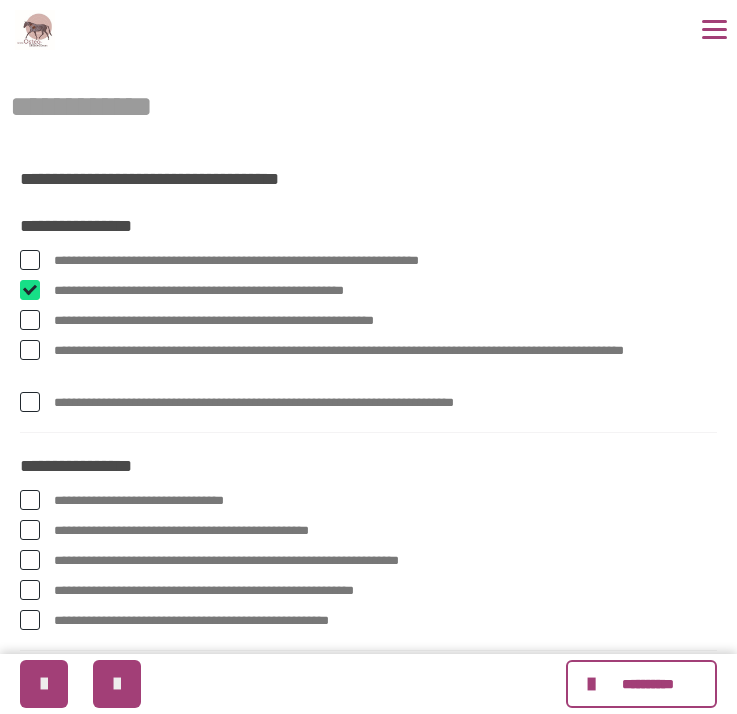checkbox on "****" 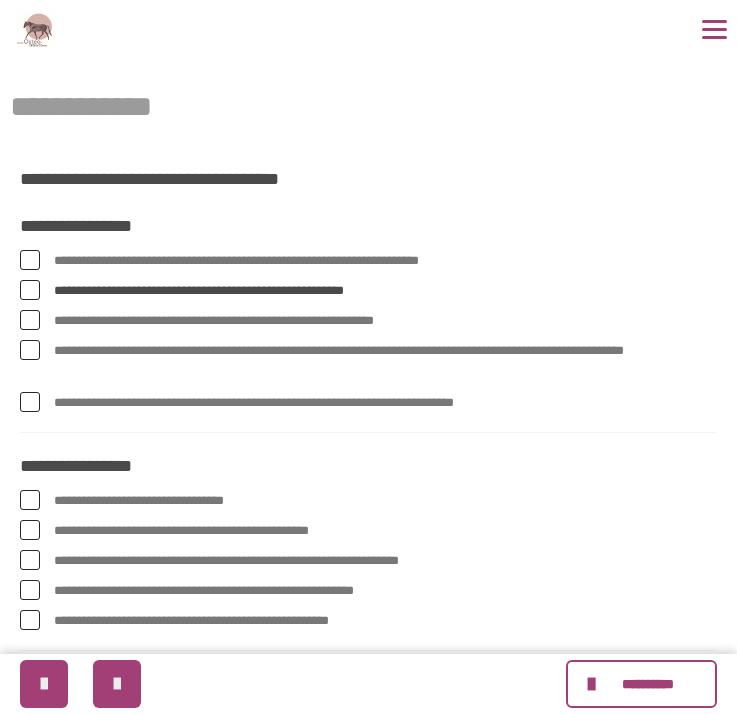 click on "**********" at bounding box center (385, 321) 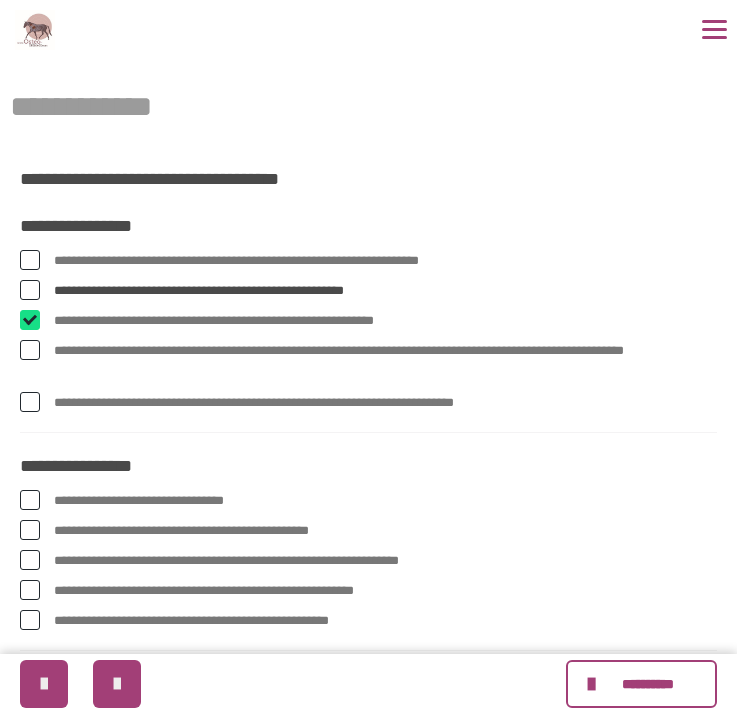 checkbox on "****" 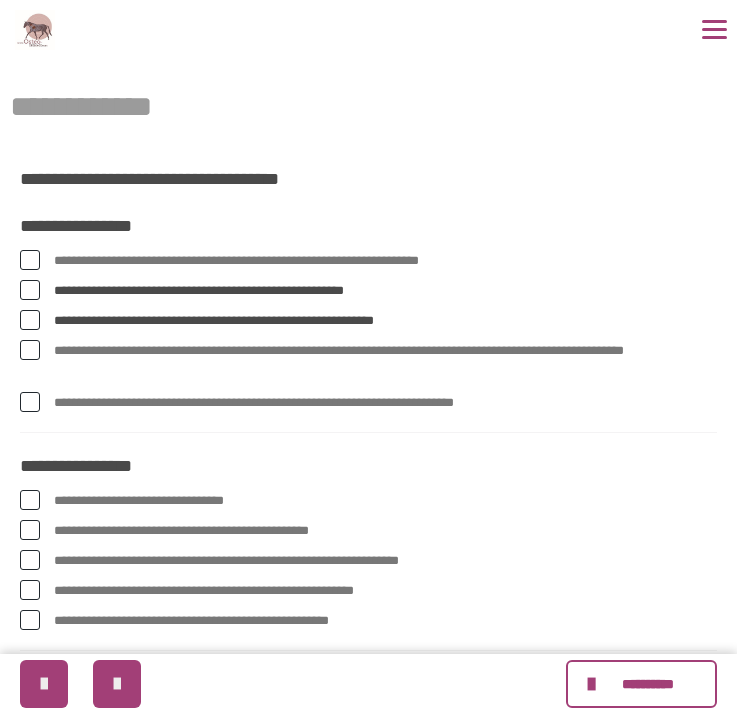 click on "**********" at bounding box center (385, 362) 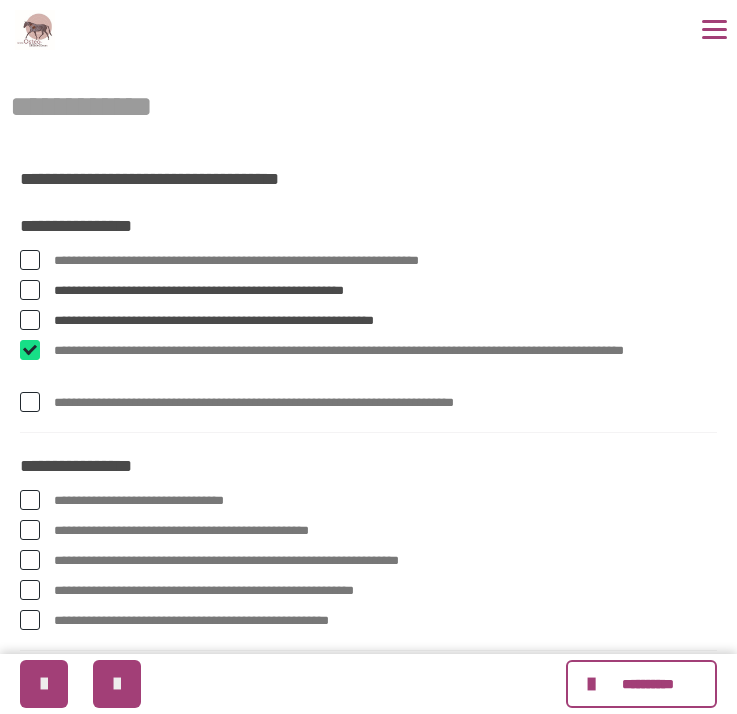 checkbox on "****" 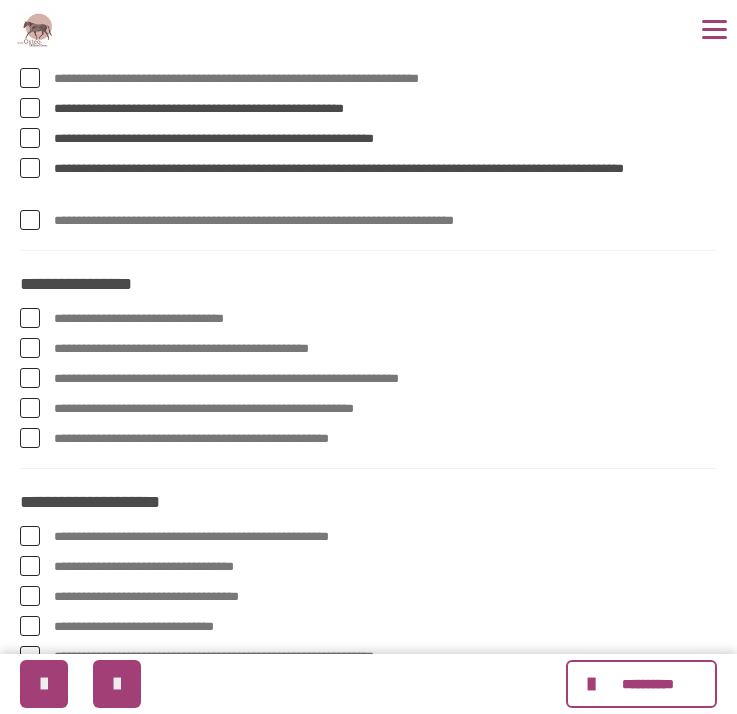 scroll, scrollTop: 253, scrollLeft: 0, axis: vertical 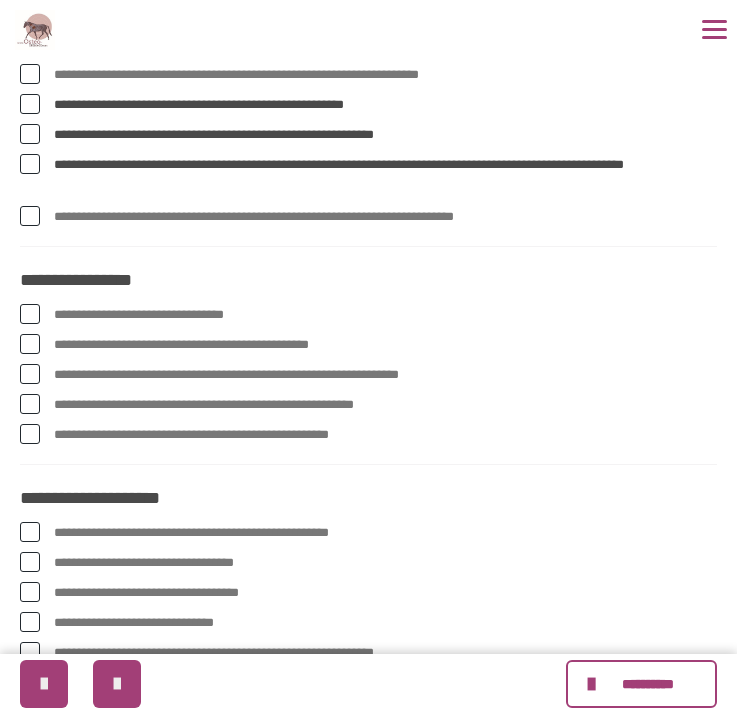 click on "**********" at bounding box center [385, 345] 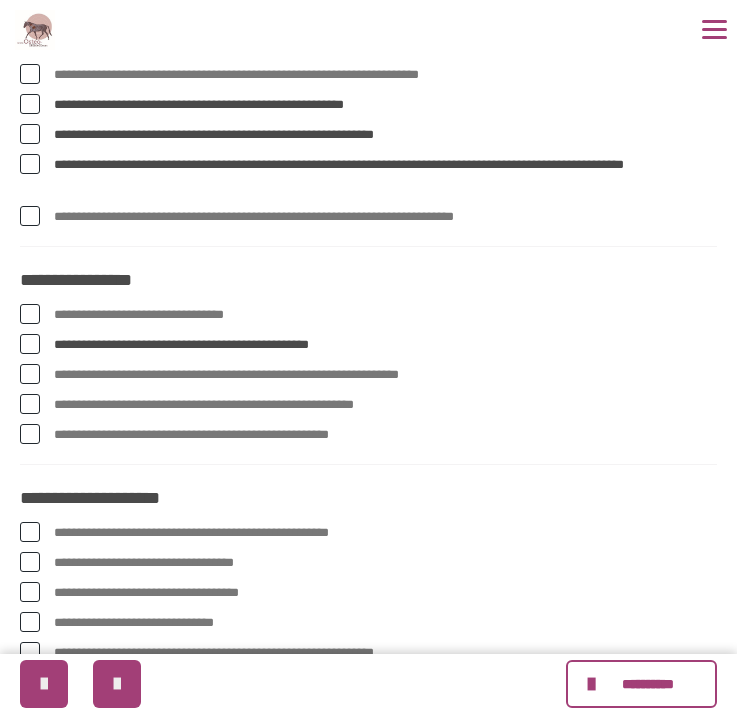 click on "**********" at bounding box center [385, 375] 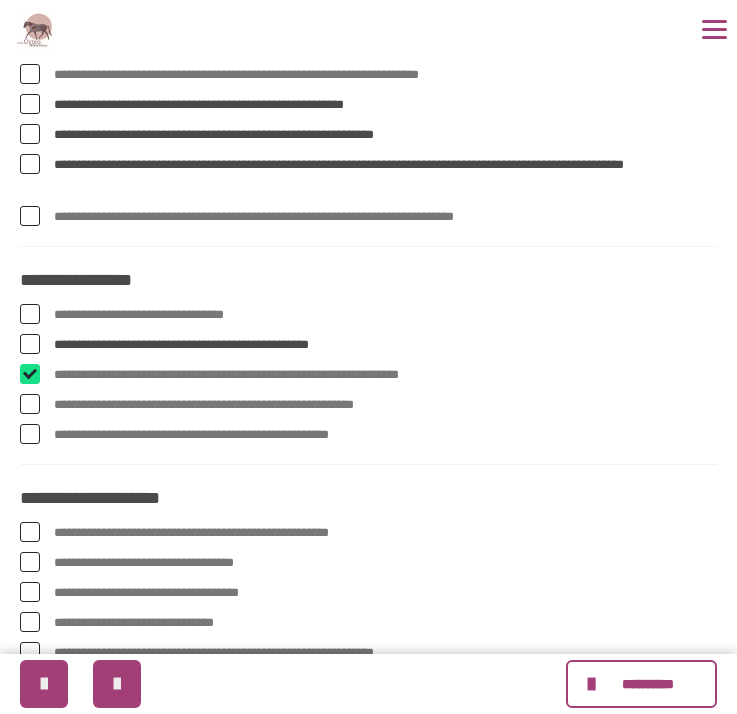 checkbox on "****" 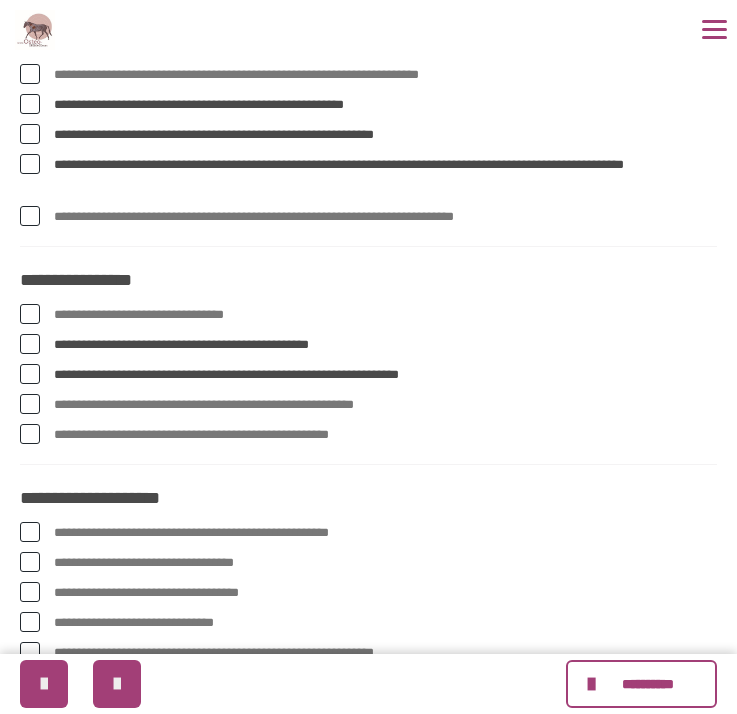 click on "**********" at bounding box center (385, 405) 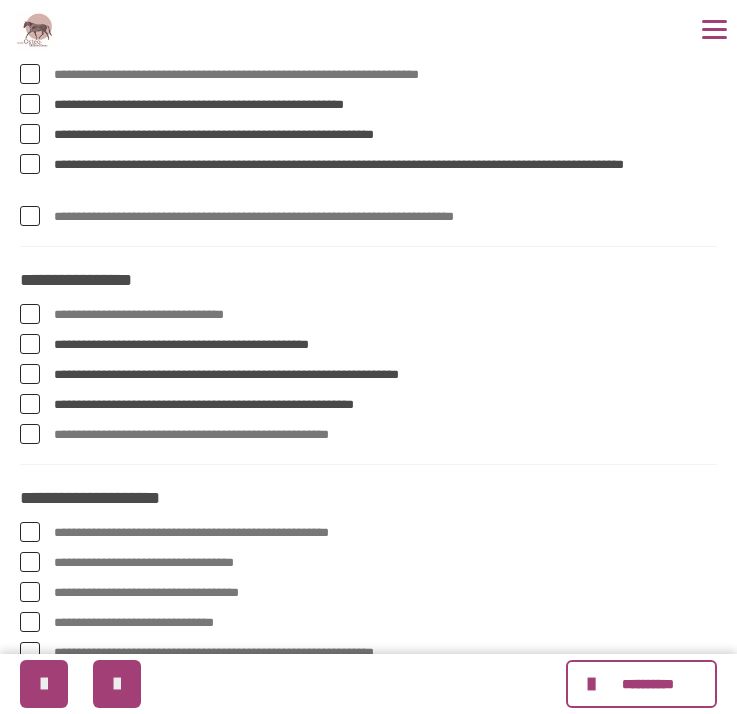 click on "**********" at bounding box center (385, 435) 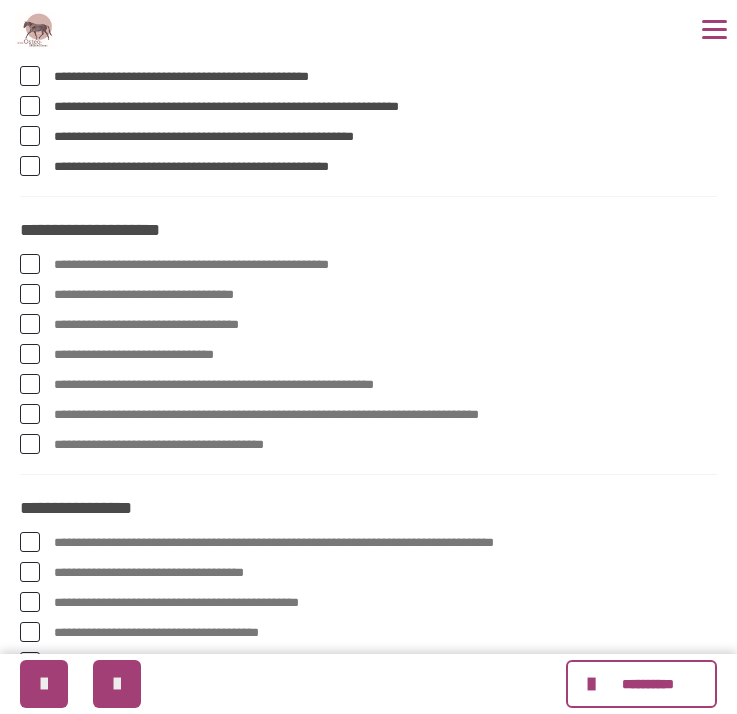 scroll, scrollTop: 523, scrollLeft: 0, axis: vertical 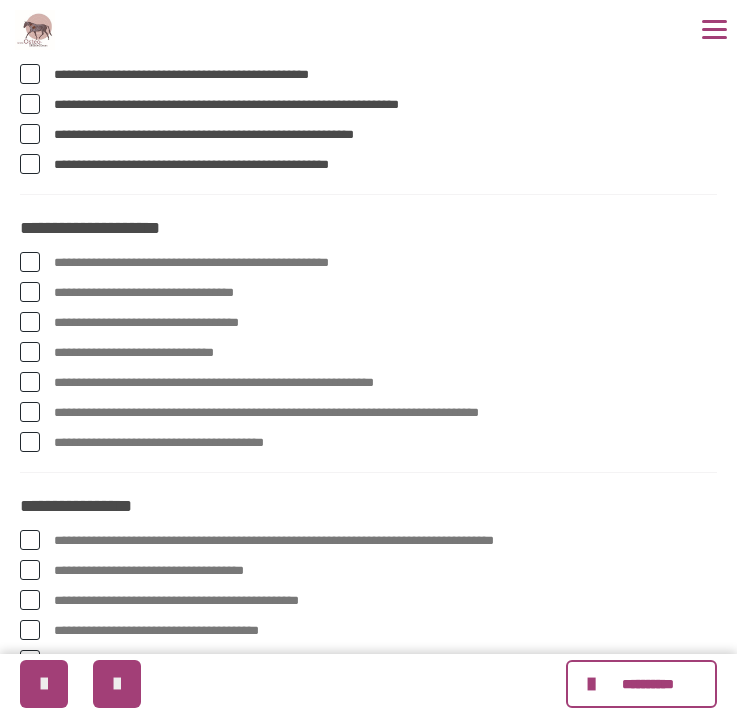 click on "**********" at bounding box center (385, 263) 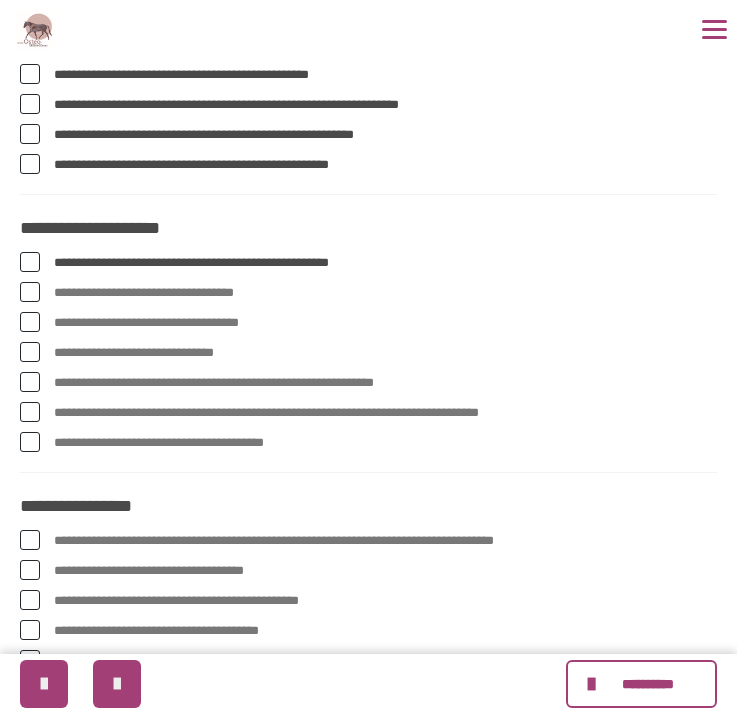 click on "**********" at bounding box center (385, 293) 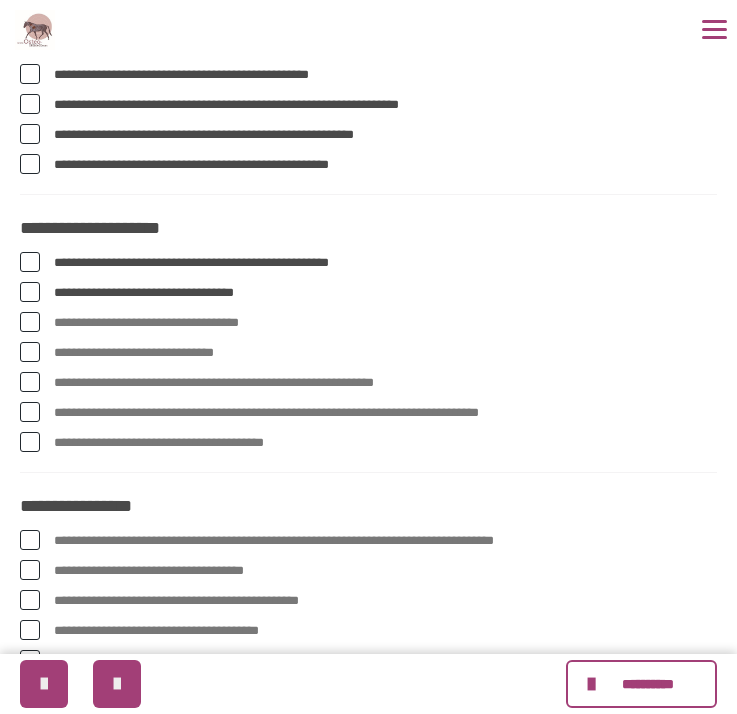 click on "**********" at bounding box center [385, 323] 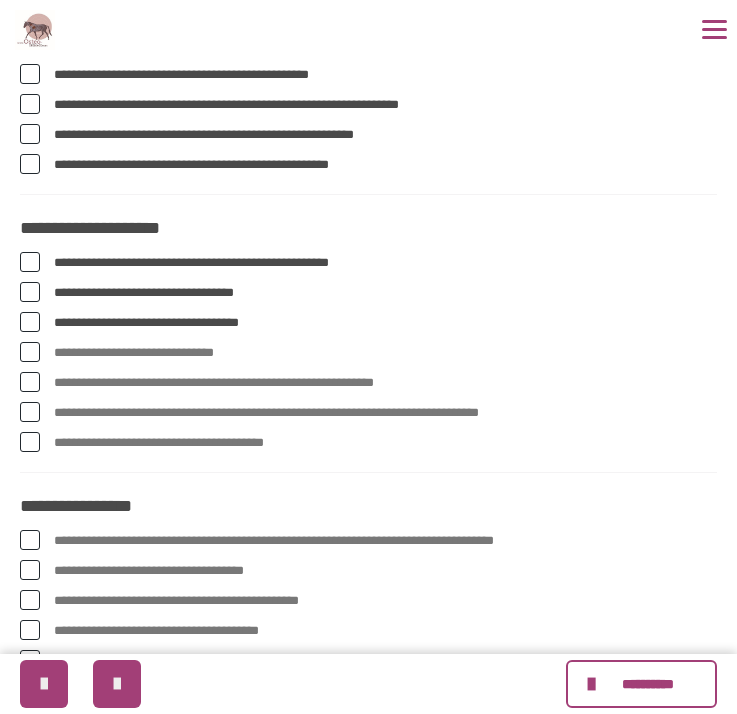 click on "**********" at bounding box center (385, 353) 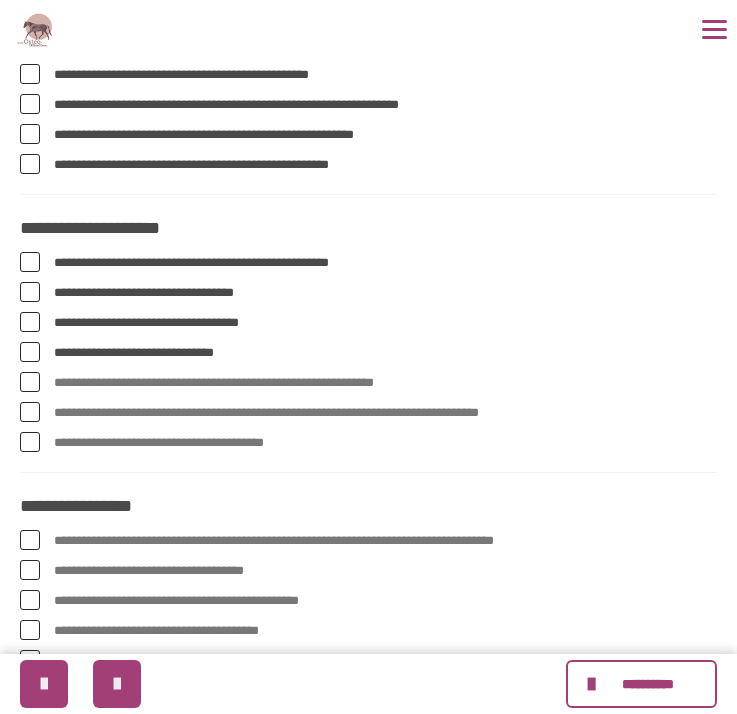 click on "**********" at bounding box center [385, 353] 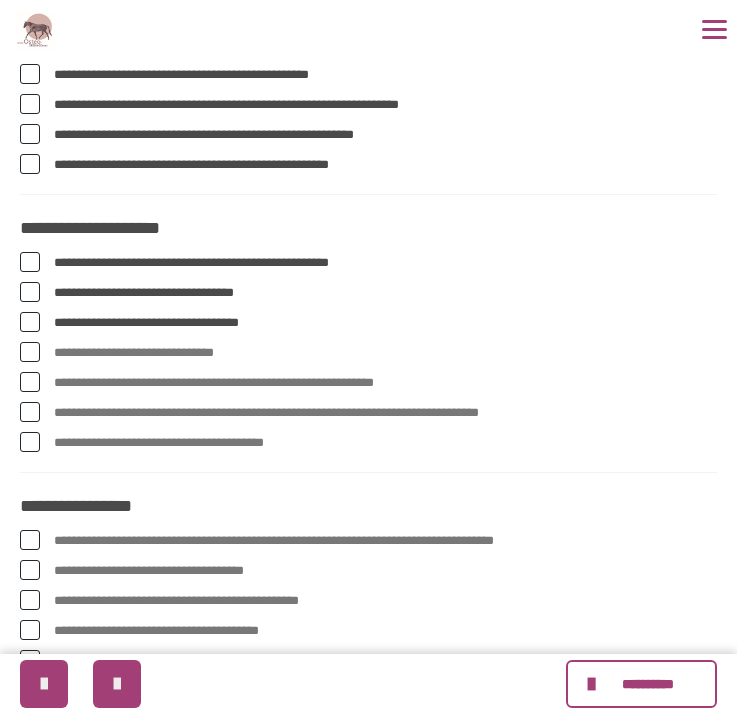 click on "**********" at bounding box center (385, 383) 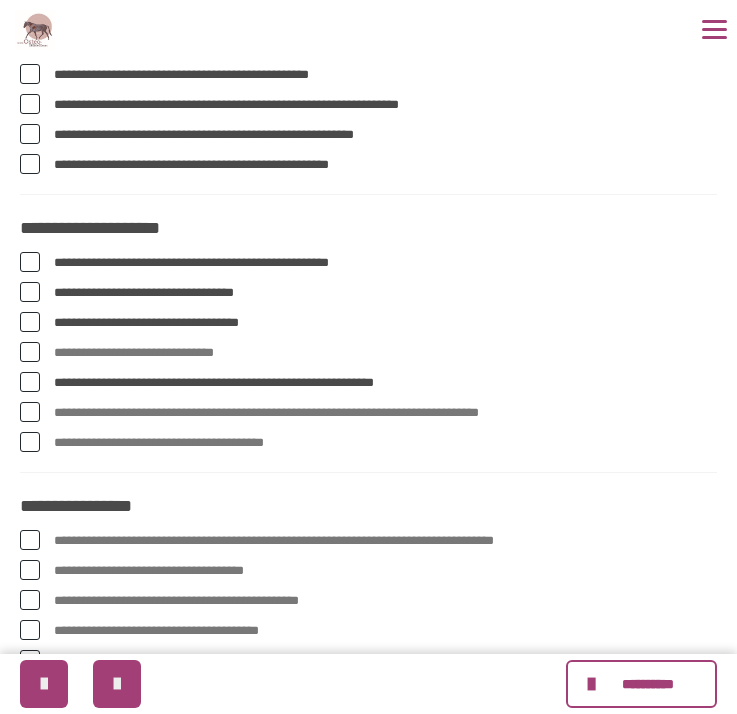 click on "**********" at bounding box center [385, 413] 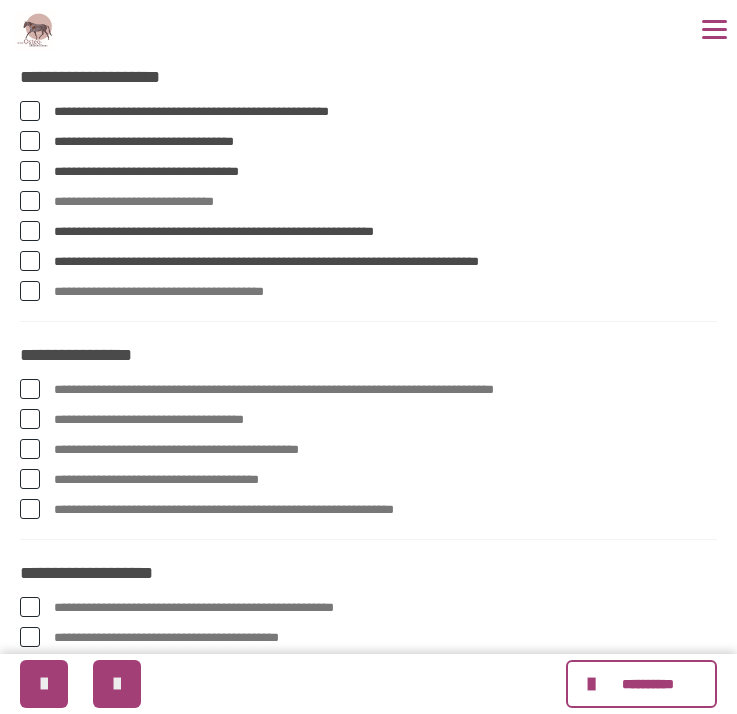 scroll, scrollTop: 681, scrollLeft: 0, axis: vertical 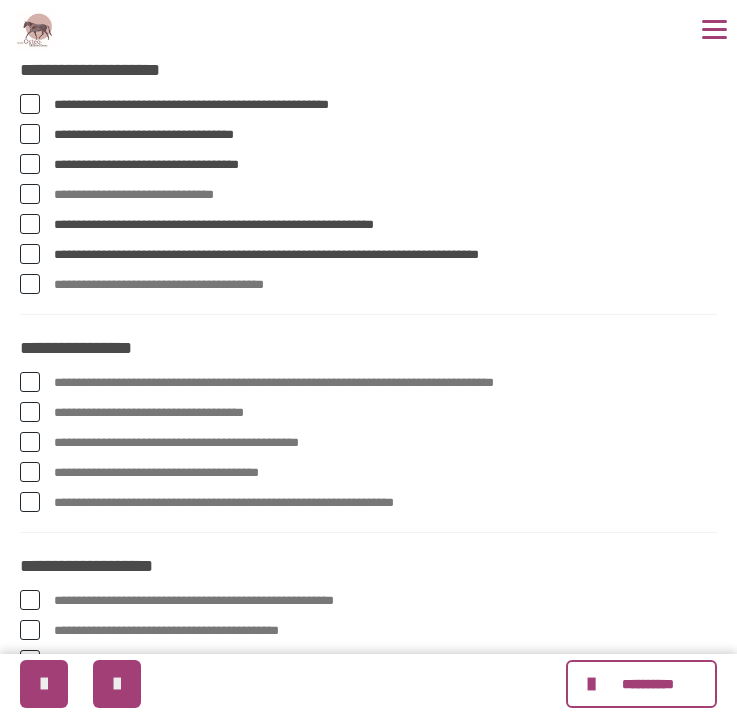 click on "**********" at bounding box center [385, 383] 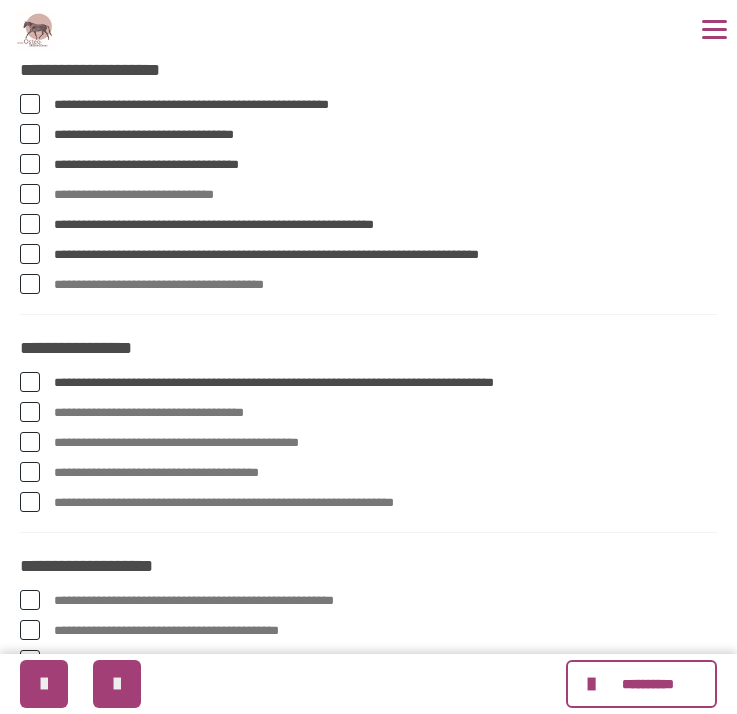 click on "**********" at bounding box center [385, 443] 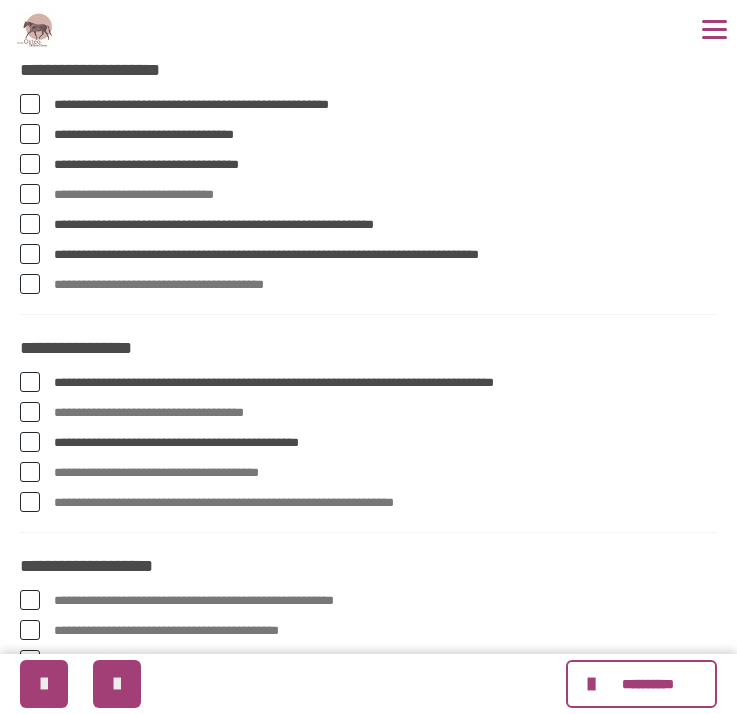 click on "**********" at bounding box center (385, 473) 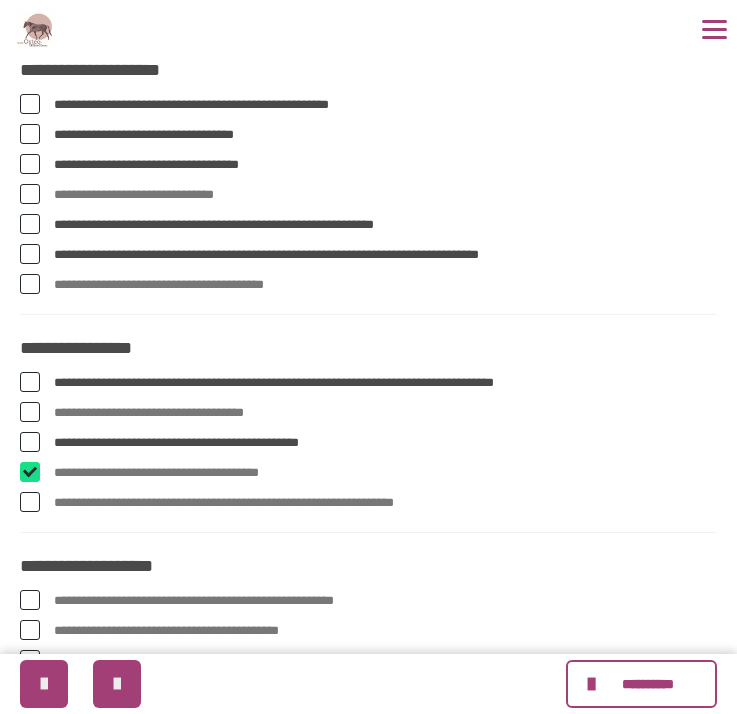 checkbox on "****" 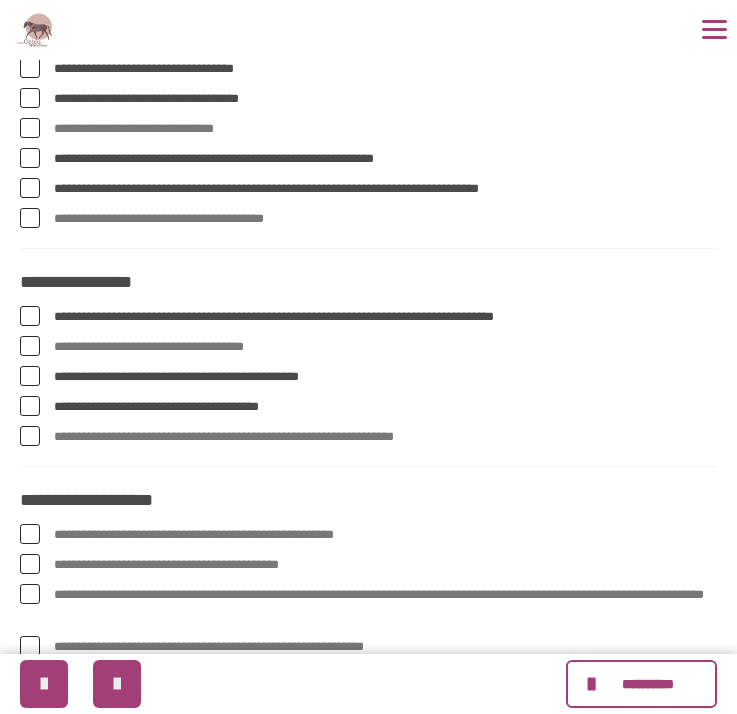 scroll, scrollTop: 793, scrollLeft: 0, axis: vertical 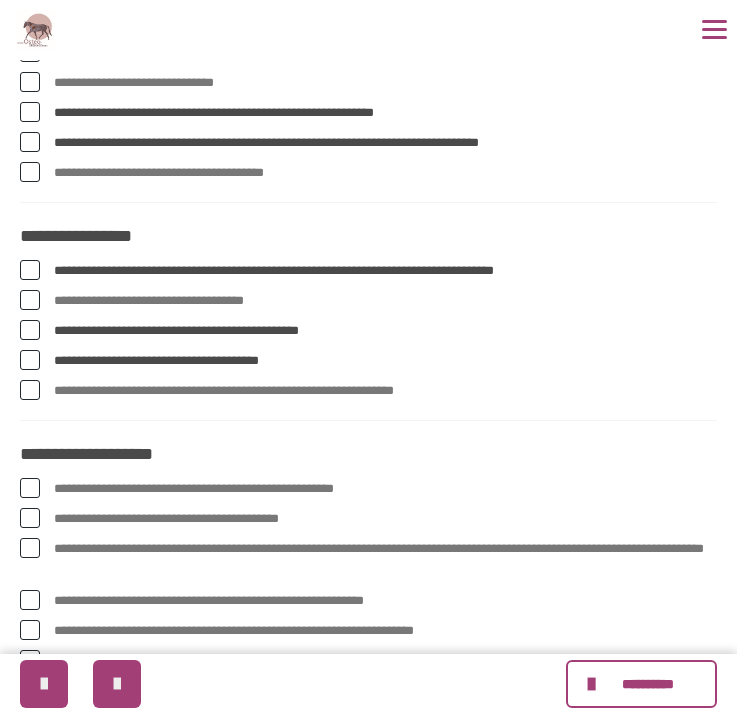 click on "**********" at bounding box center (385, 391) 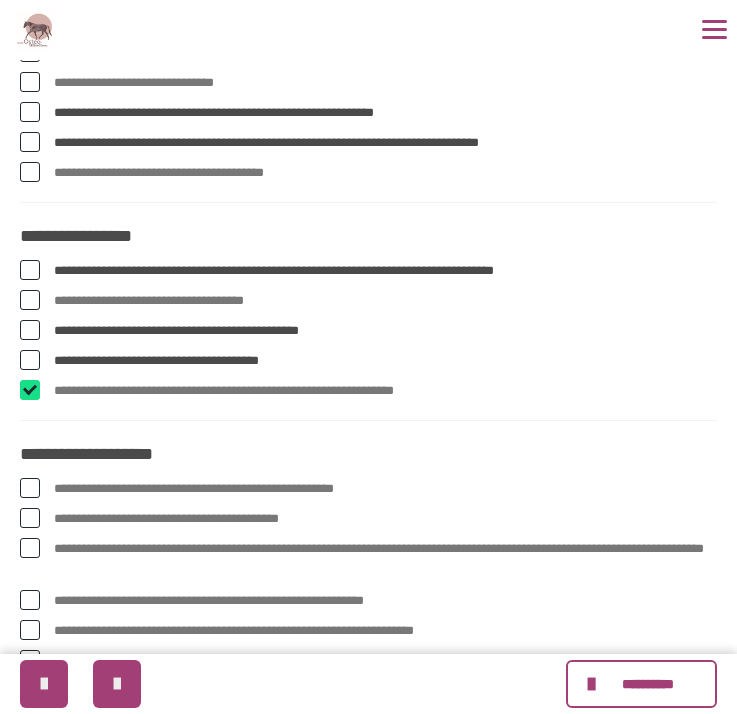 checkbox on "****" 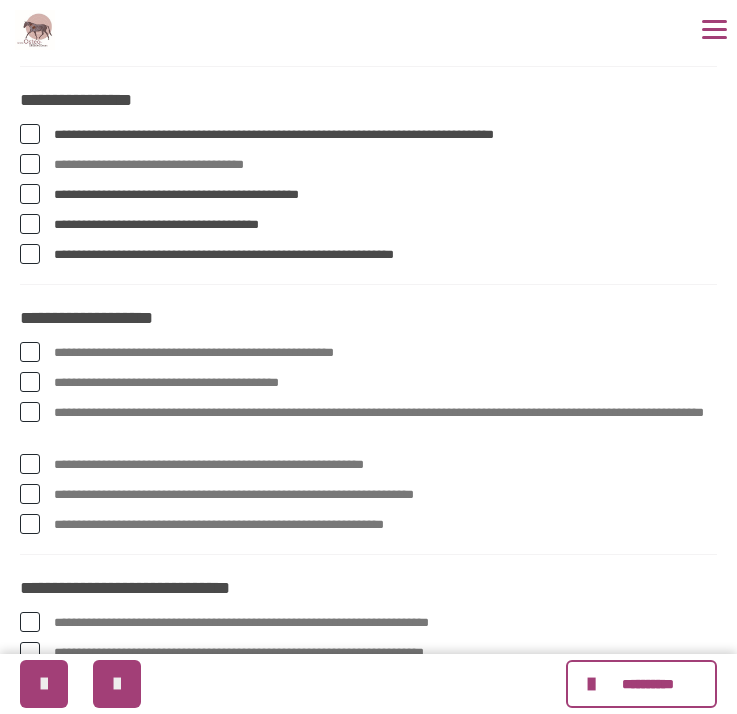 scroll, scrollTop: 939, scrollLeft: 0, axis: vertical 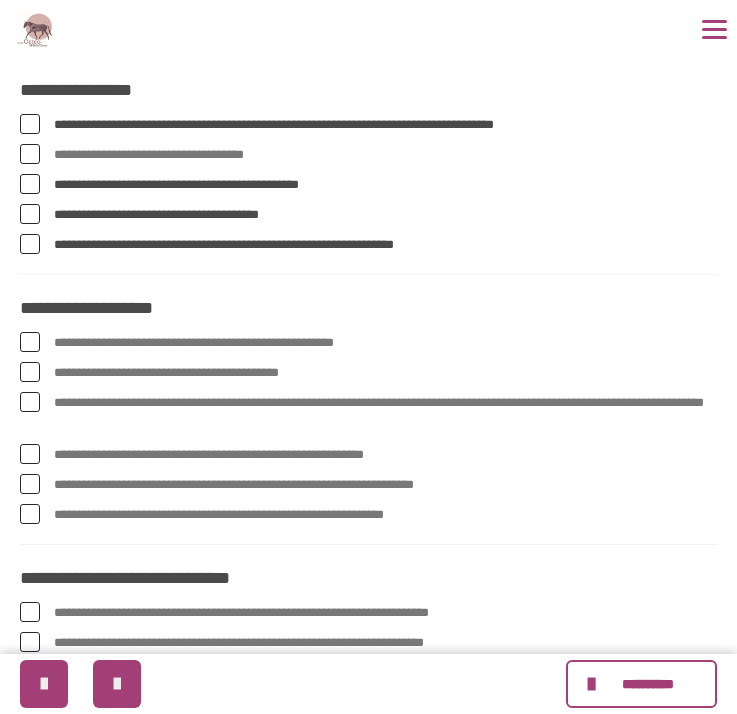 click on "**********" at bounding box center [385, 373] 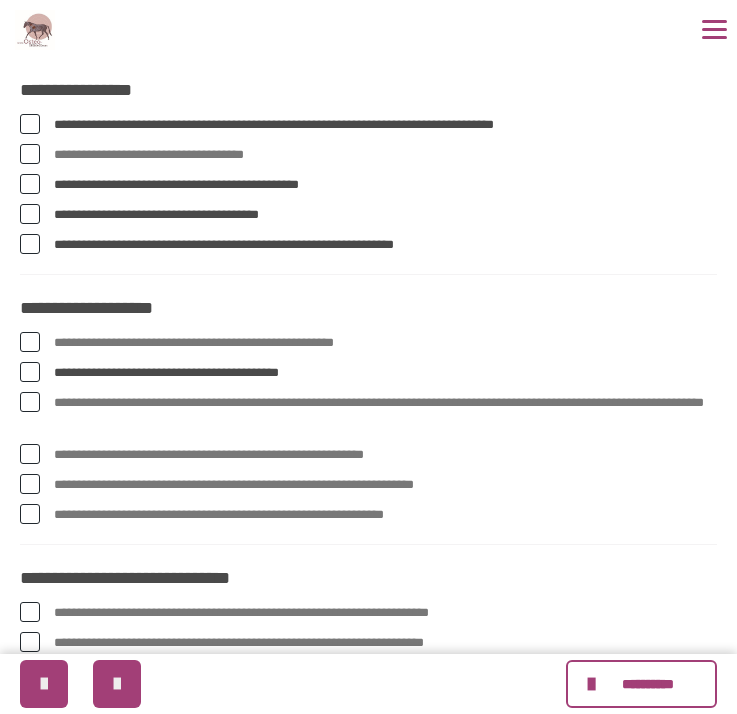 click on "**********" at bounding box center (385, 414) 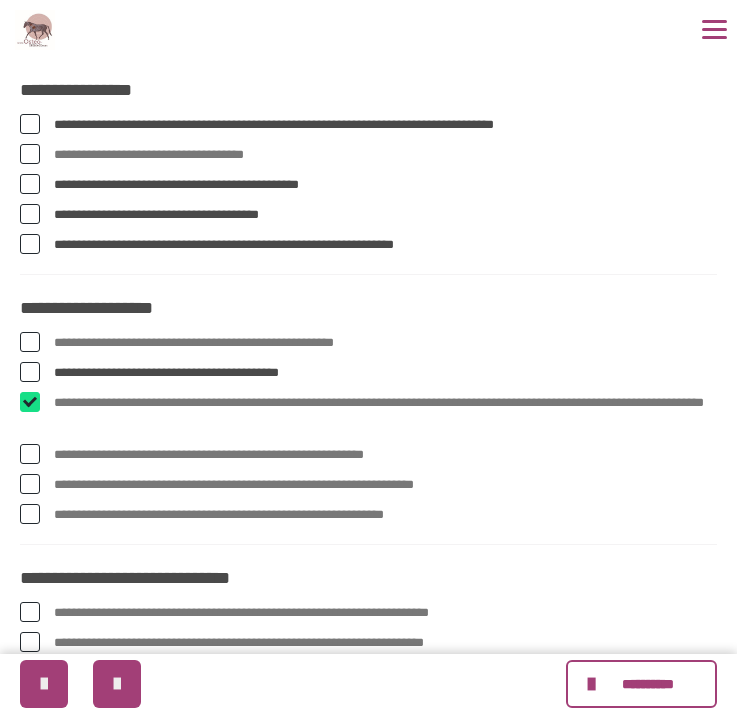 checkbox on "****" 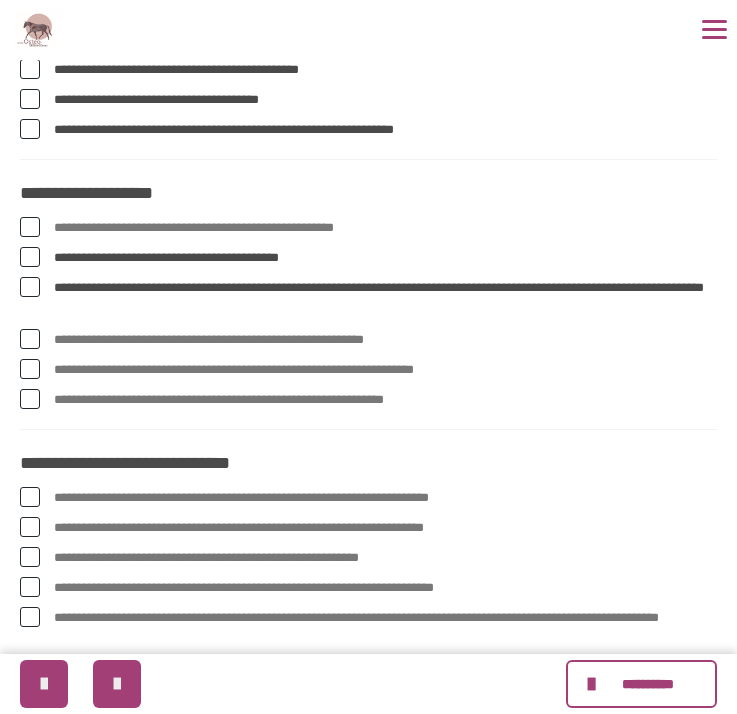 scroll, scrollTop: 1055, scrollLeft: 0, axis: vertical 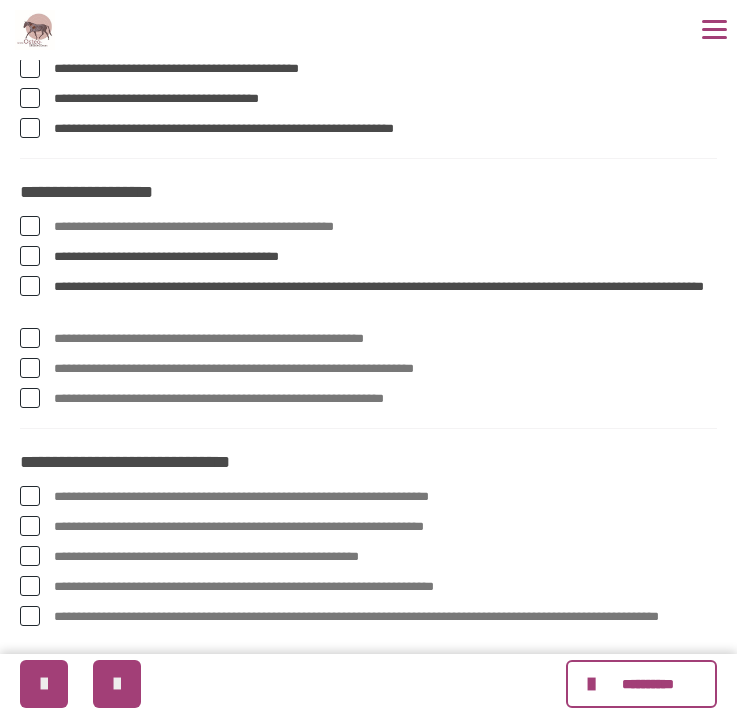click on "**********" at bounding box center [385, 369] 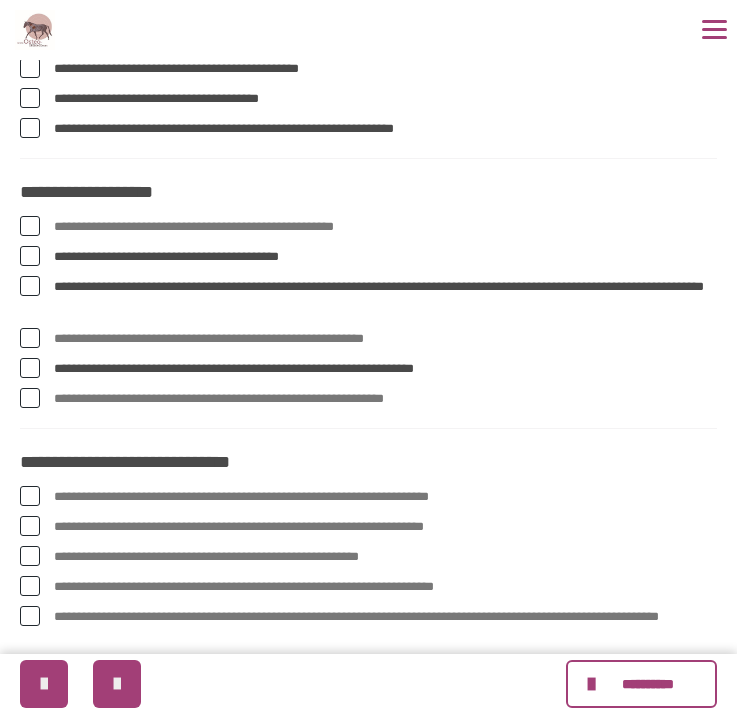 click on "**********" at bounding box center (385, 399) 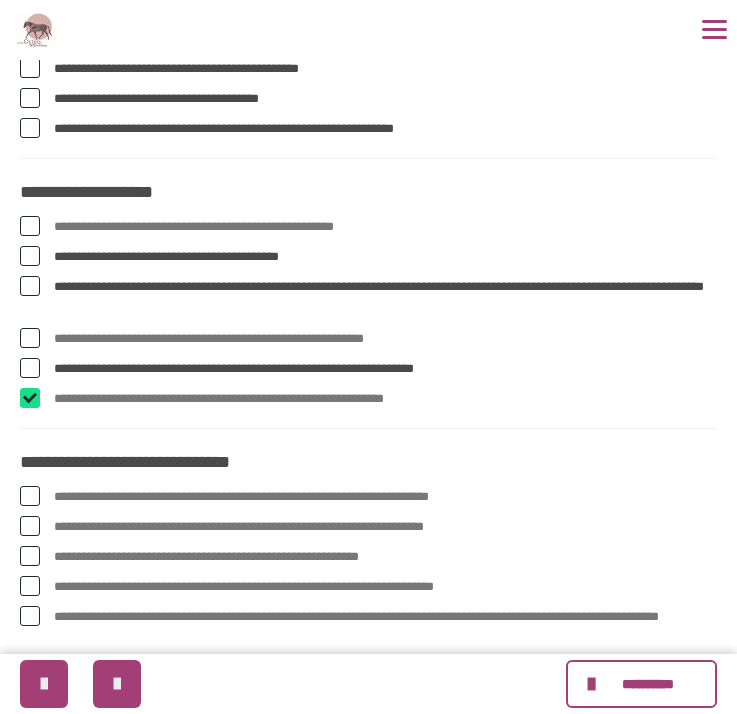 checkbox on "****" 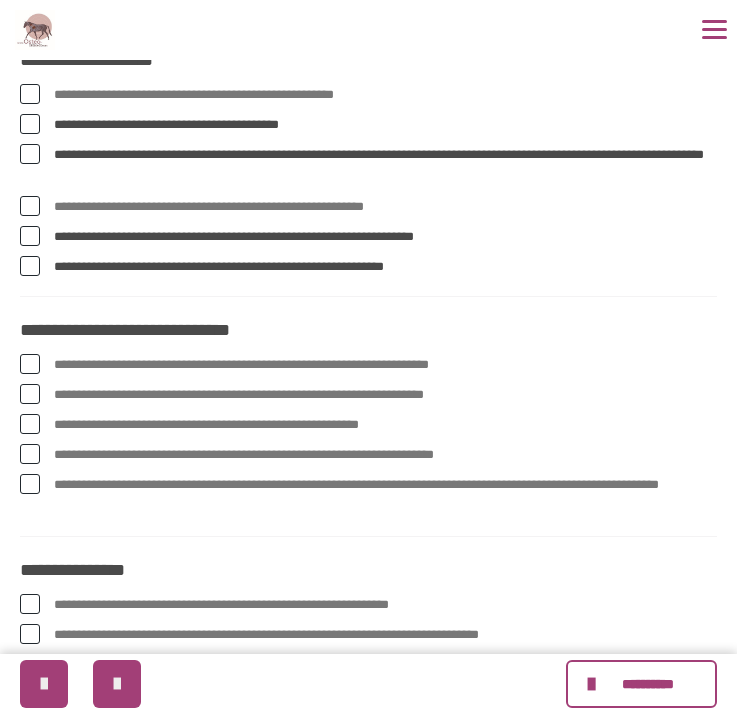 scroll, scrollTop: 1190, scrollLeft: 0, axis: vertical 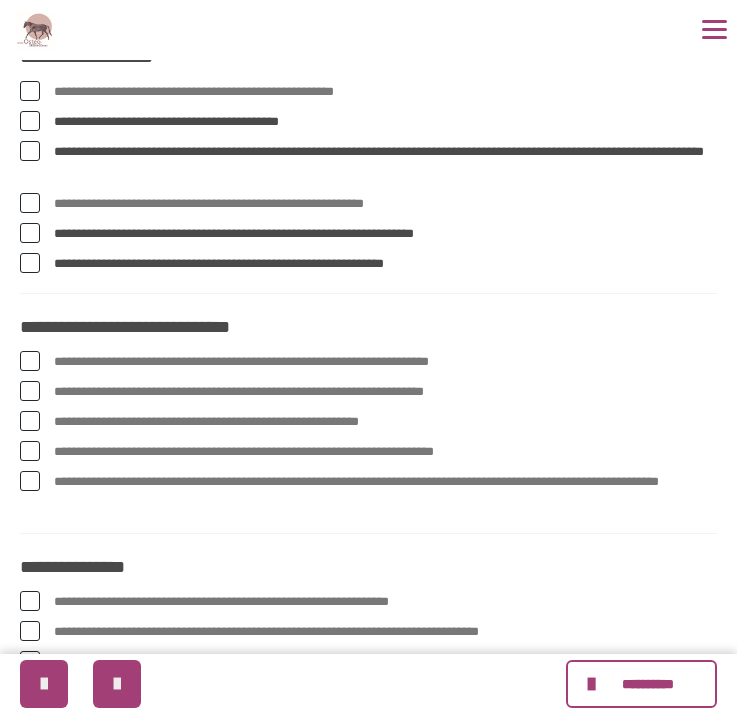 click on "**********" at bounding box center [385, 392] 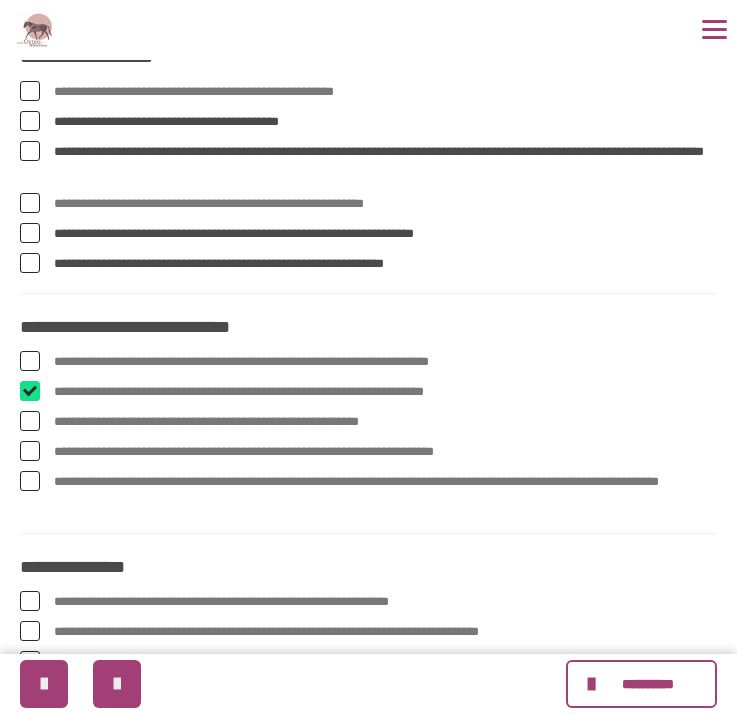 checkbox on "****" 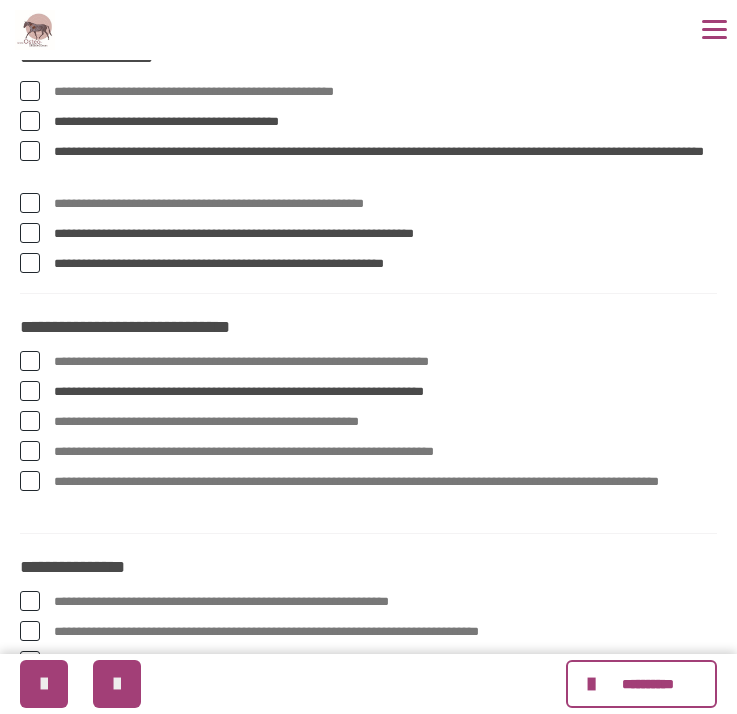 click on "**********" at bounding box center (385, 422) 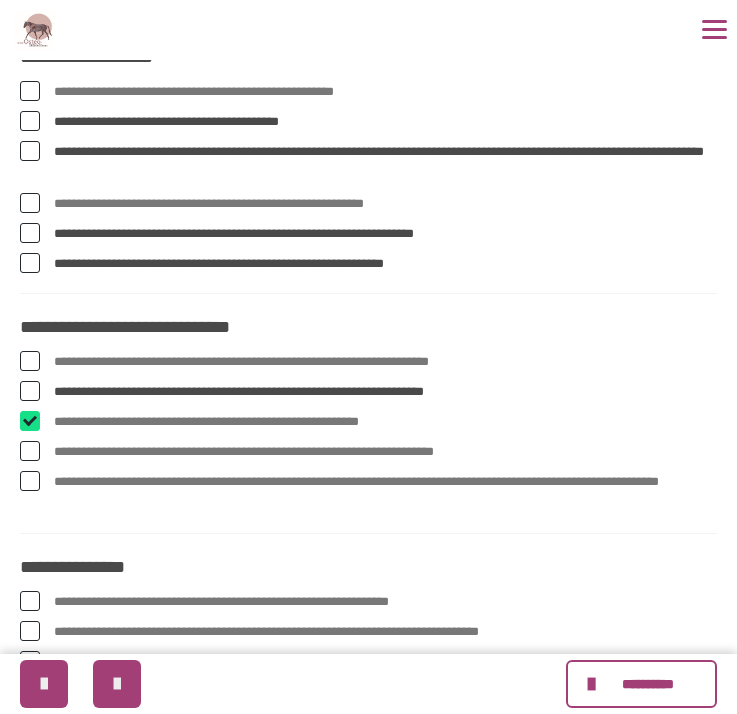 checkbox on "****" 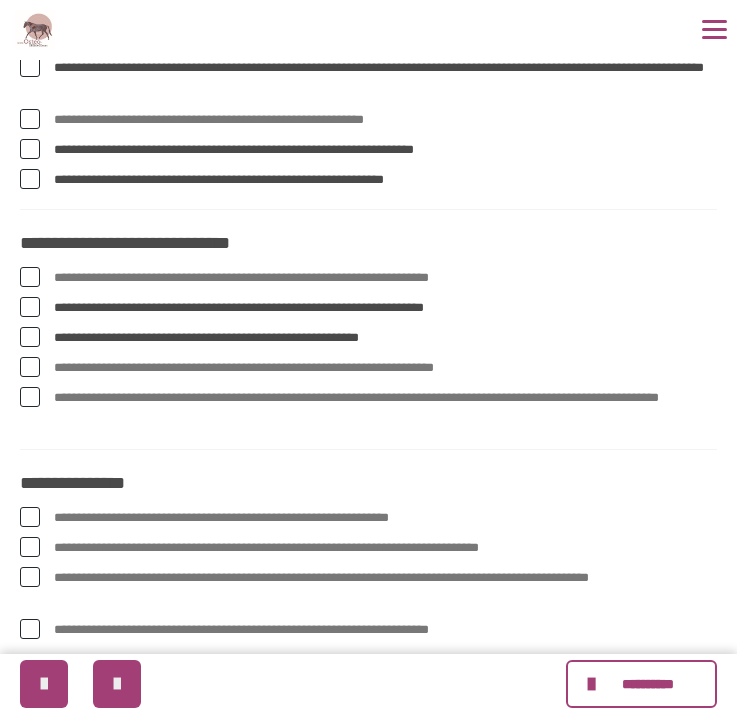 scroll, scrollTop: 1276, scrollLeft: 0, axis: vertical 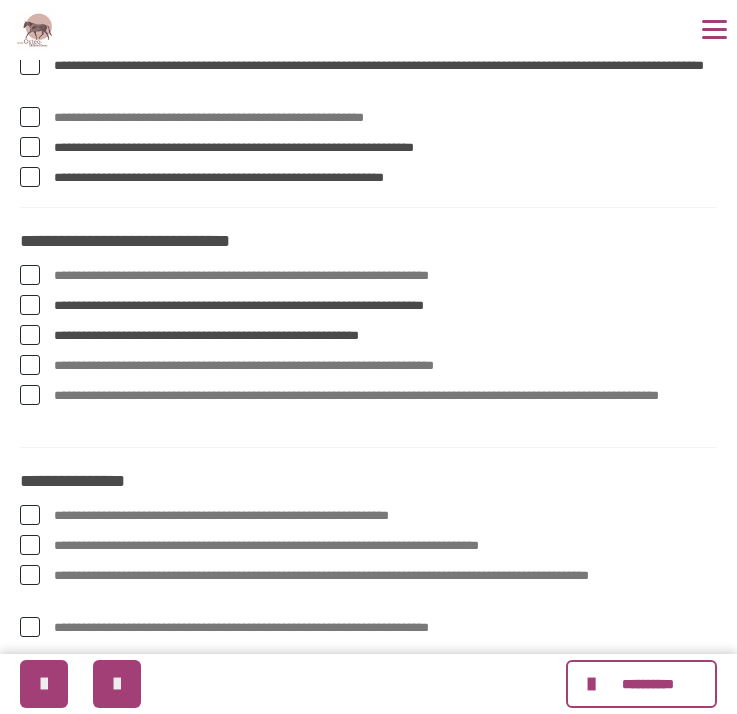 click on "**********" at bounding box center [385, 407] 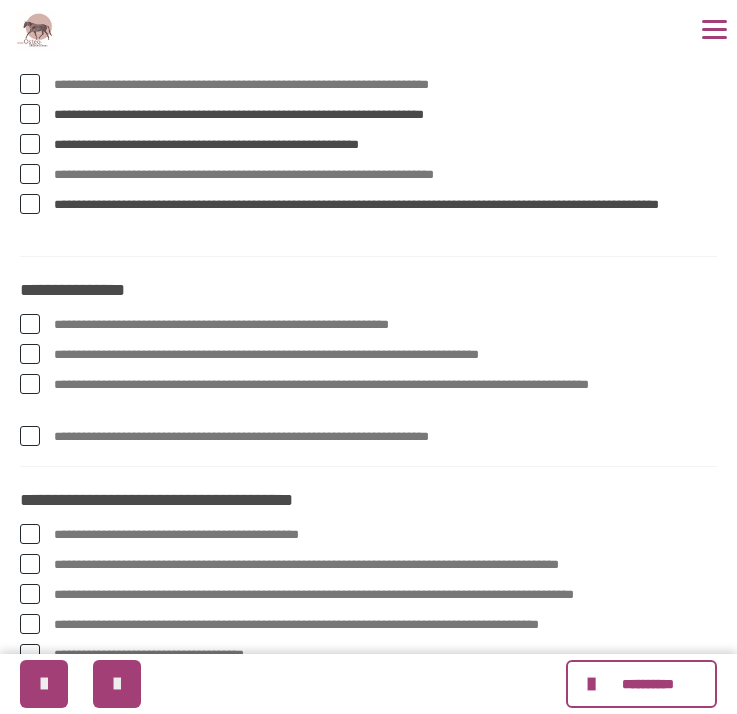 scroll, scrollTop: 1470, scrollLeft: 0, axis: vertical 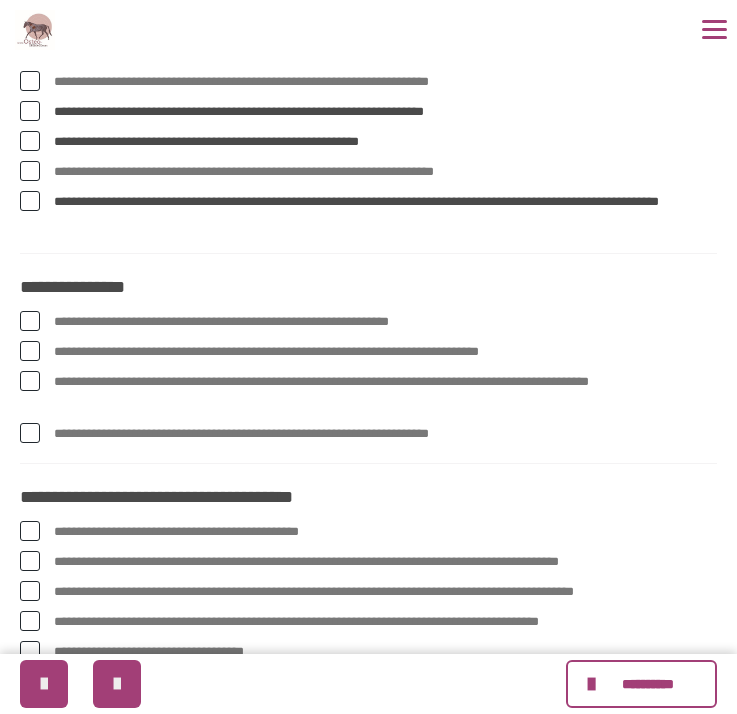 click on "**********" at bounding box center (385, 352) 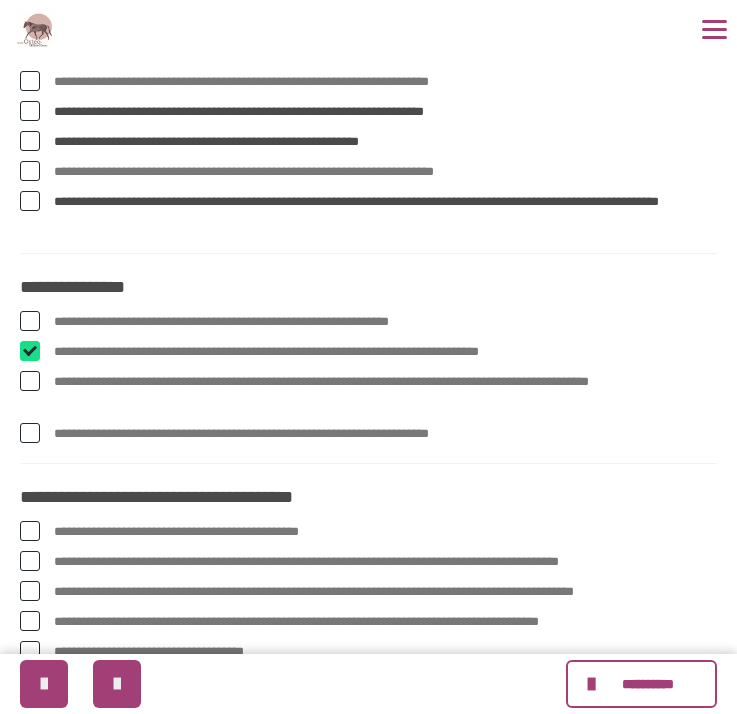 checkbox on "****" 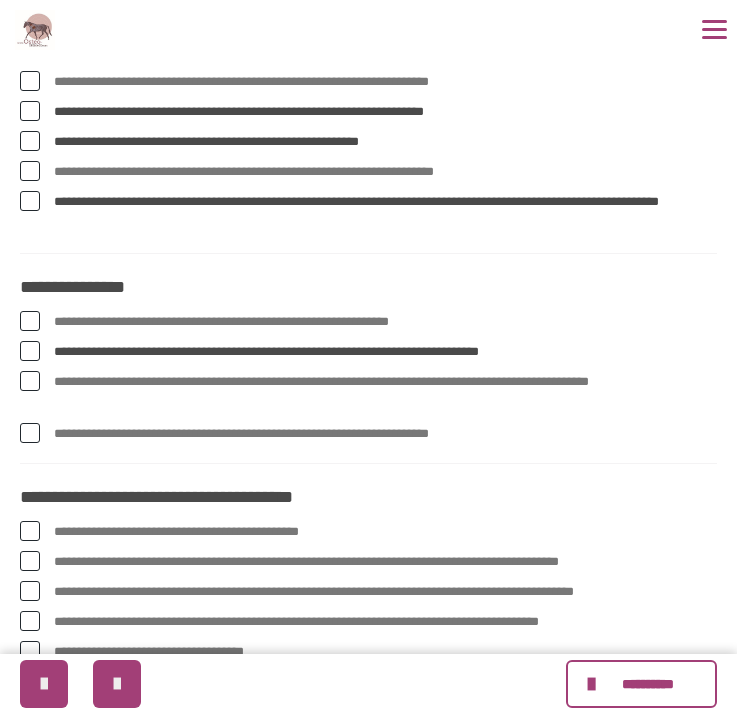 click on "**********" at bounding box center [385, 393] 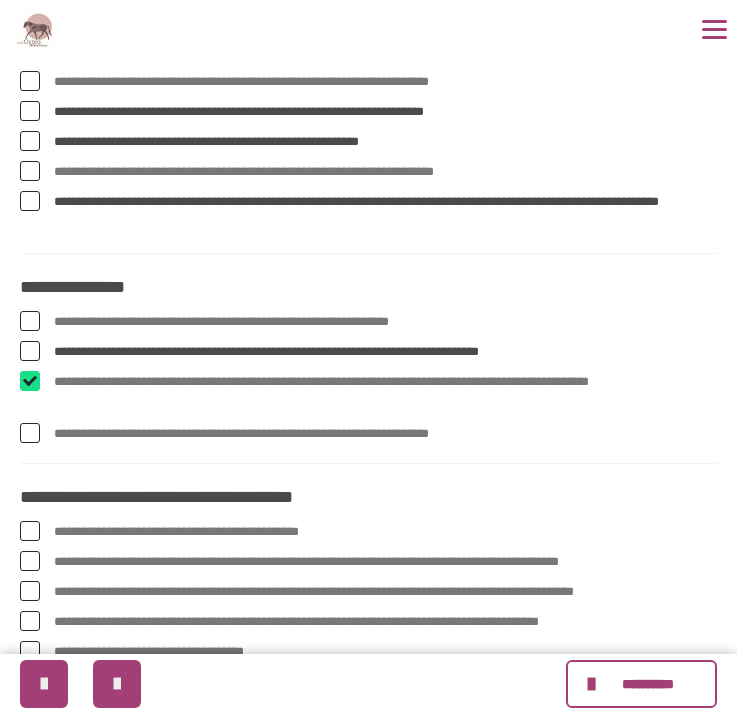 checkbox on "****" 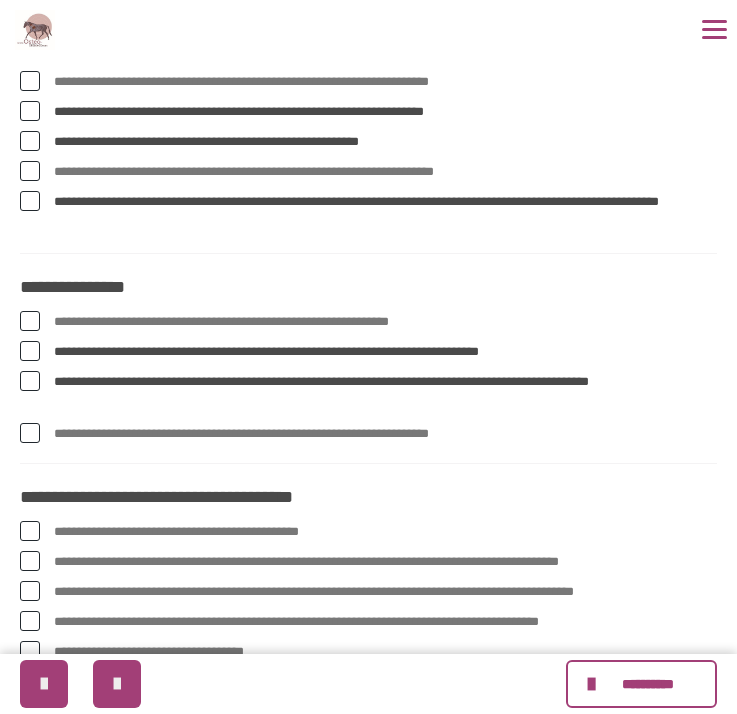 click on "**********" at bounding box center (385, 434) 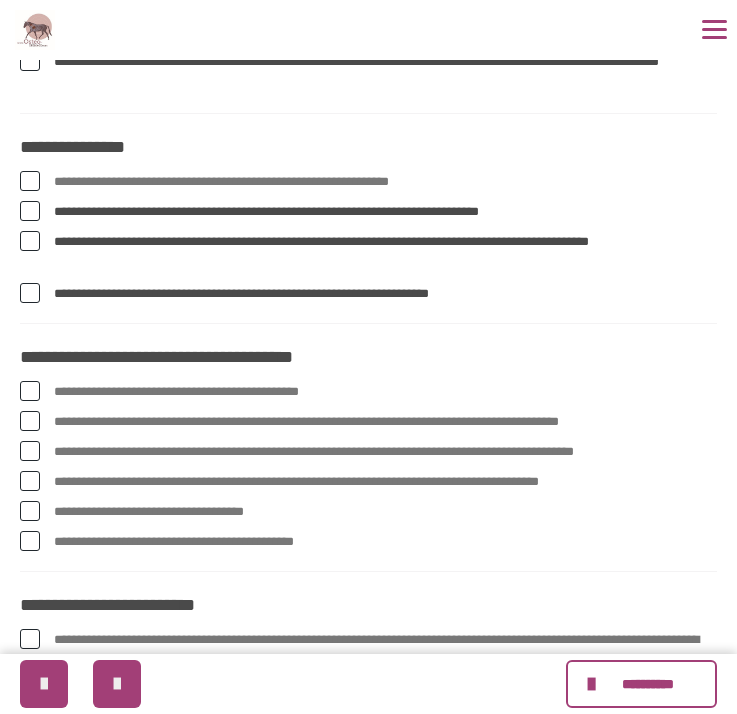 scroll, scrollTop: 1664, scrollLeft: 0, axis: vertical 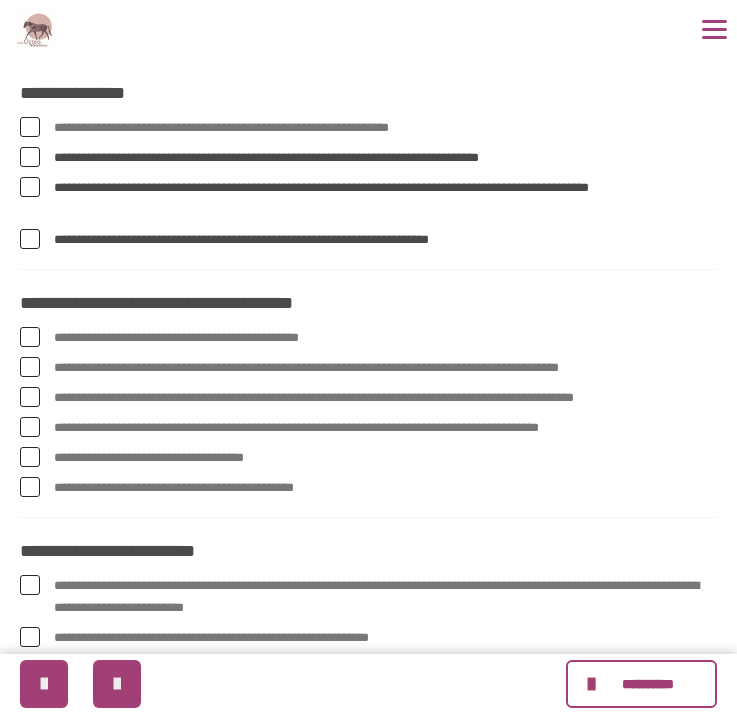 click on "**********" at bounding box center (385, 368) 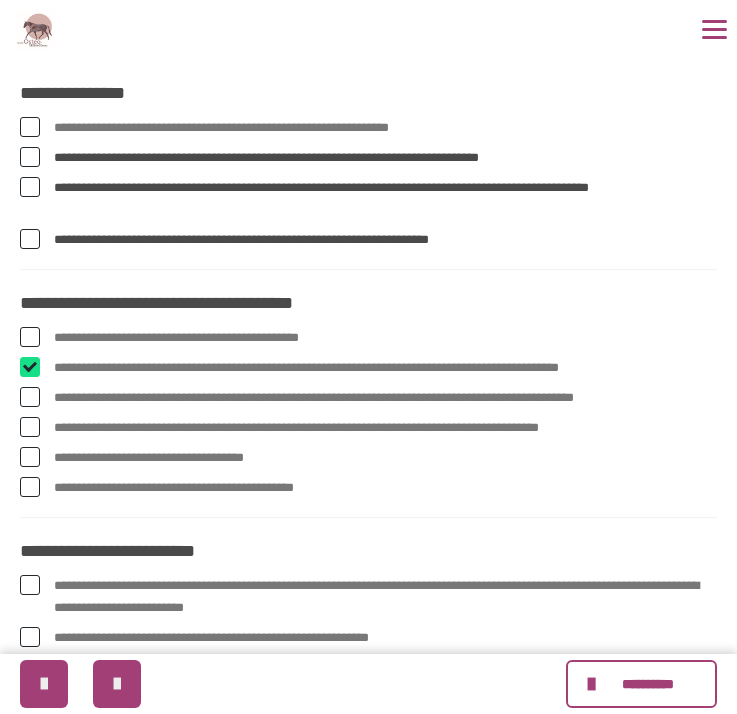 checkbox on "****" 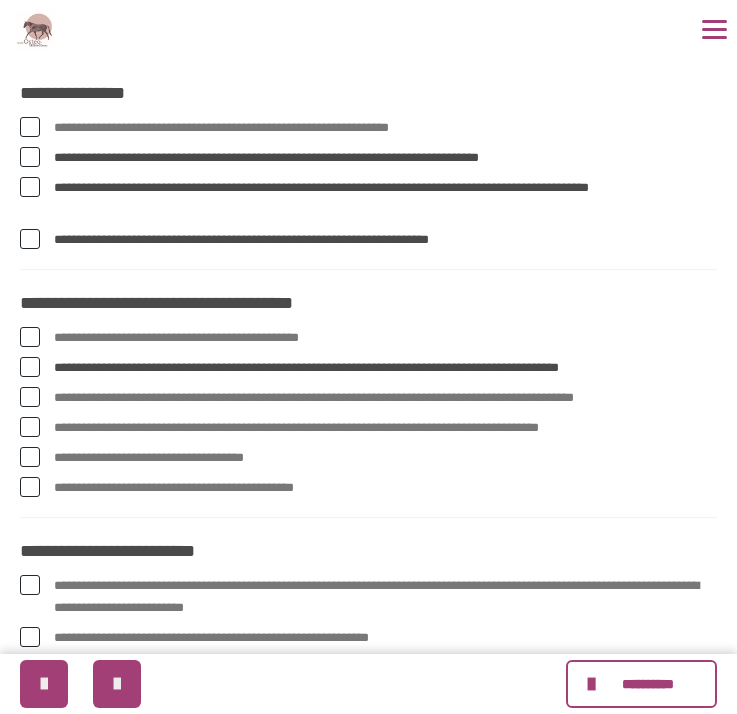 click on "**********" at bounding box center (385, 398) 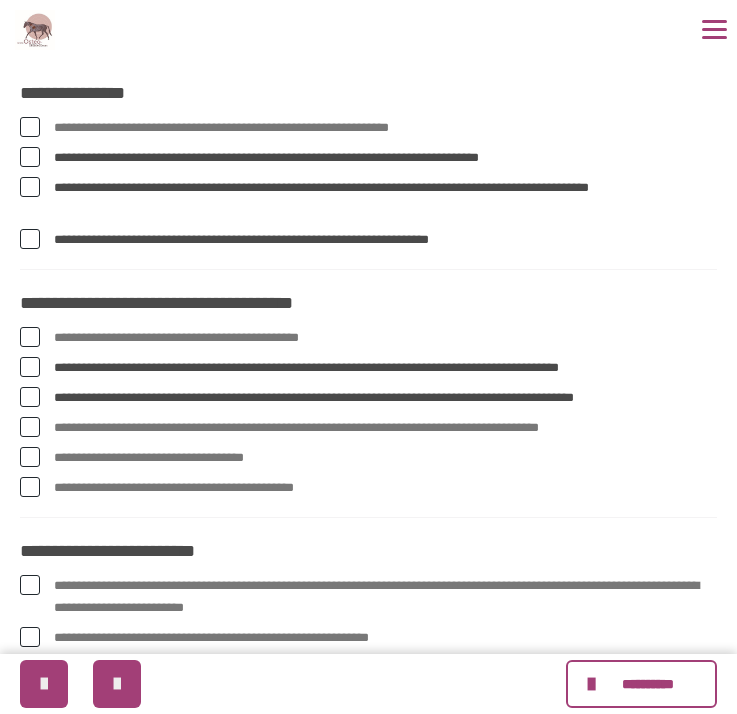click on "**********" at bounding box center (385, 428) 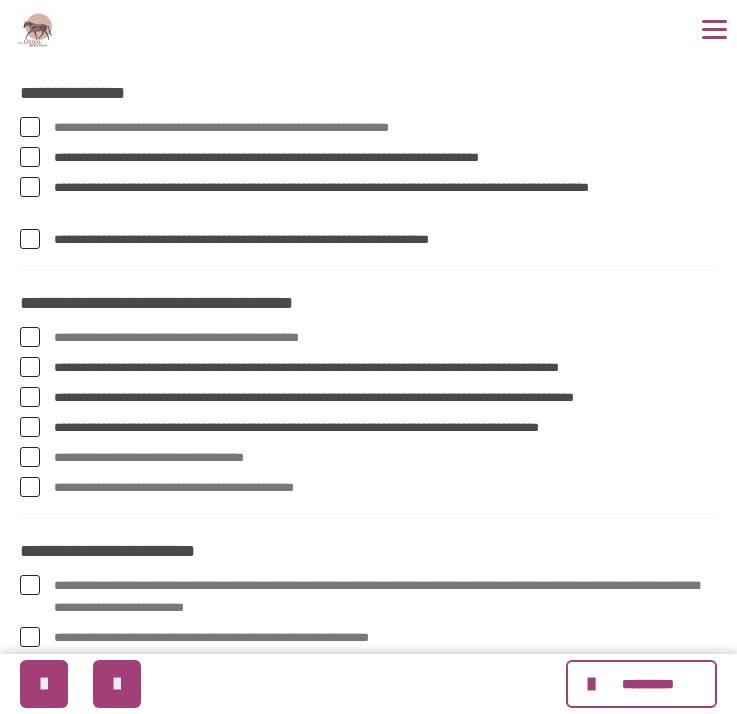 click on "**********" at bounding box center (385, 458) 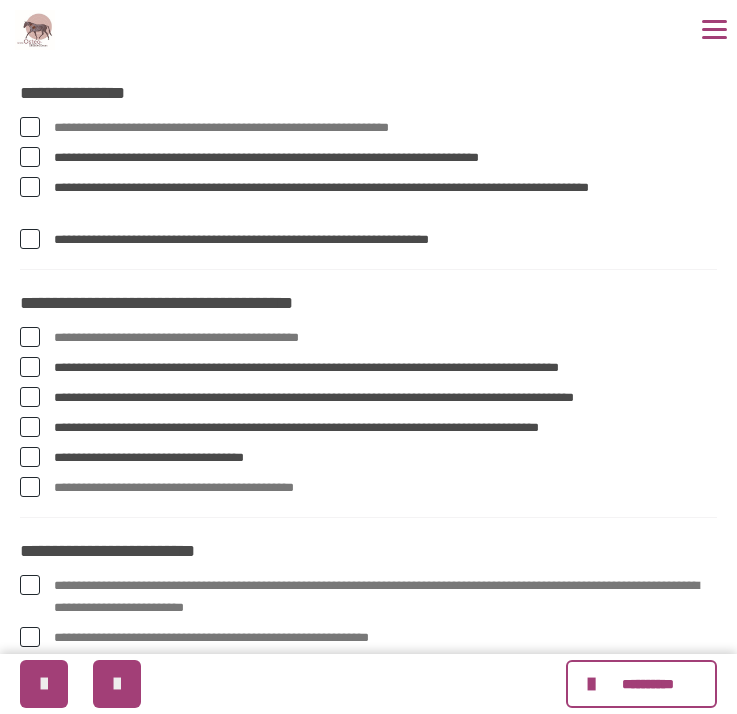 click on "**********" at bounding box center [385, 458] 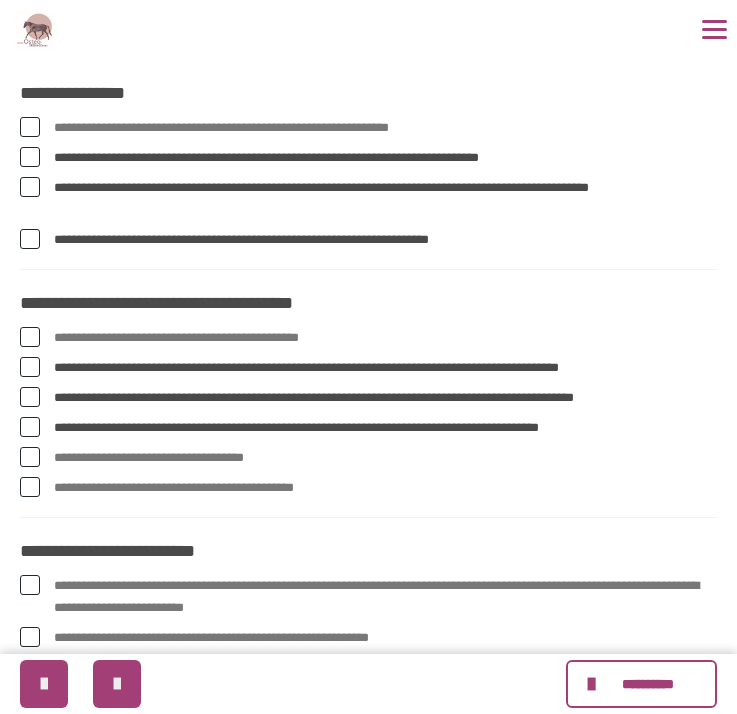 click on "**********" at bounding box center (368, 417) 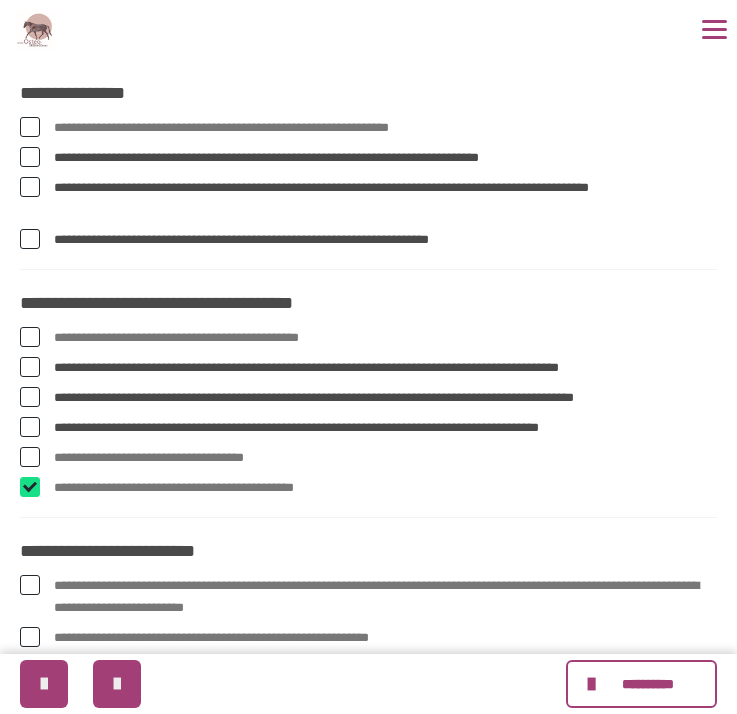 checkbox on "****" 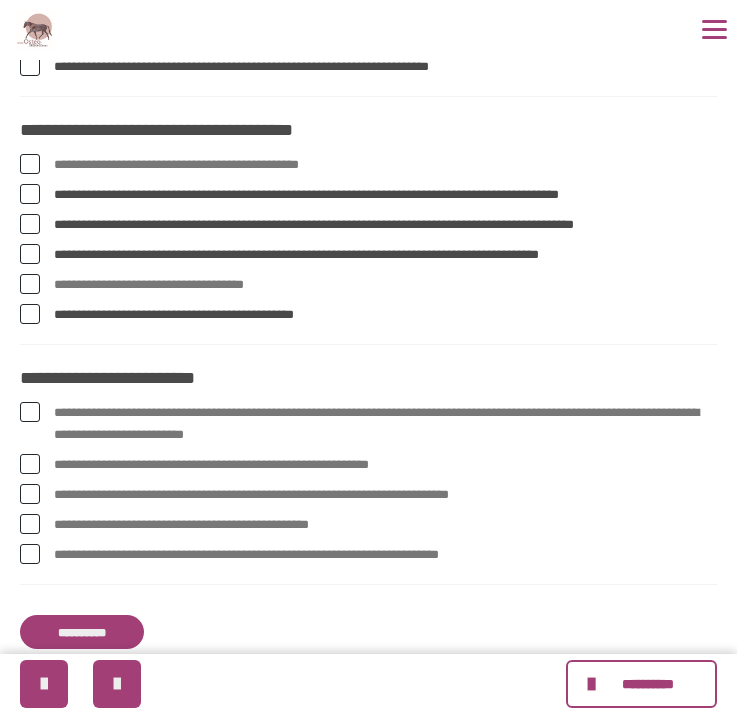 scroll, scrollTop: 1852, scrollLeft: 0, axis: vertical 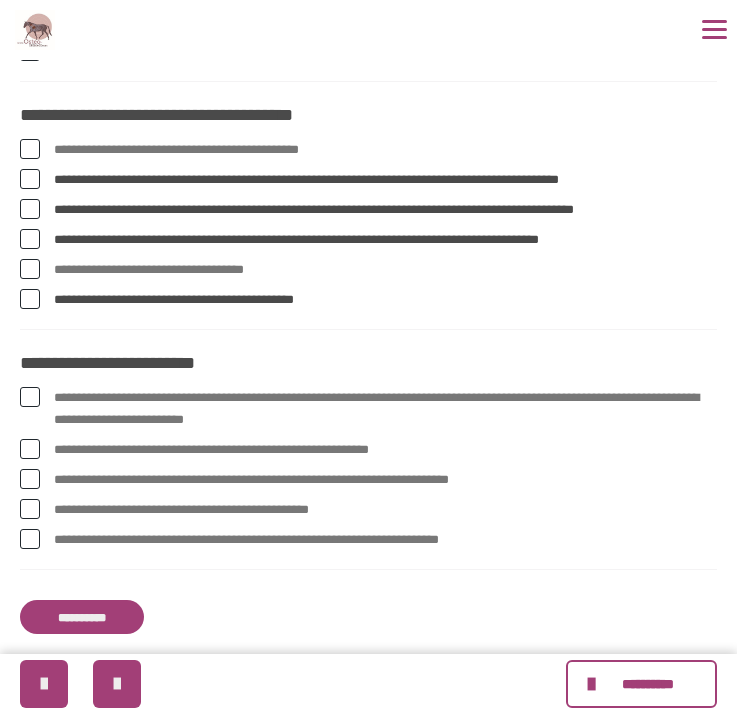 click on "**********" at bounding box center (385, 409) 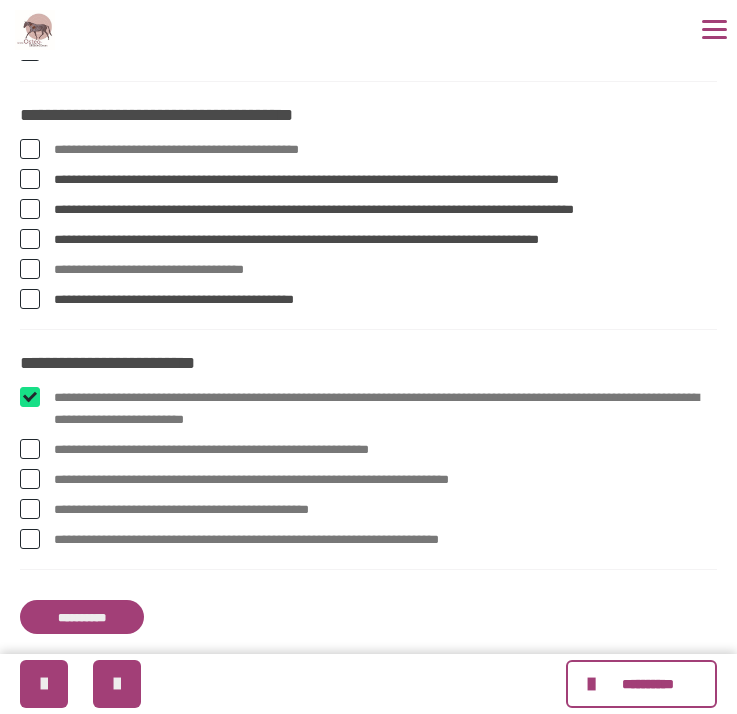 checkbox on "****" 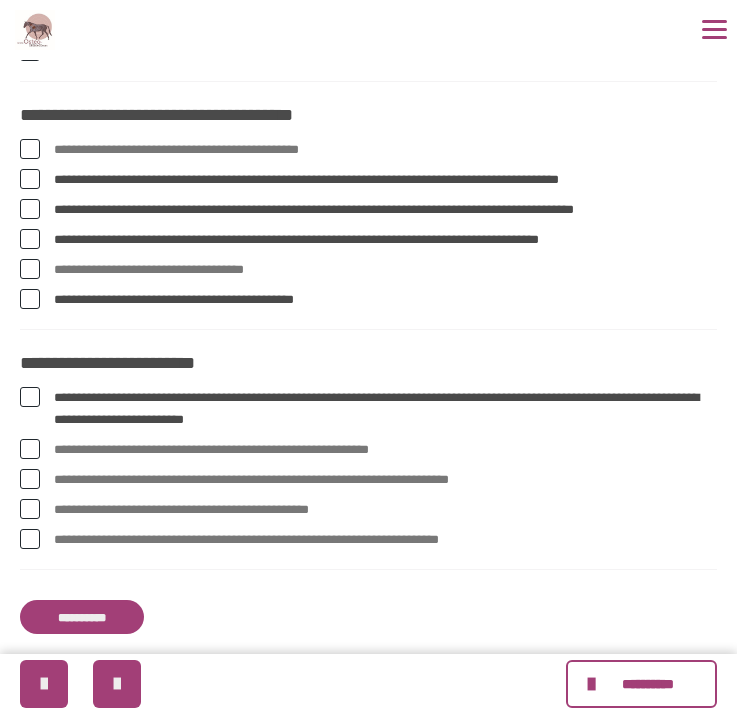 click on "**********" at bounding box center [385, 450] 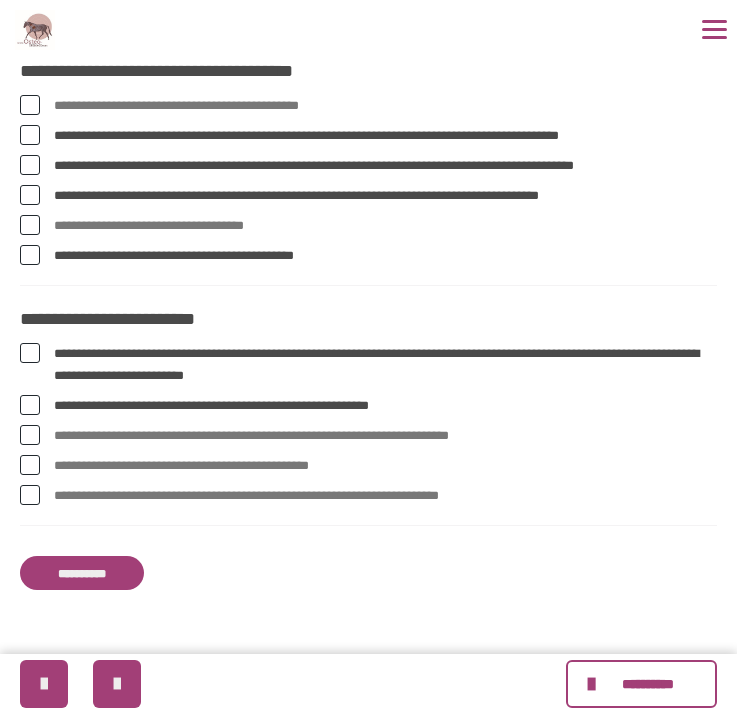 scroll, scrollTop: 1896, scrollLeft: 0, axis: vertical 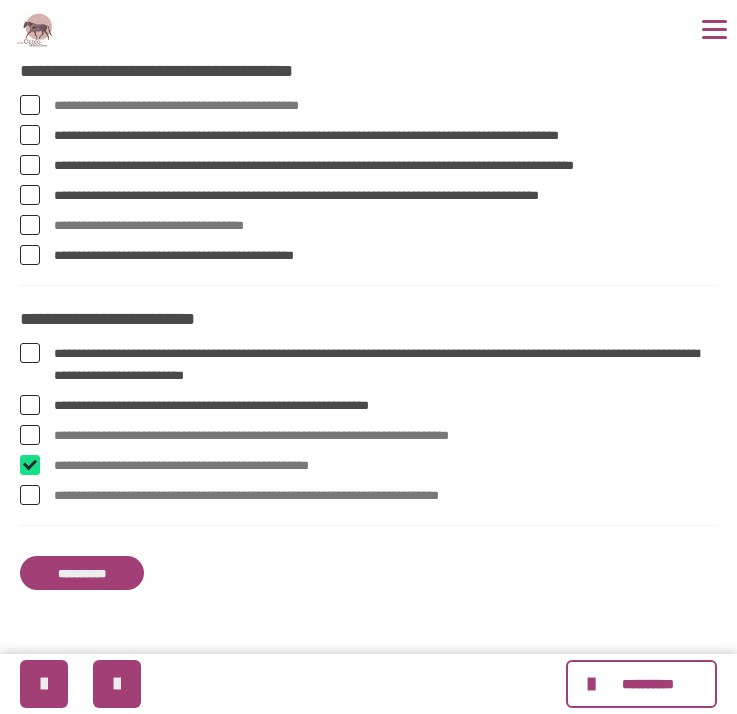 checkbox on "****" 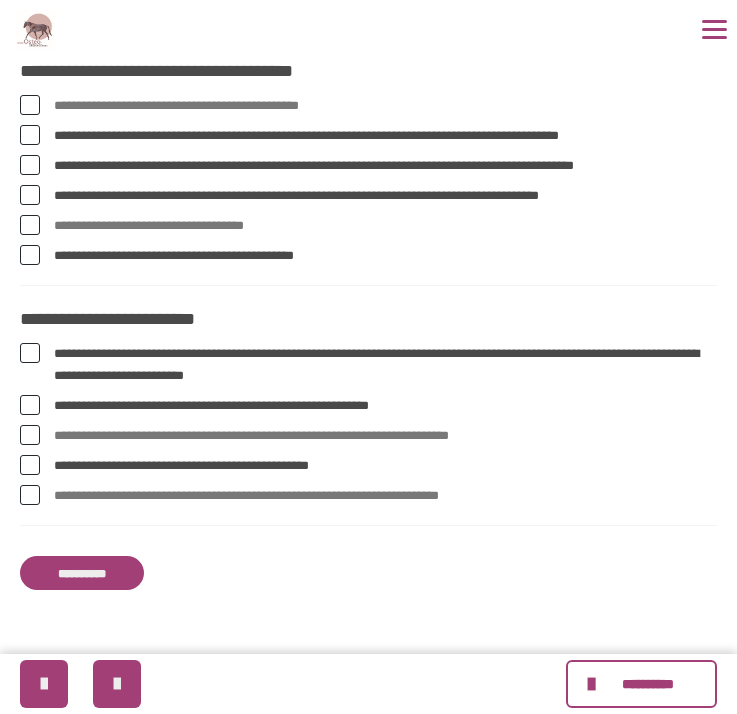 click on "**********" at bounding box center (385, 436) 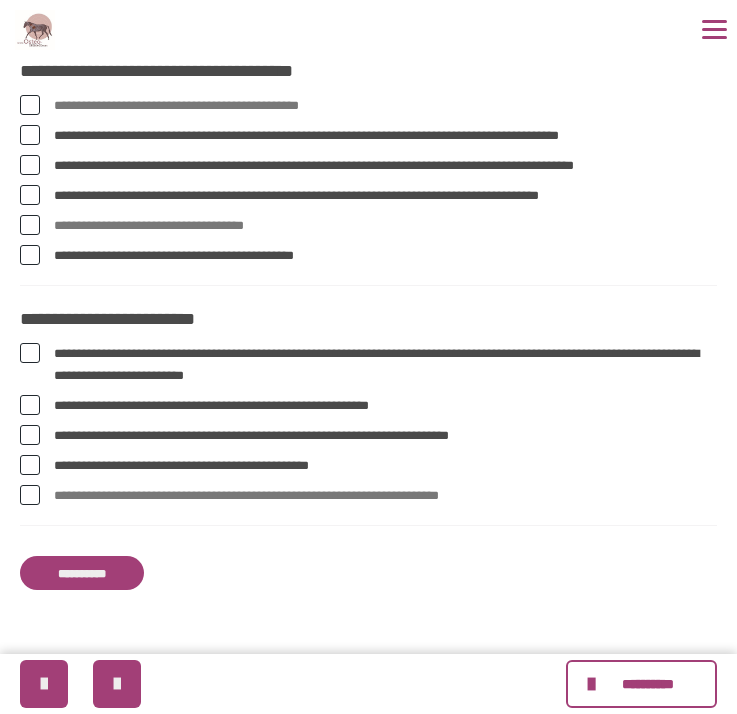 click on "**********" at bounding box center (82, 573) 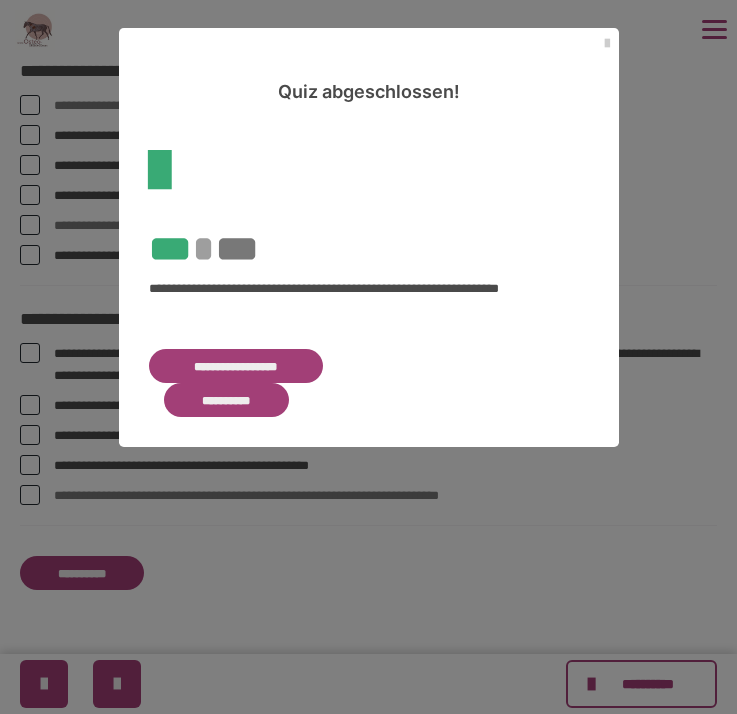 scroll, scrollTop: 239, scrollLeft: 0, axis: vertical 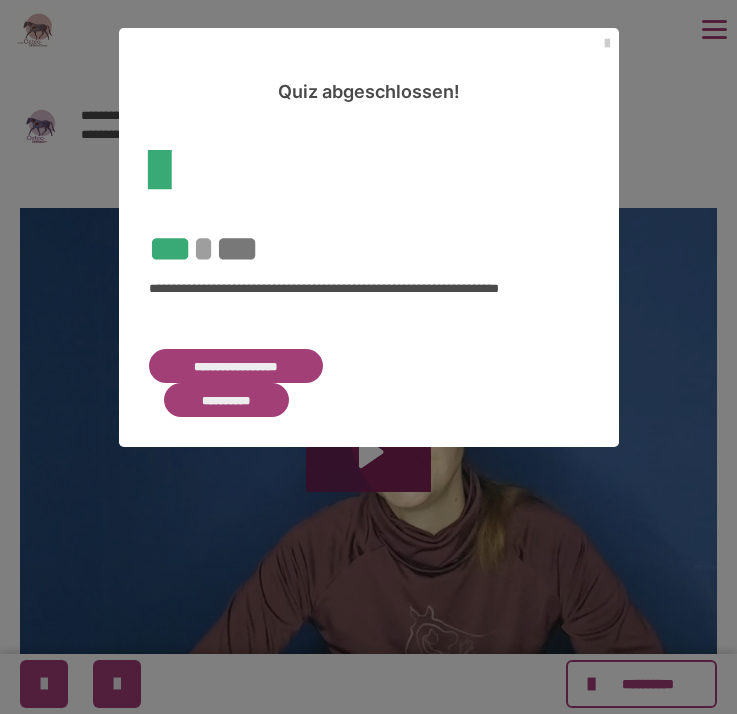 click on "**********" at bounding box center (227, 400) 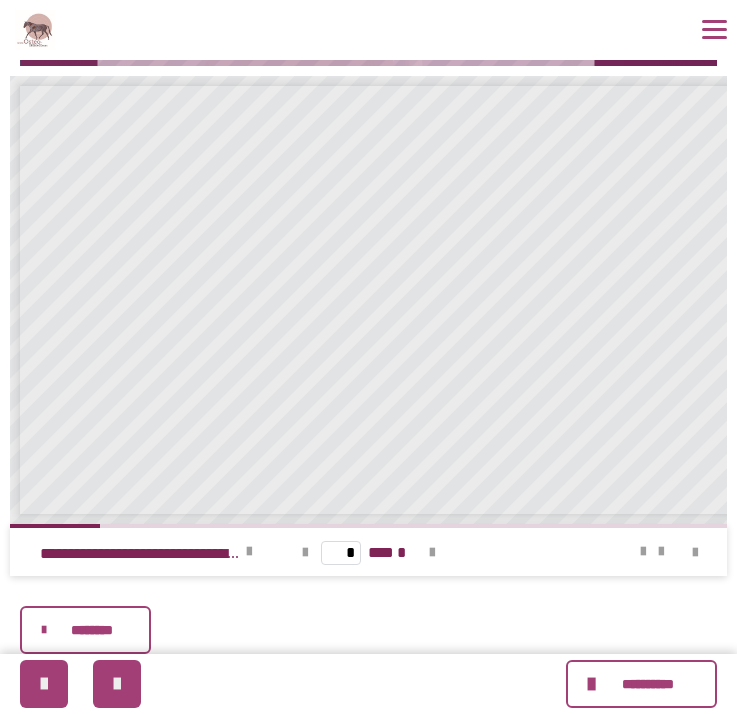 scroll, scrollTop: 545, scrollLeft: 0, axis: vertical 